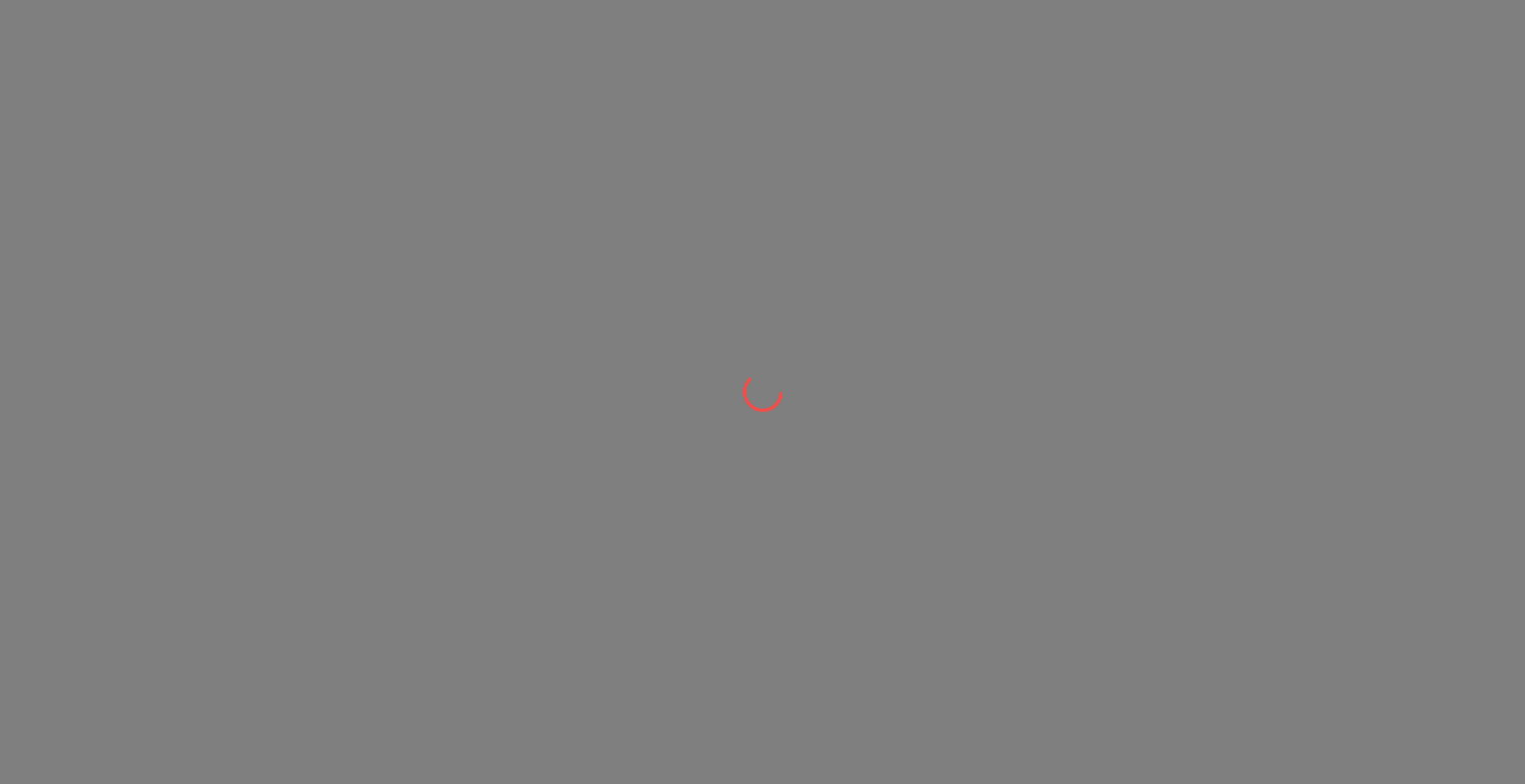 scroll, scrollTop: 0, scrollLeft: 0, axis: both 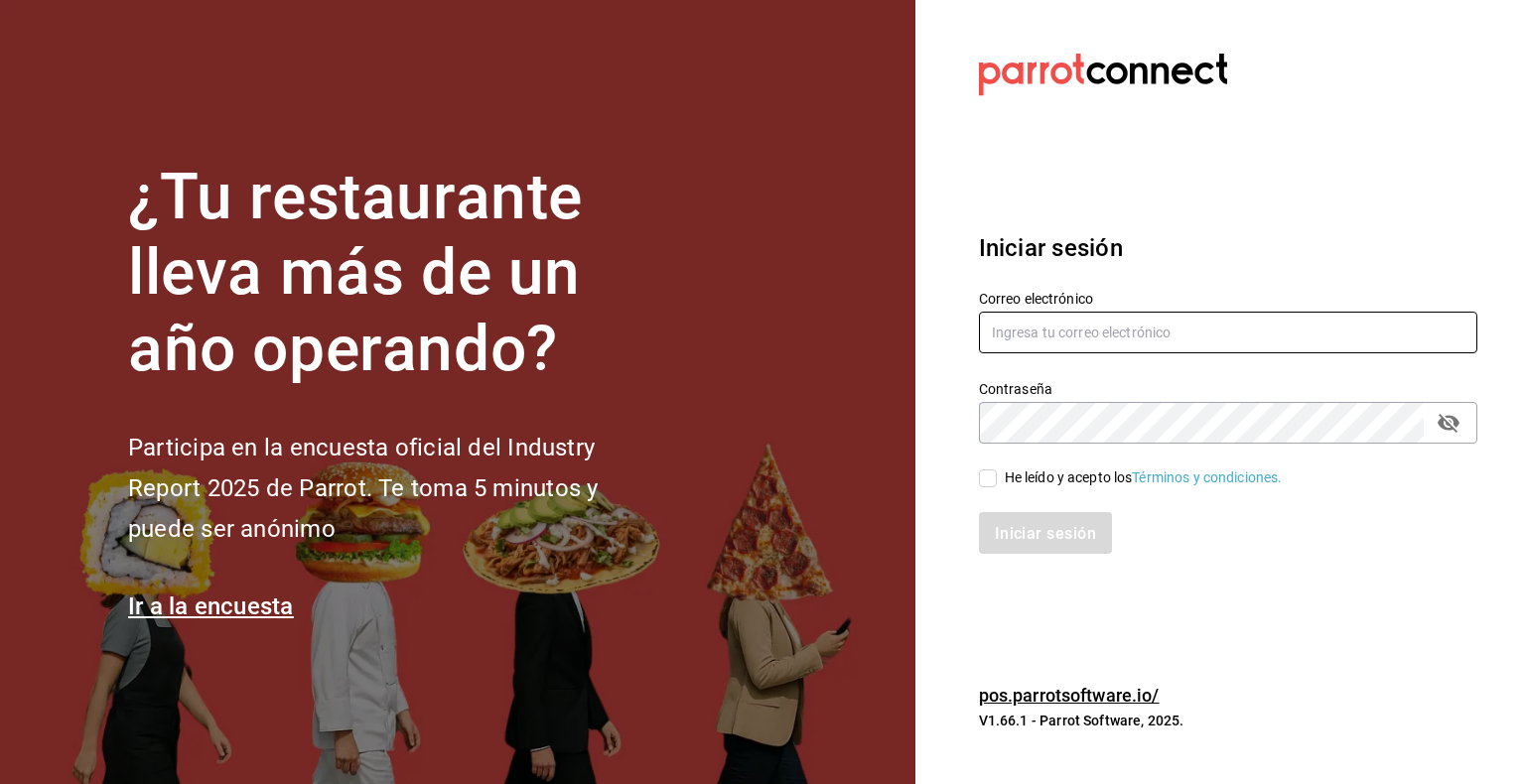 type on "multiuser@pickup.com" 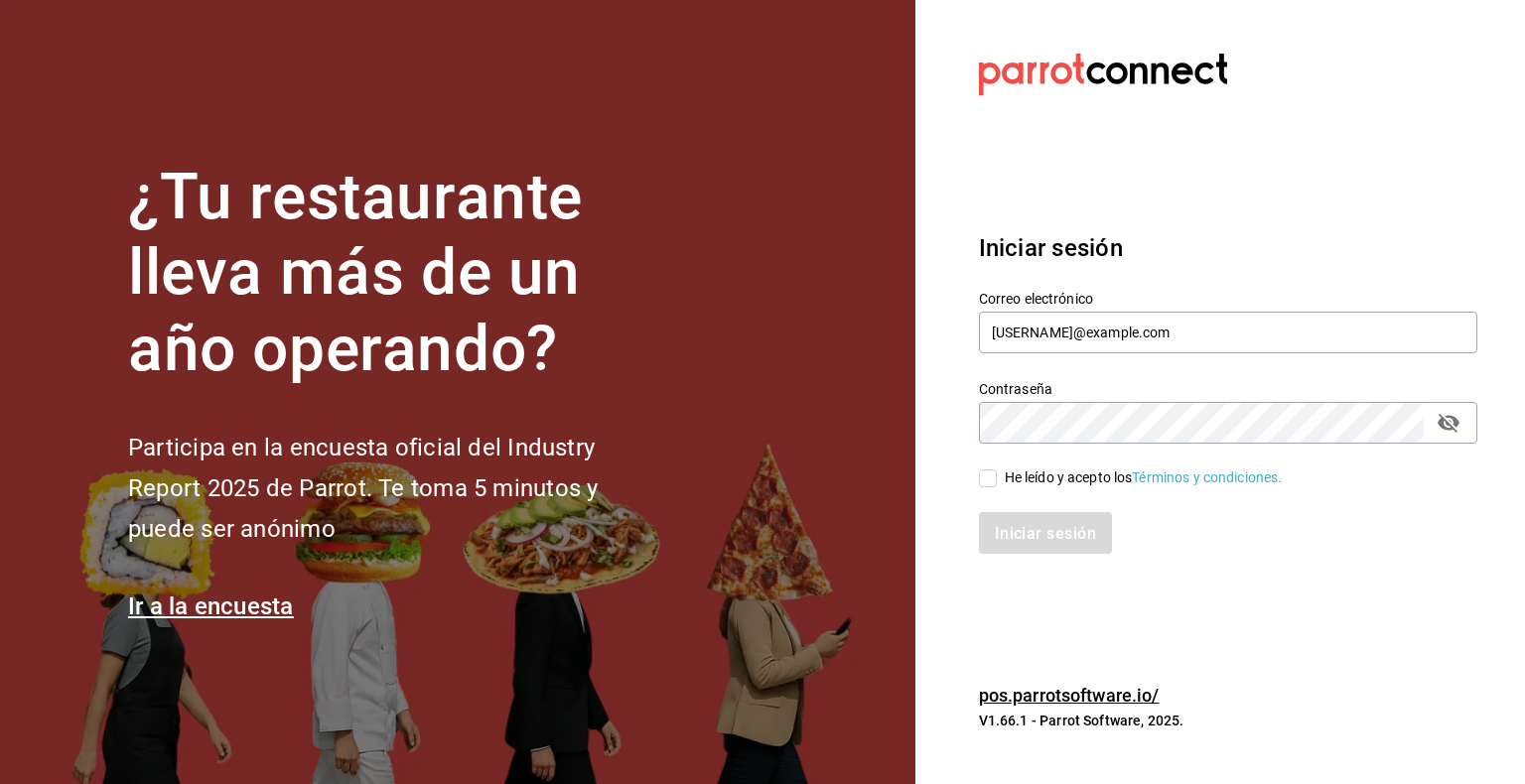 click on "Iniciar sesión" at bounding box center (1216, 521) 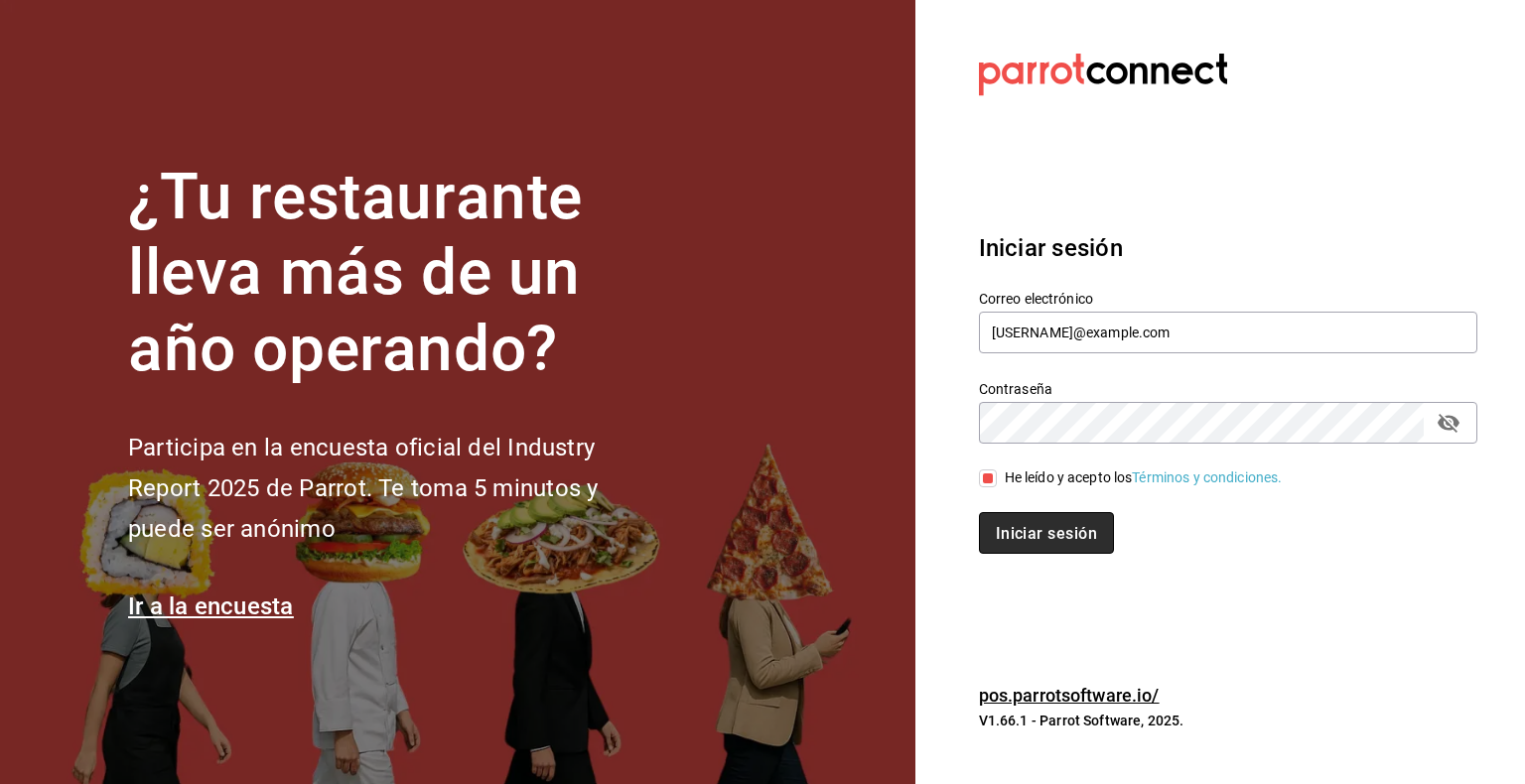 click on "Iniciar sesión" at bounding box center [1046, 533] 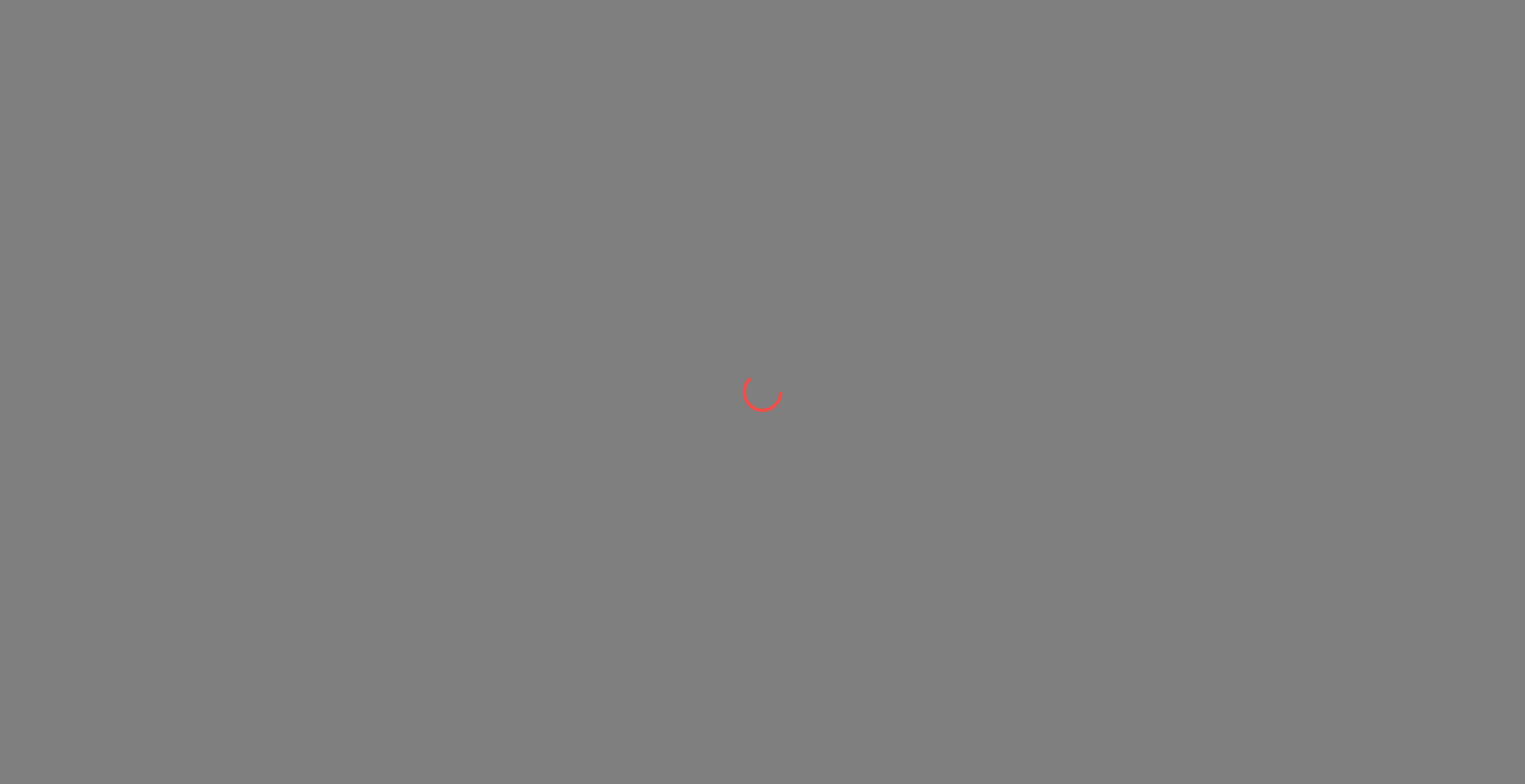 scroll, scrollTop: 0, scrollLeft: 0, axis: both 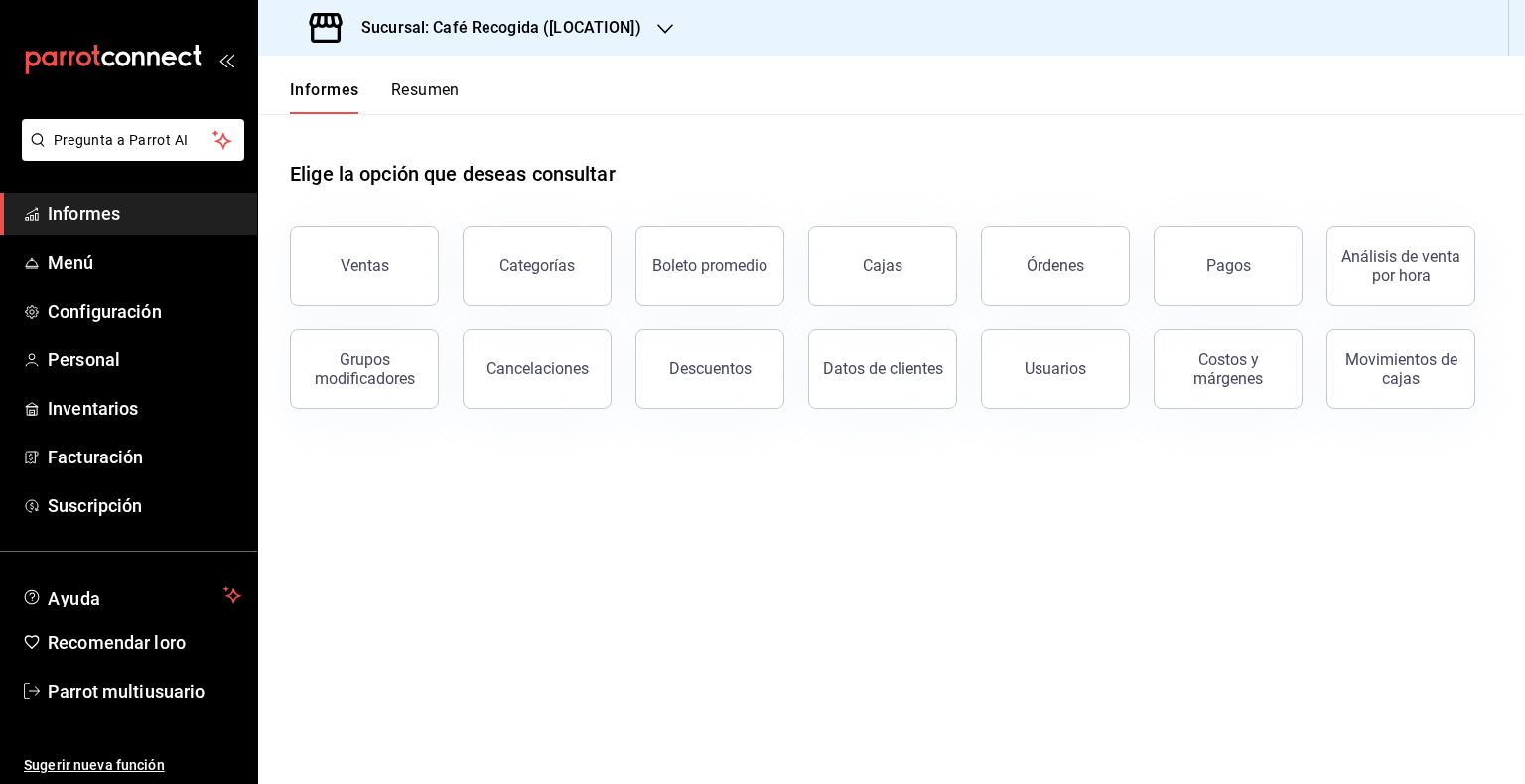 click 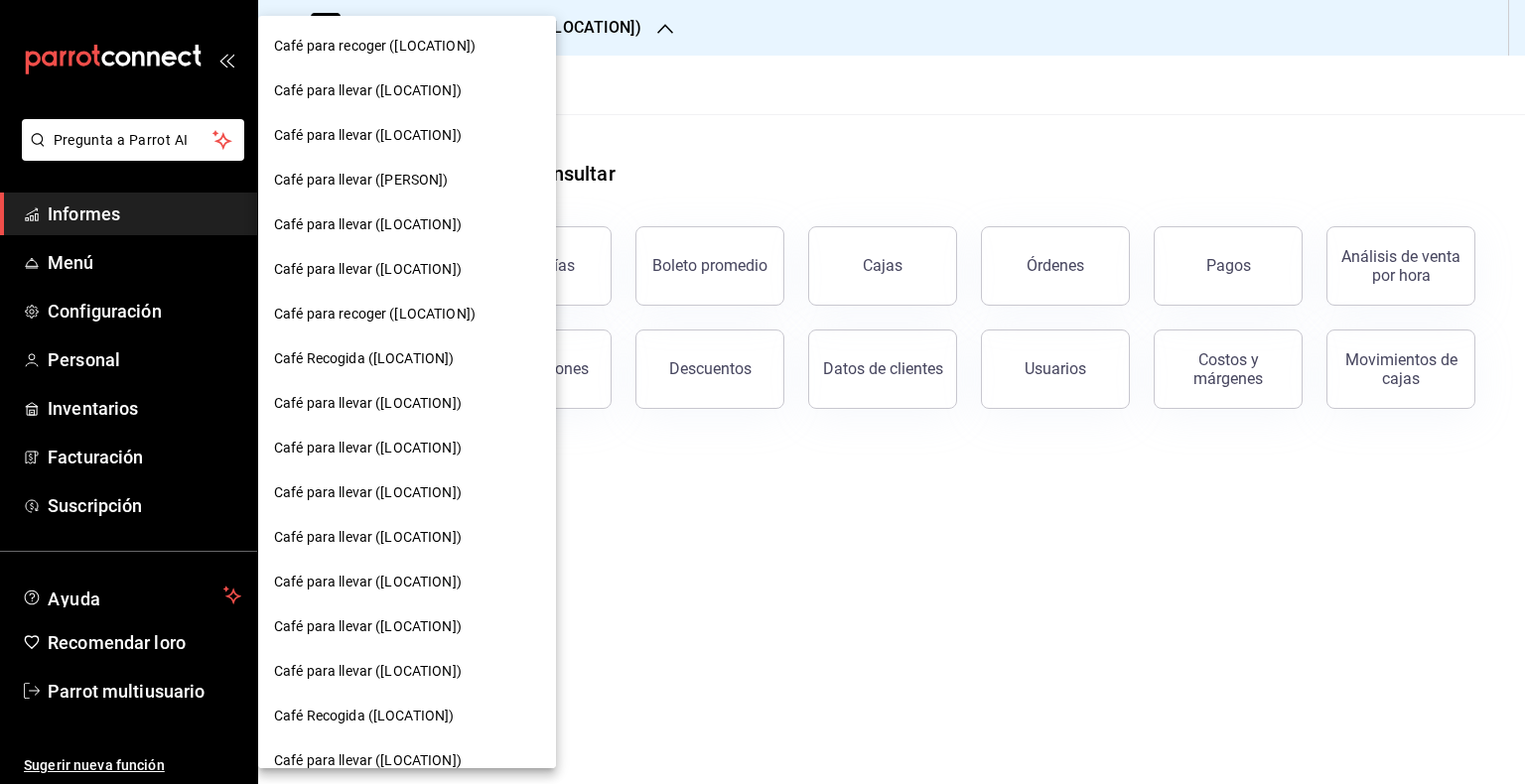 click on "Café para llevar ([LOCATION])" at bounding box center [407, 90] 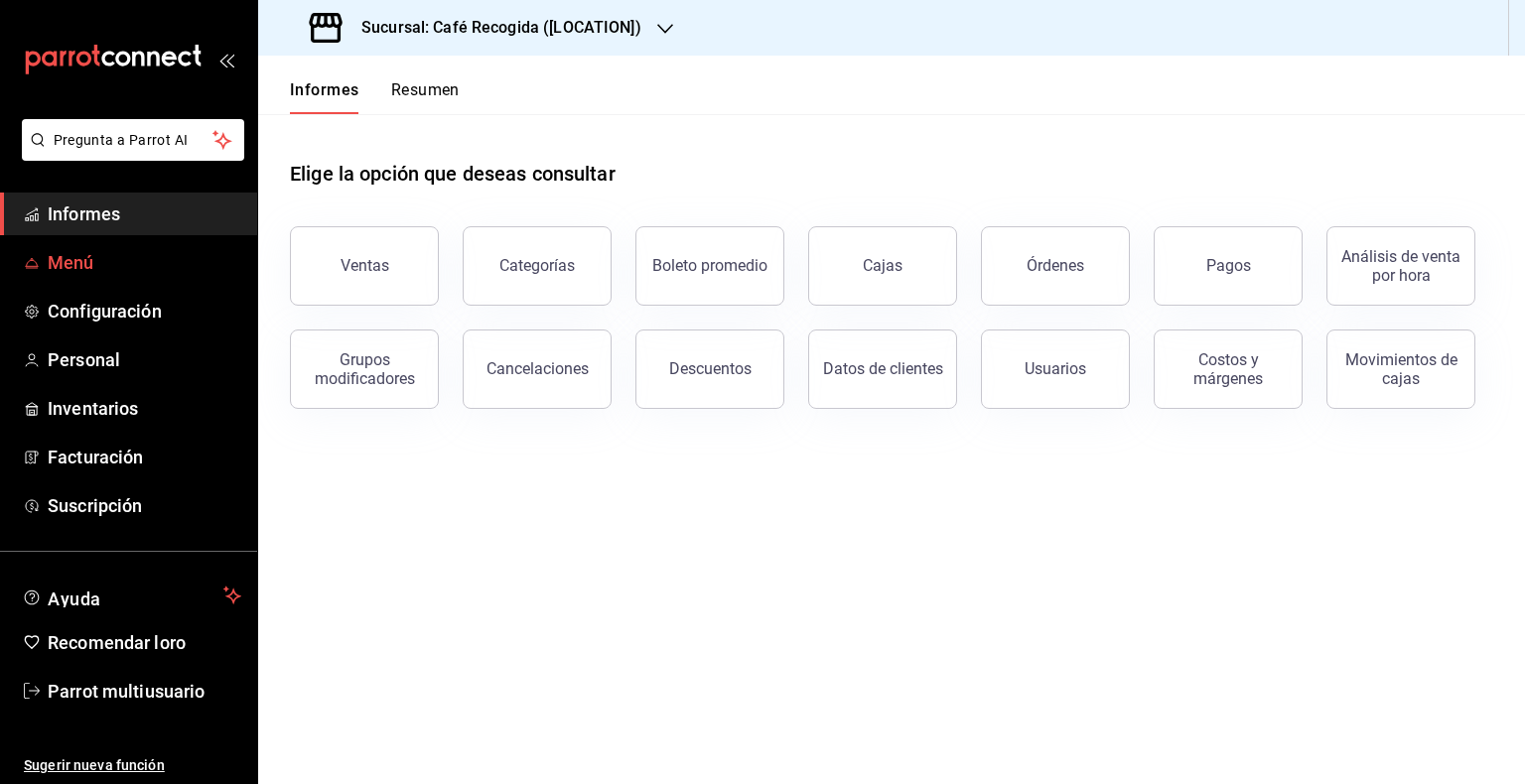 click on "Menú" at bounding box center [144, 262] 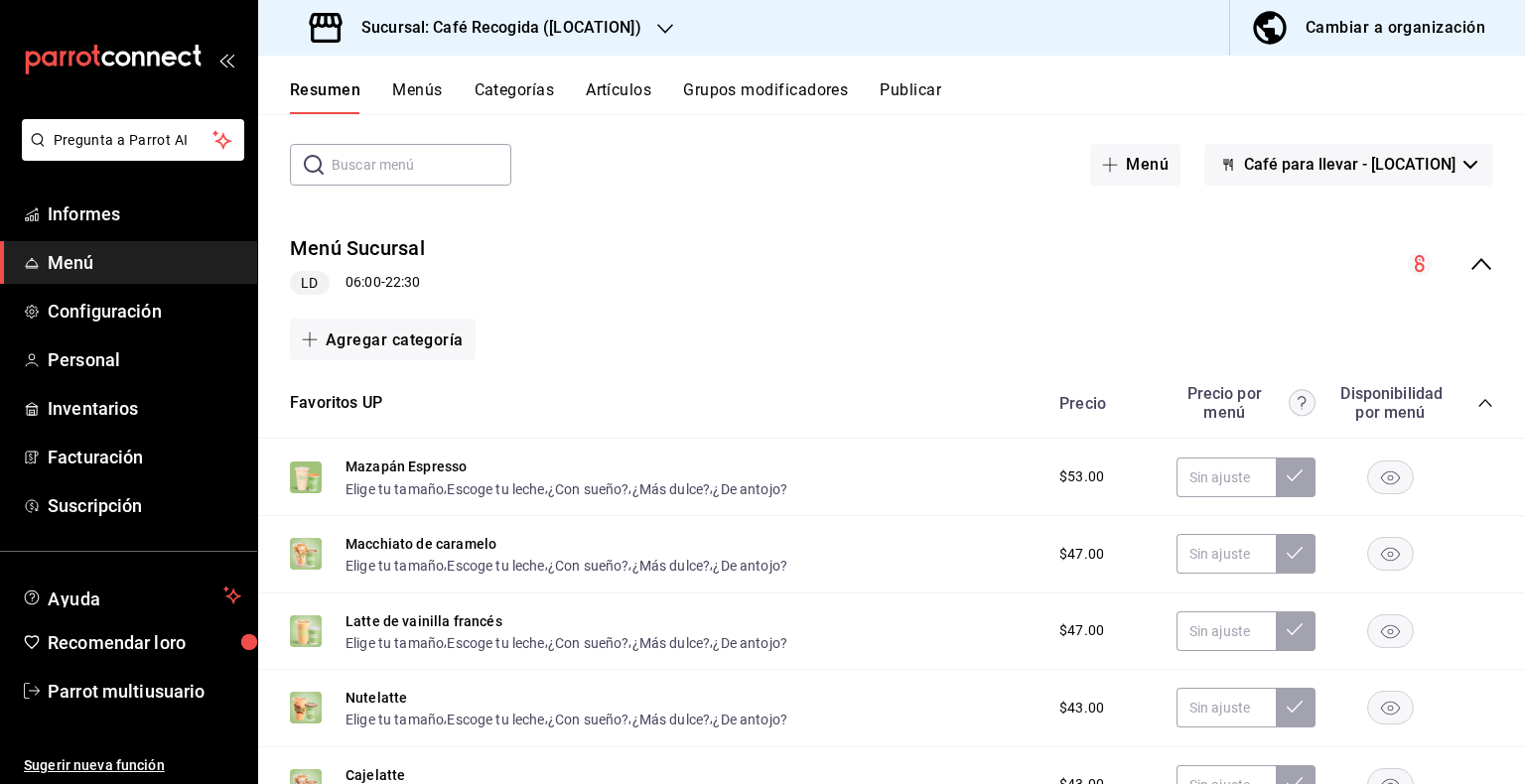 scroll, scrollTop: 0, scrollLeft: 0, axis: both 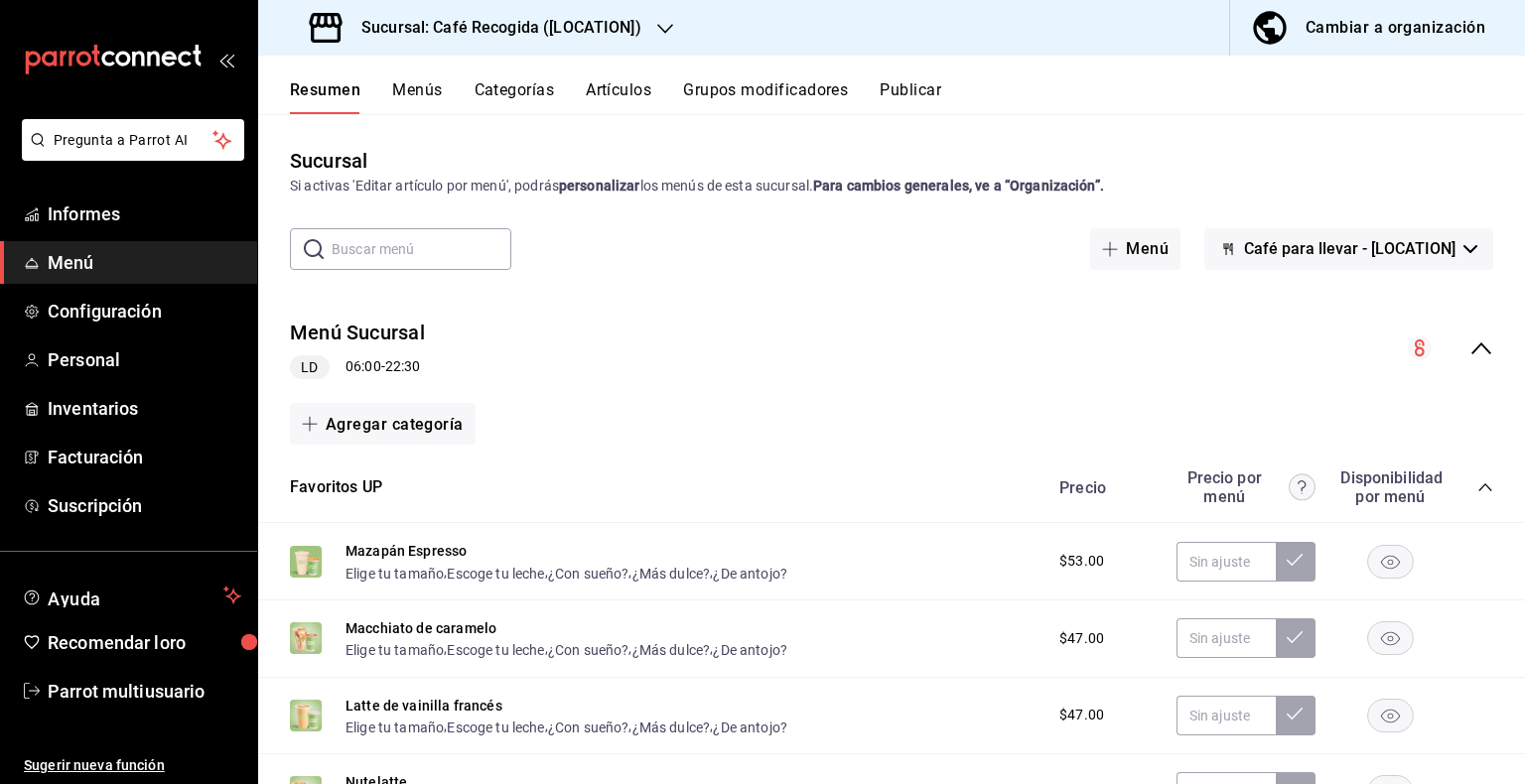 click on "Artículos" at bounding box center [619, 89] 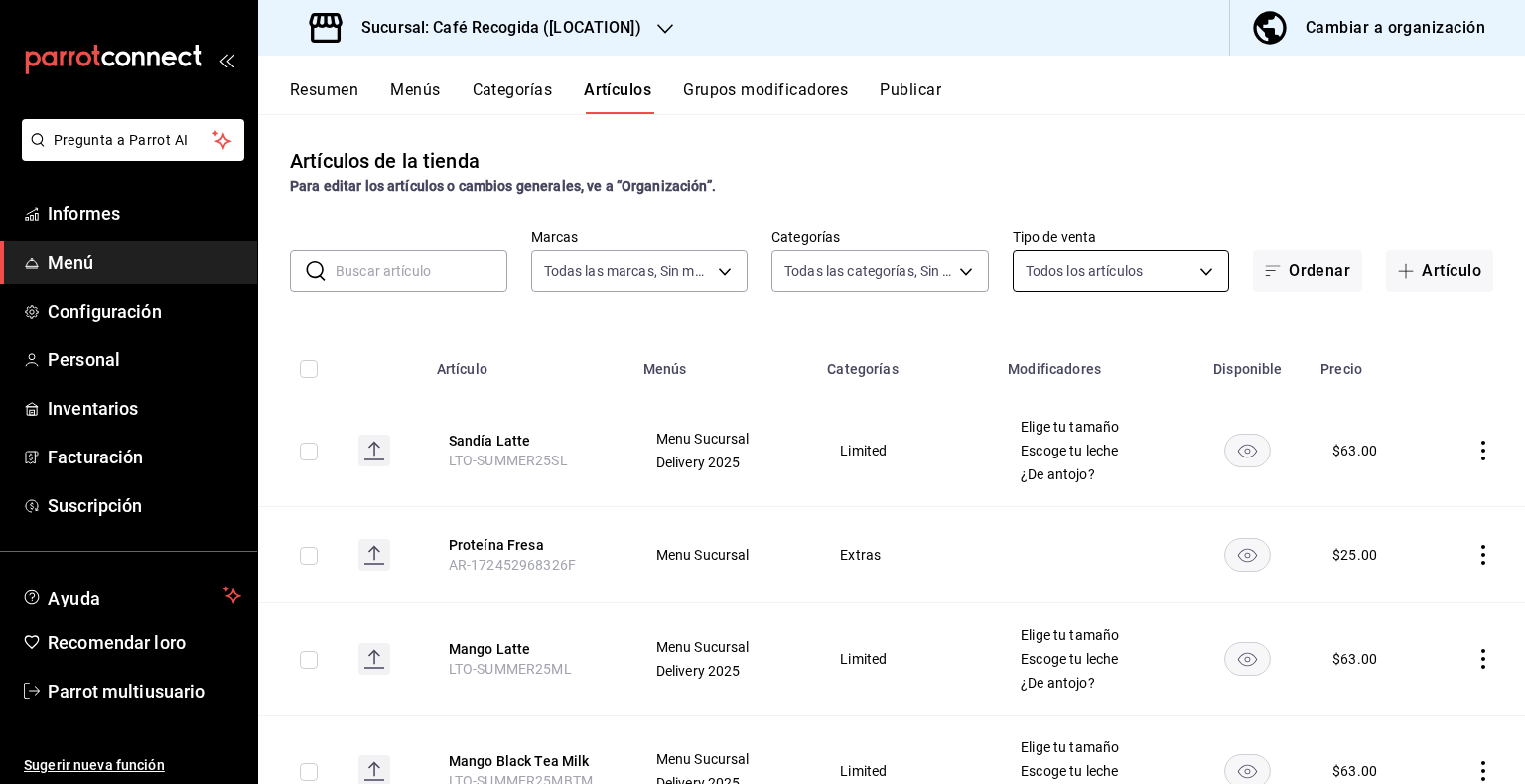 type on "[UUID]" 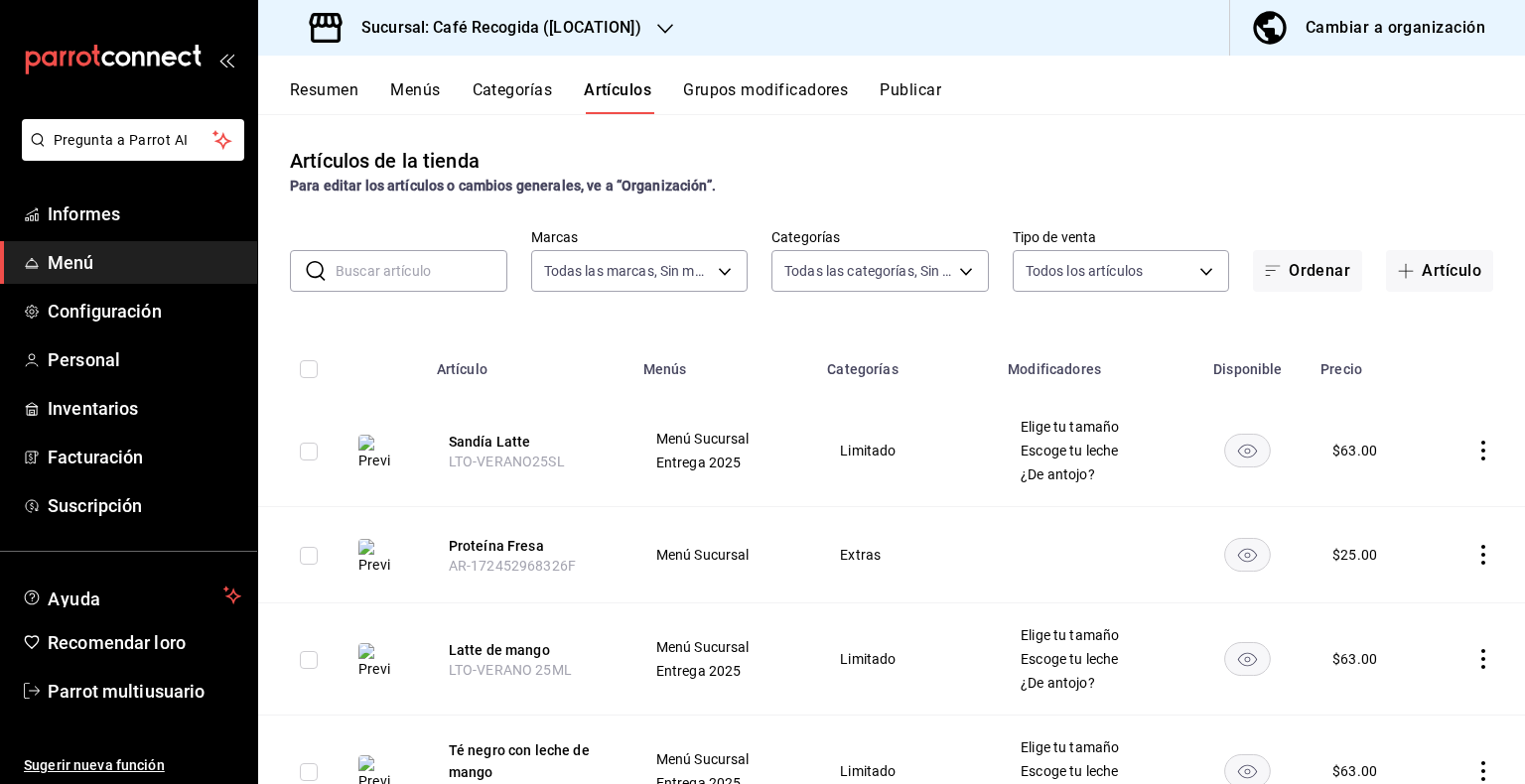 click at bounding box center [421, 271] 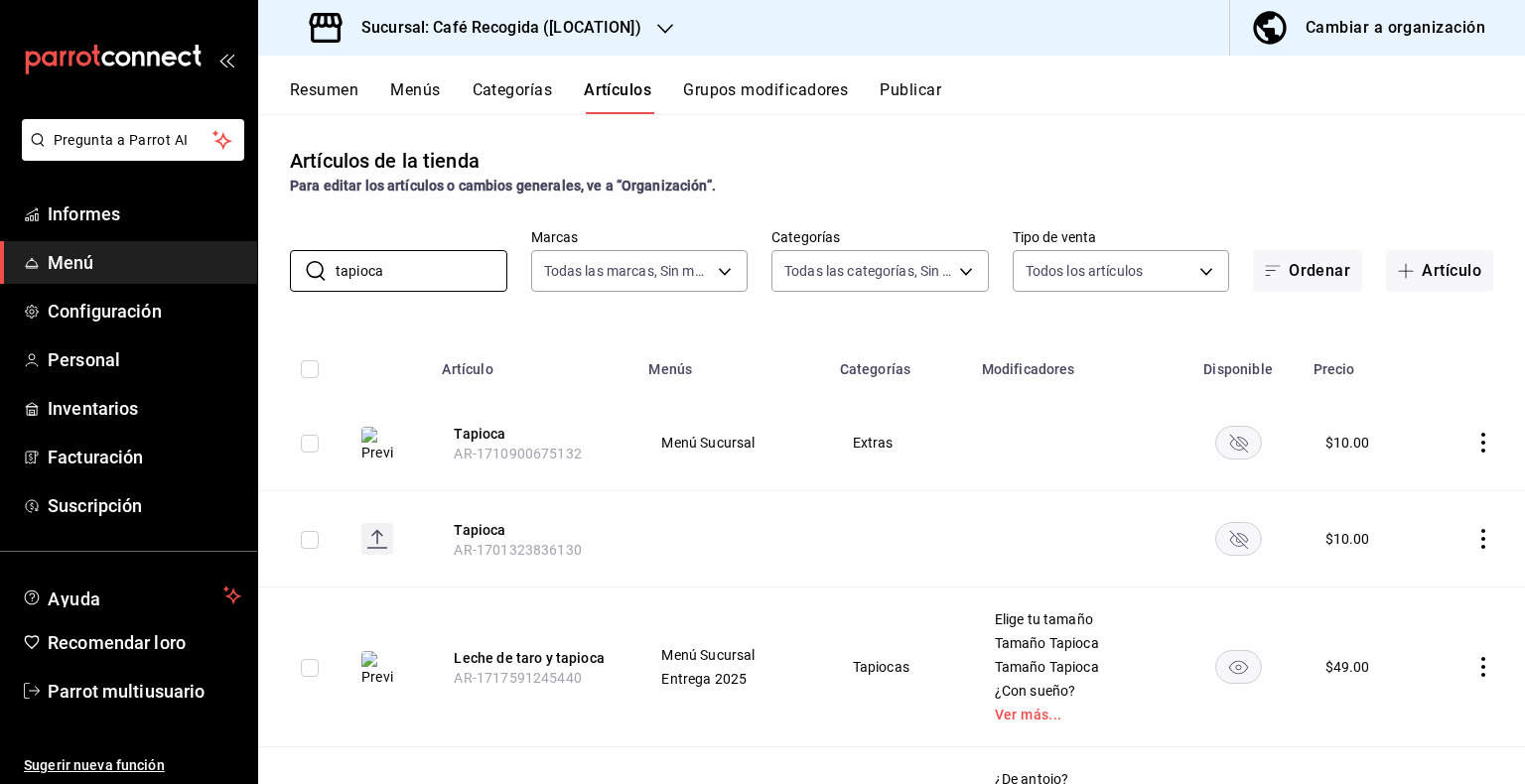click 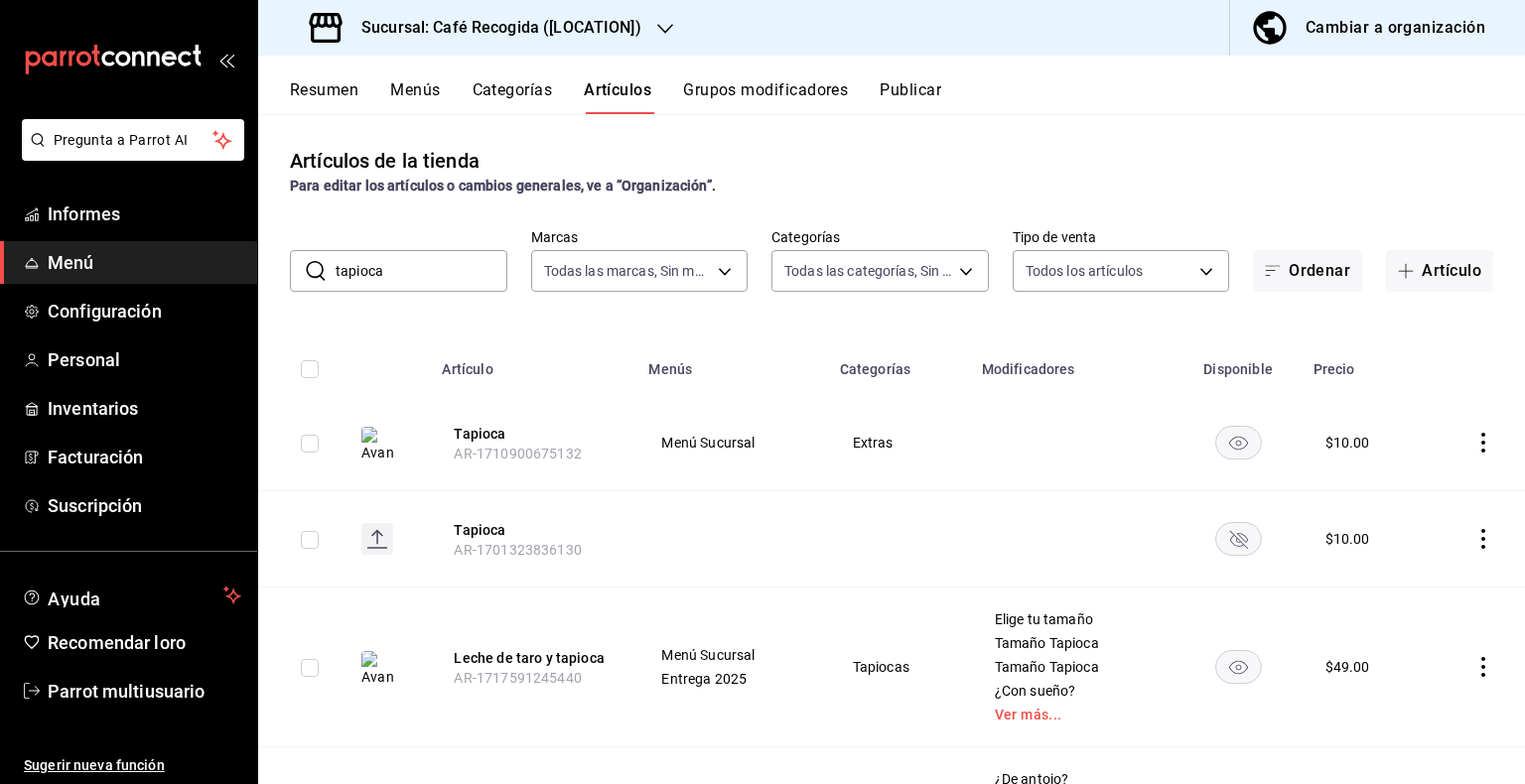 click 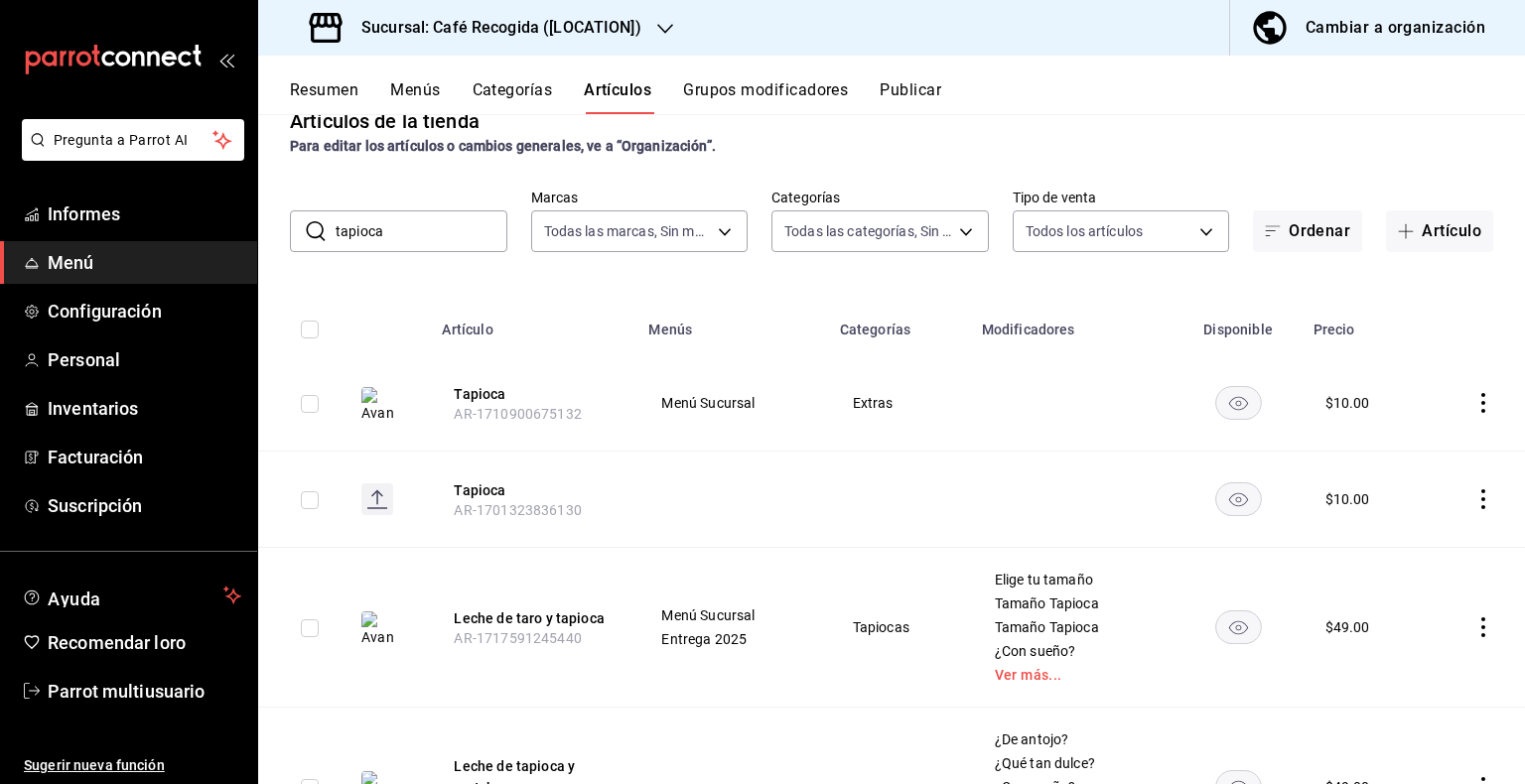 scroll, scrollTop: 0, scrollLeft: 0, axis: both 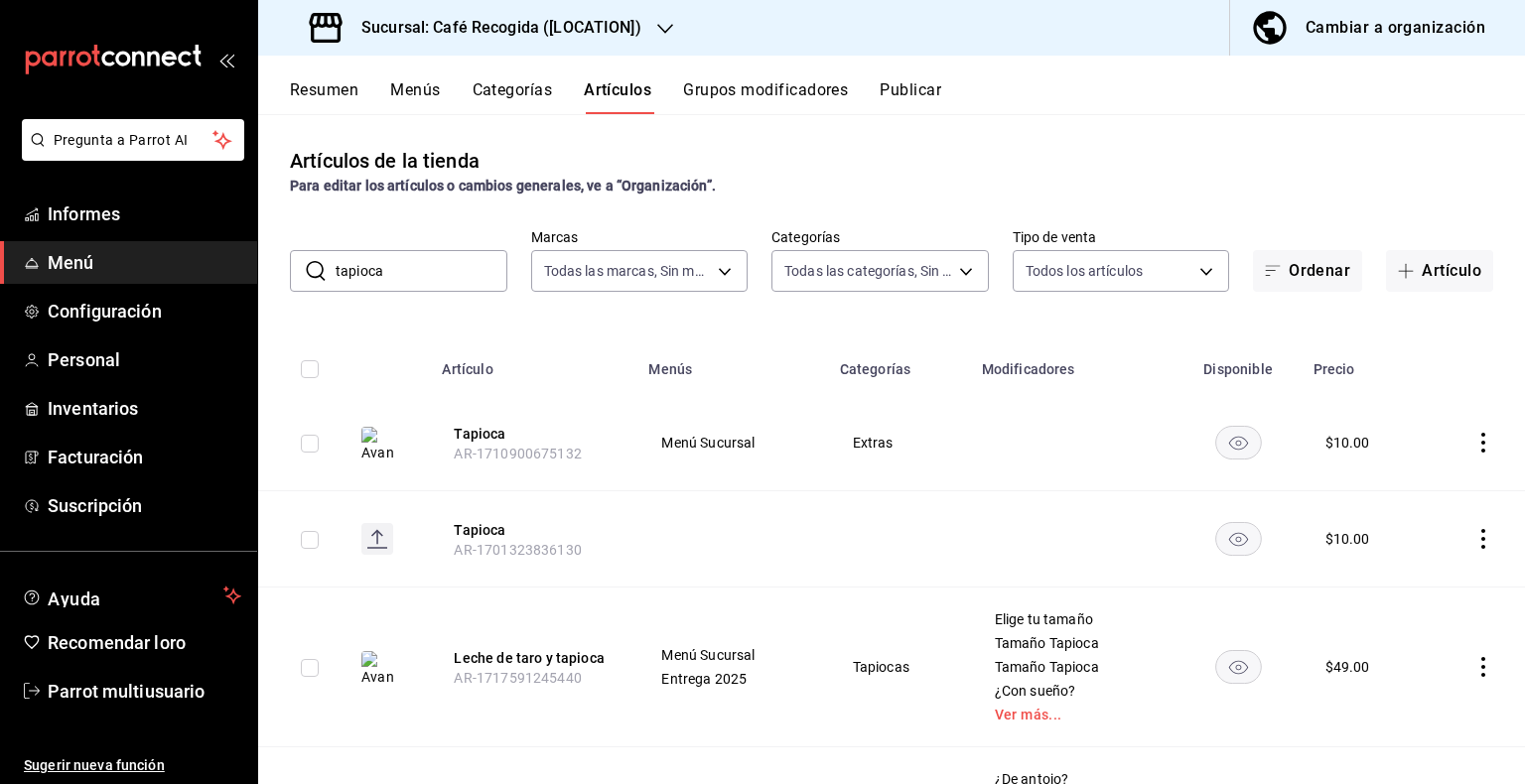 click on "tapioca" at bounding box center (421, 271) 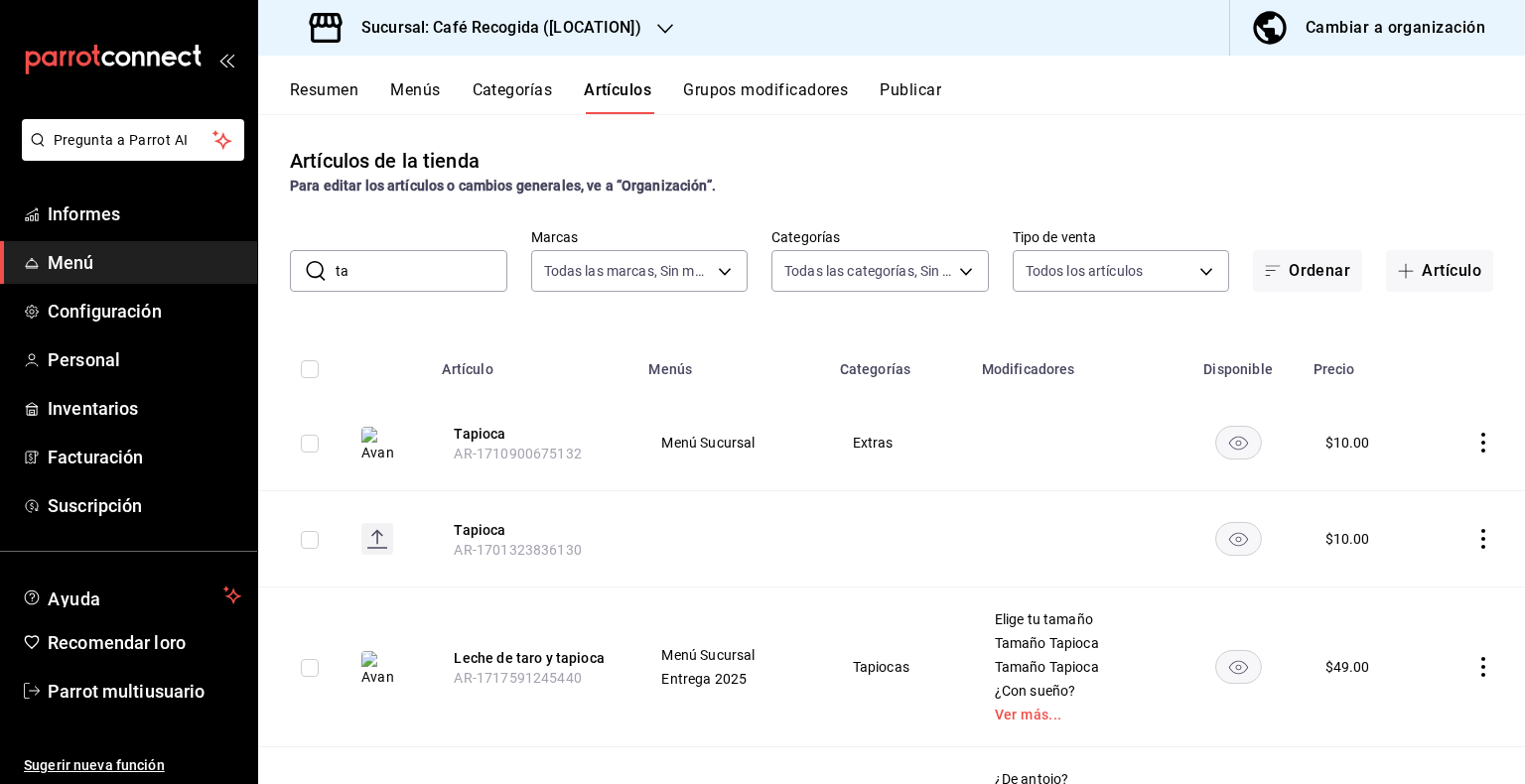 type on "t" 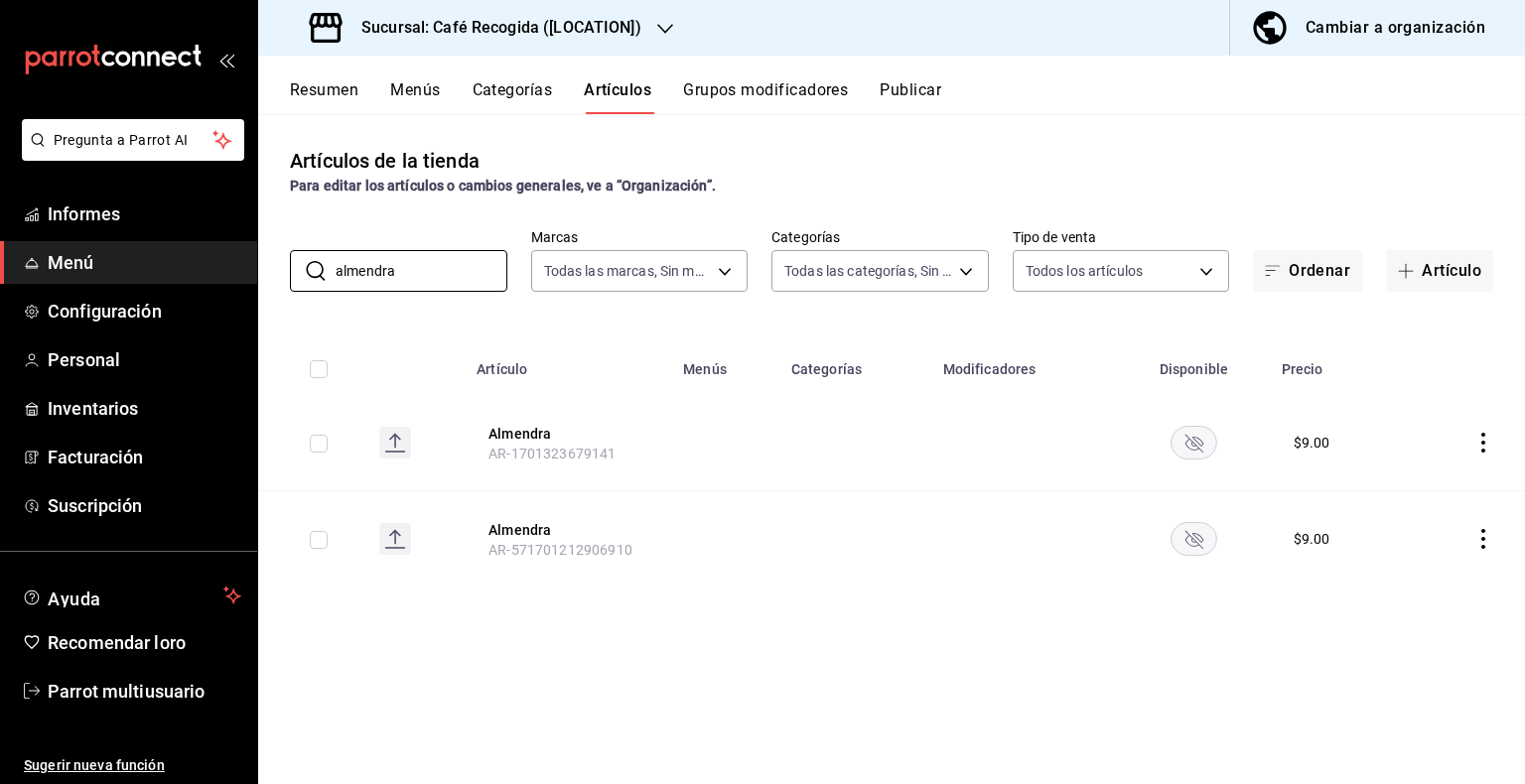type on "almendra" 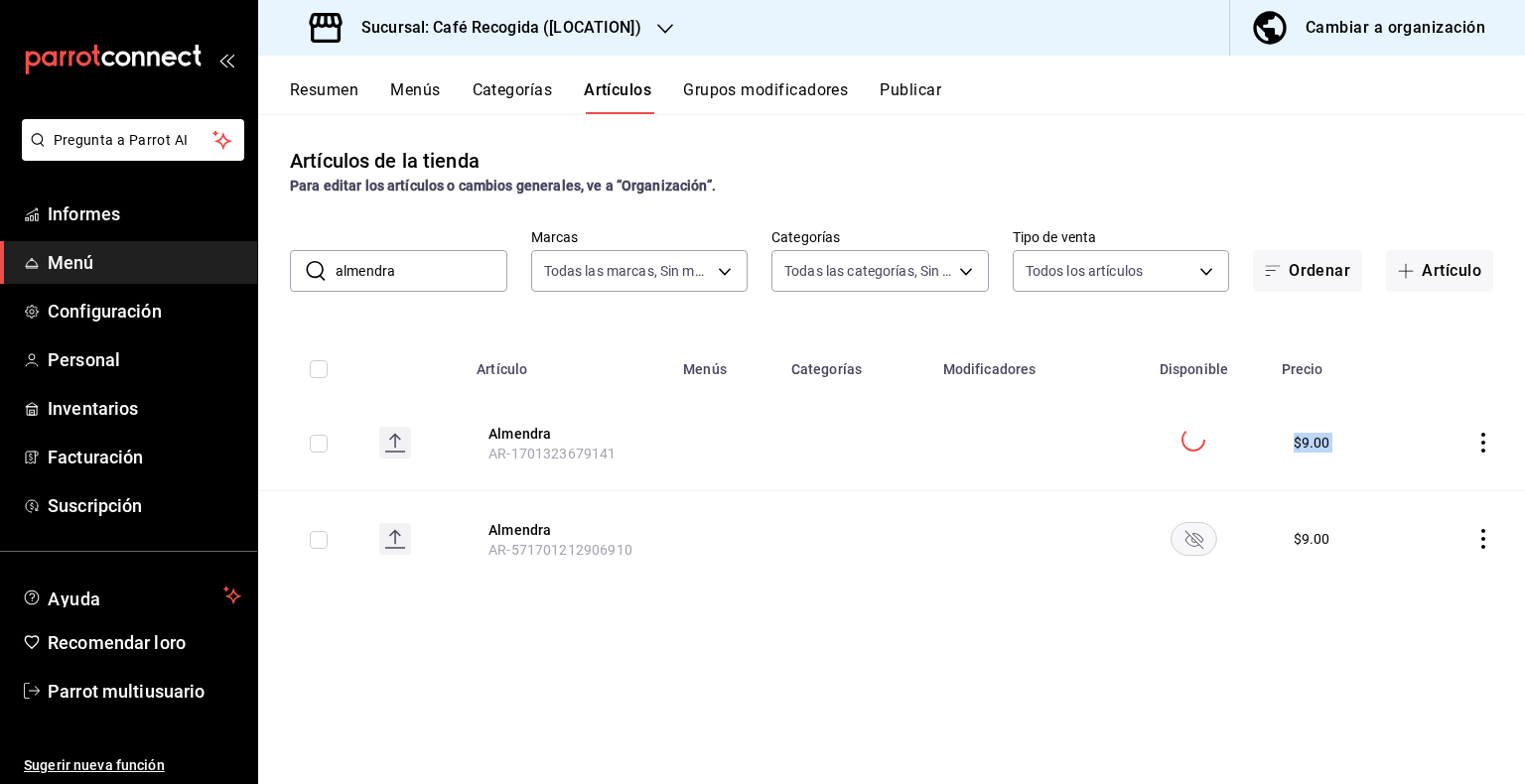 click 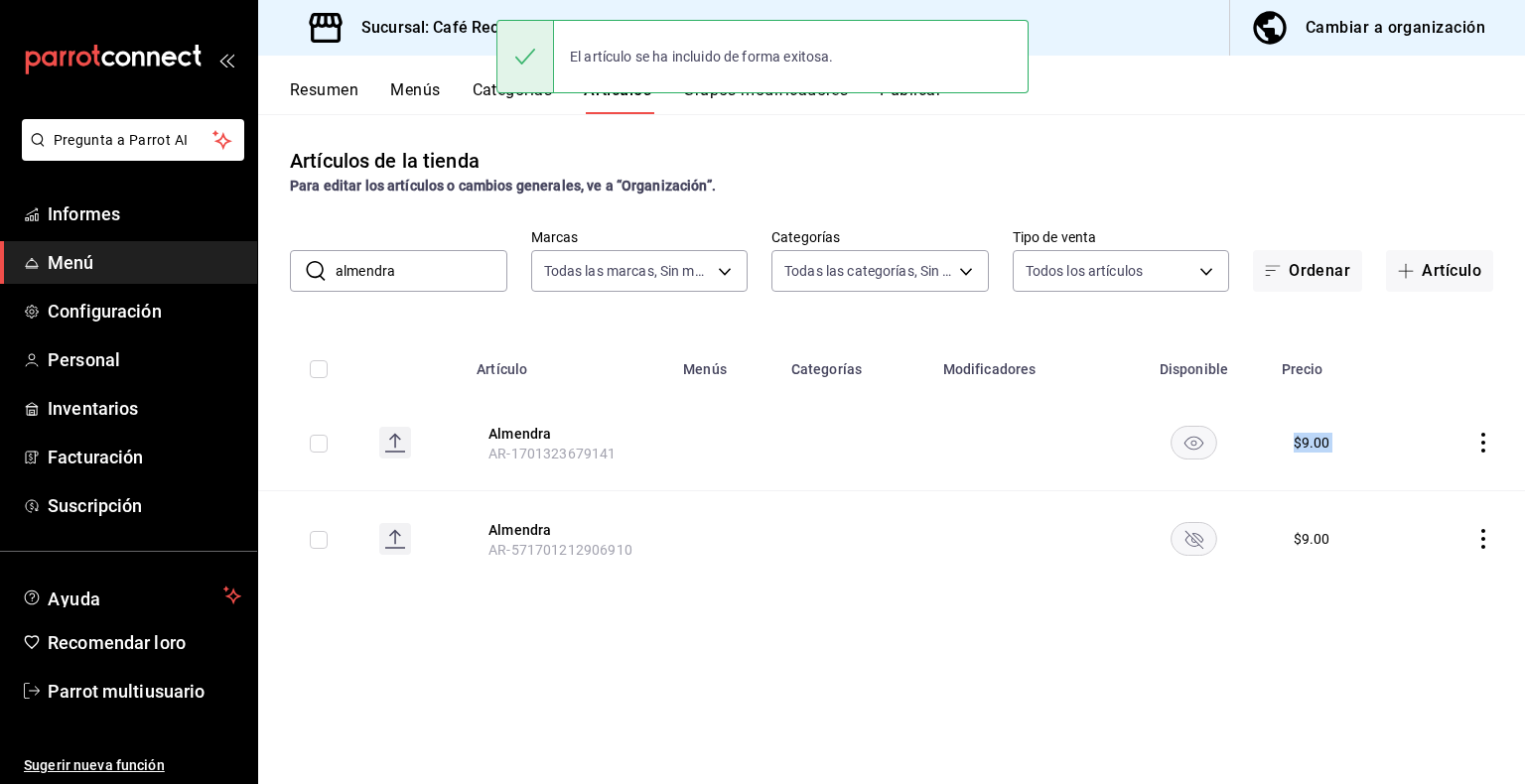 click 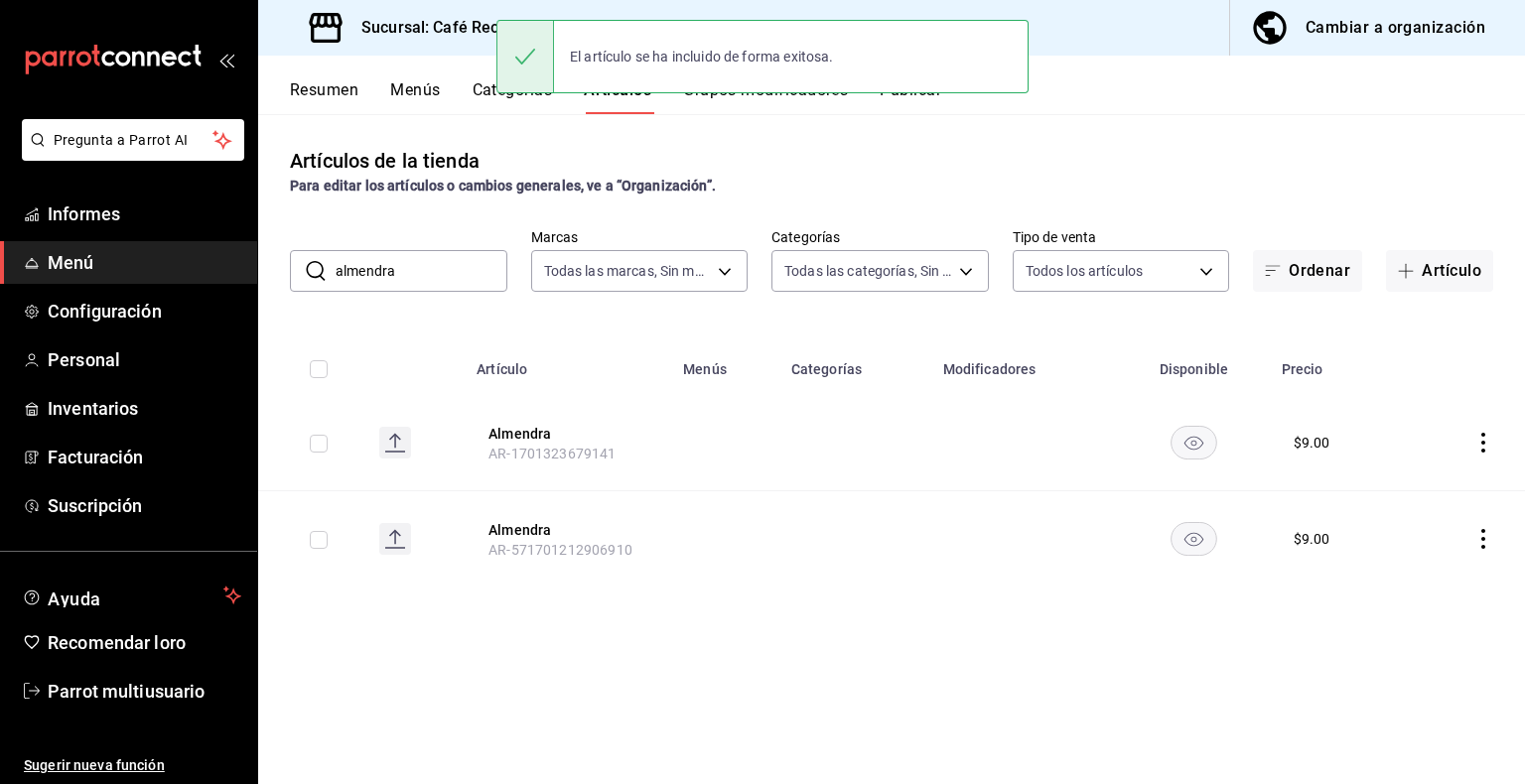 click on "Artículos de la tienda Para editar los artículos o cambios generales, ve a “Organización”." at bounding box center (892, 171) 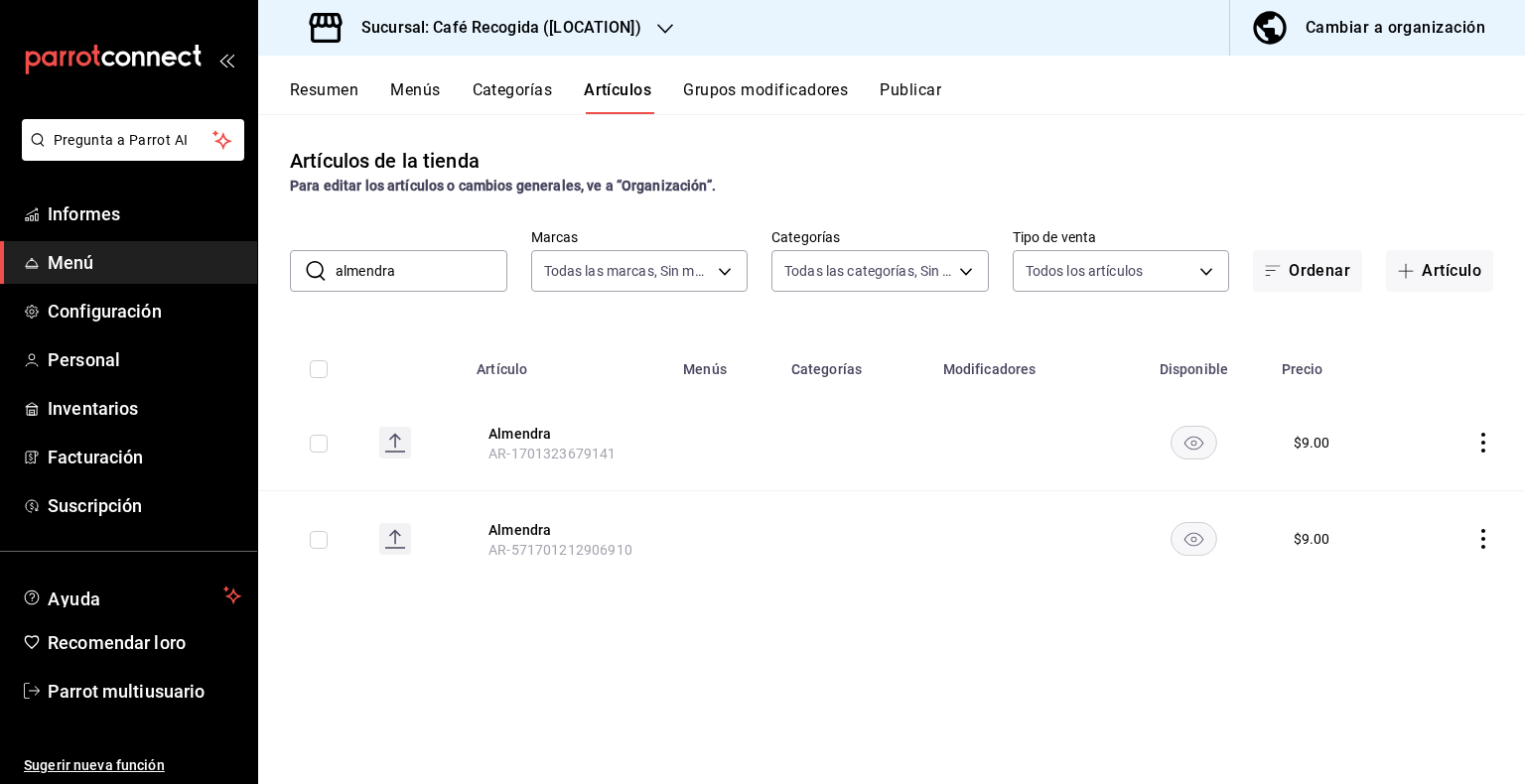 click on "Publicar" at bounding box center (910, 89) 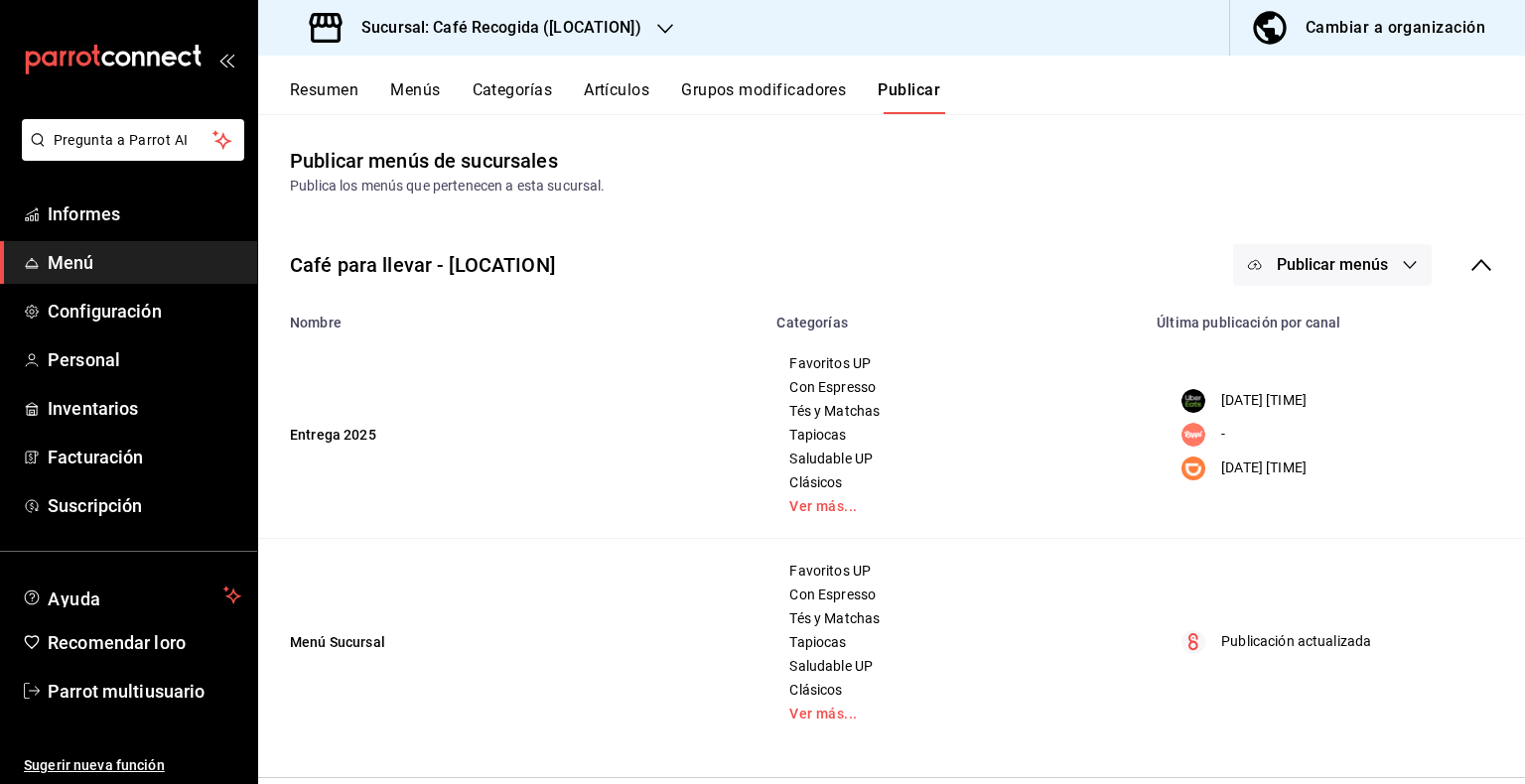 click 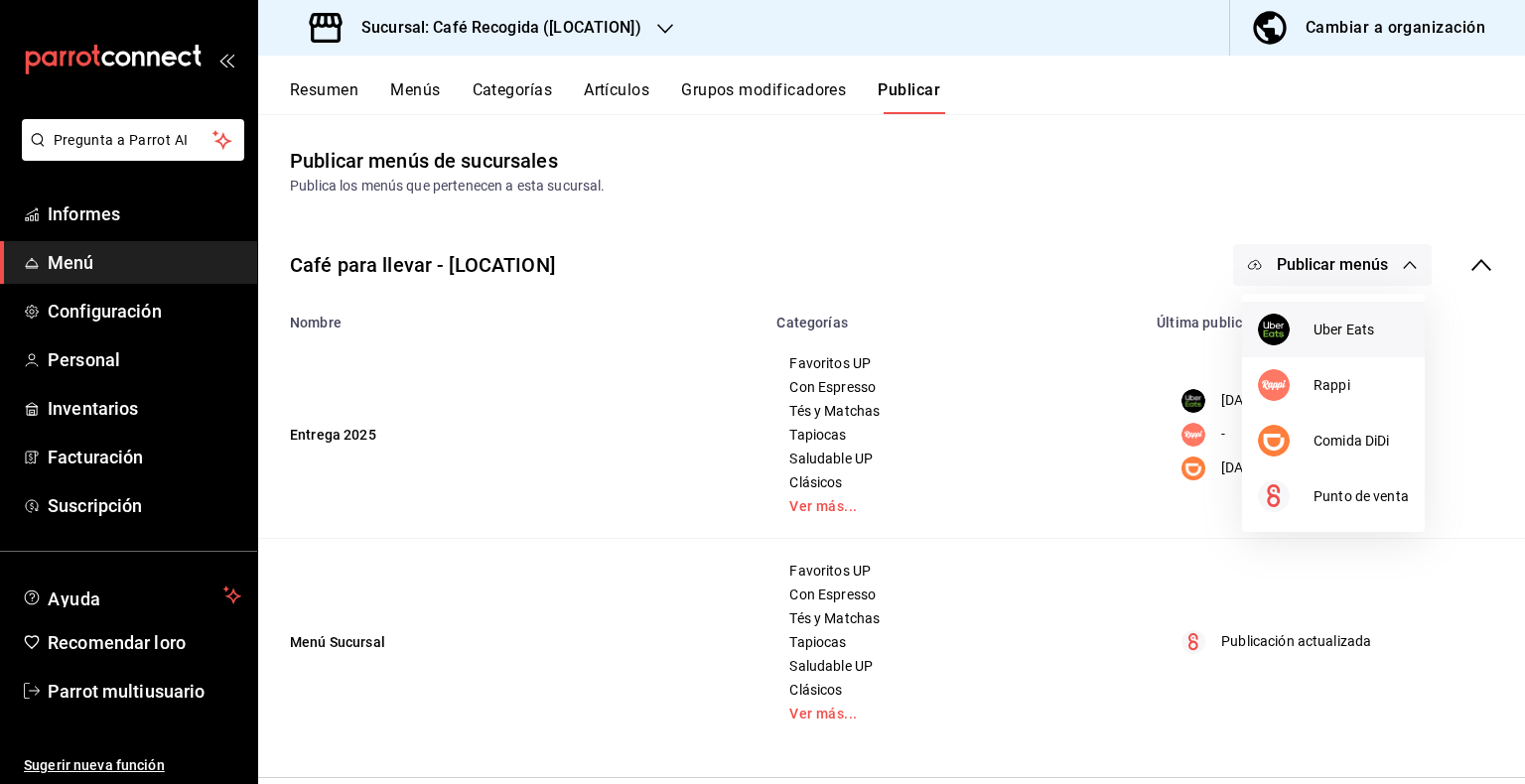 click on "Uber Eats" at bounding box center (1361, 329) 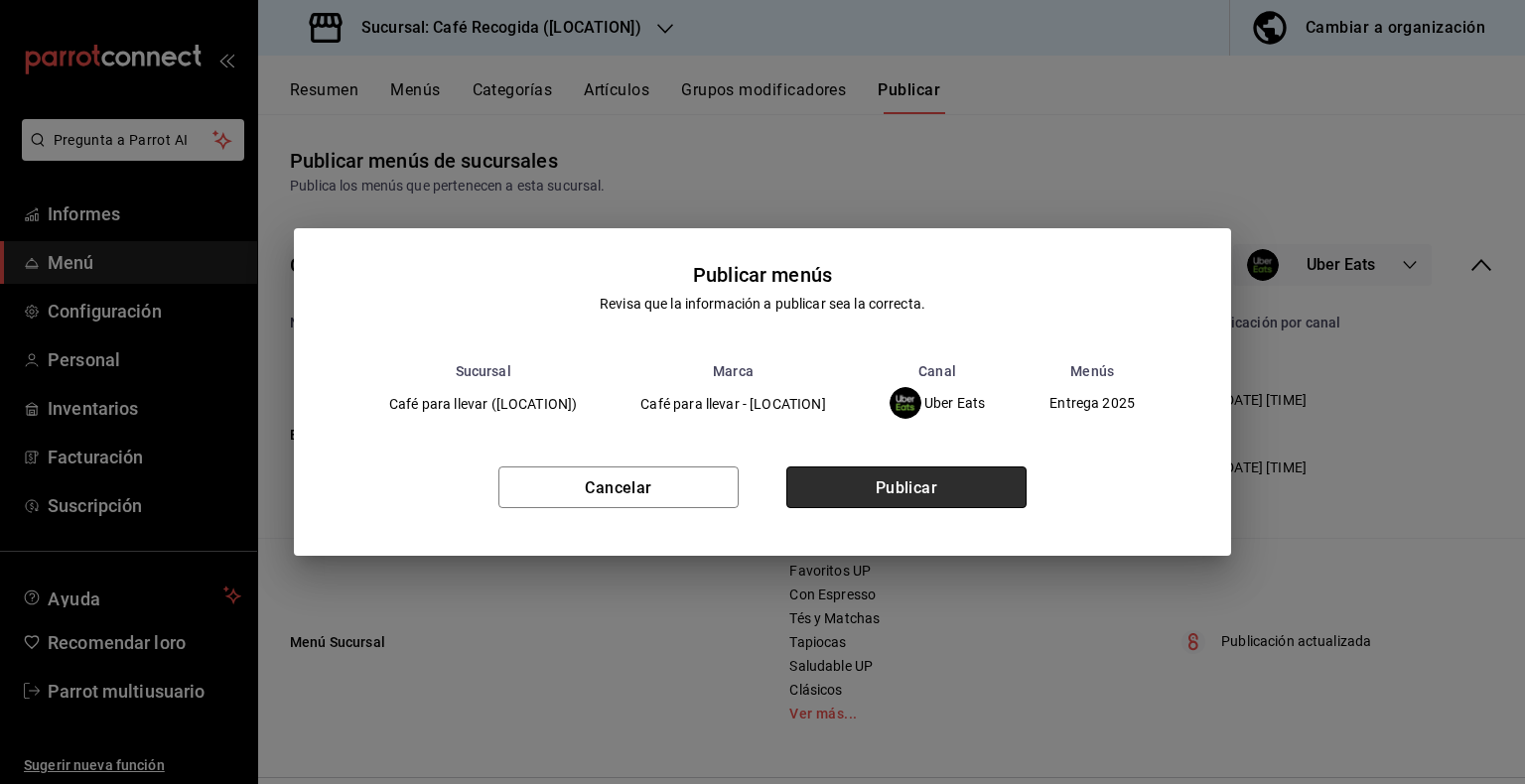 click on "Publicar" at bounding box center [906, 487] 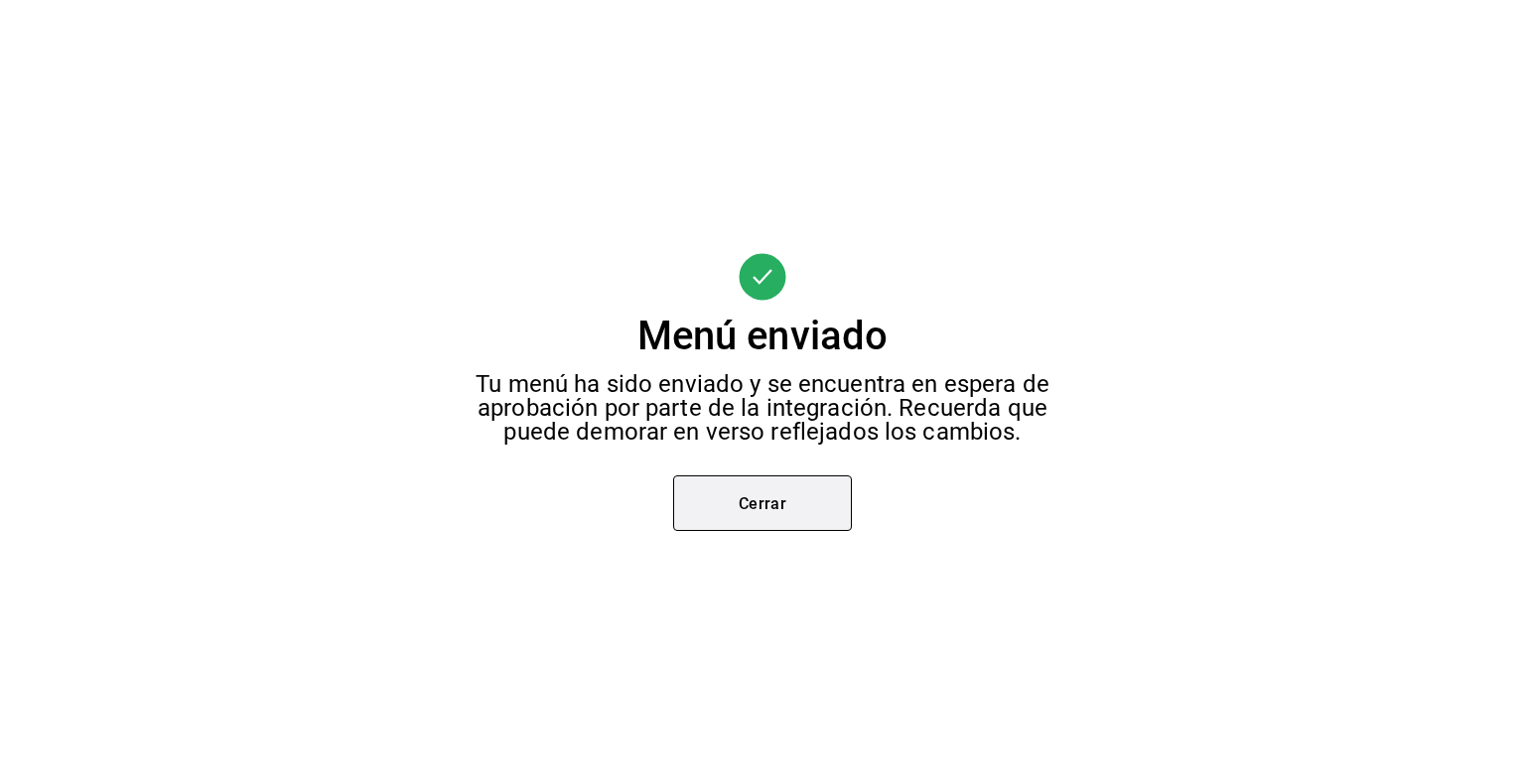 click on "Cerrar" at bounding box center [762, 503] 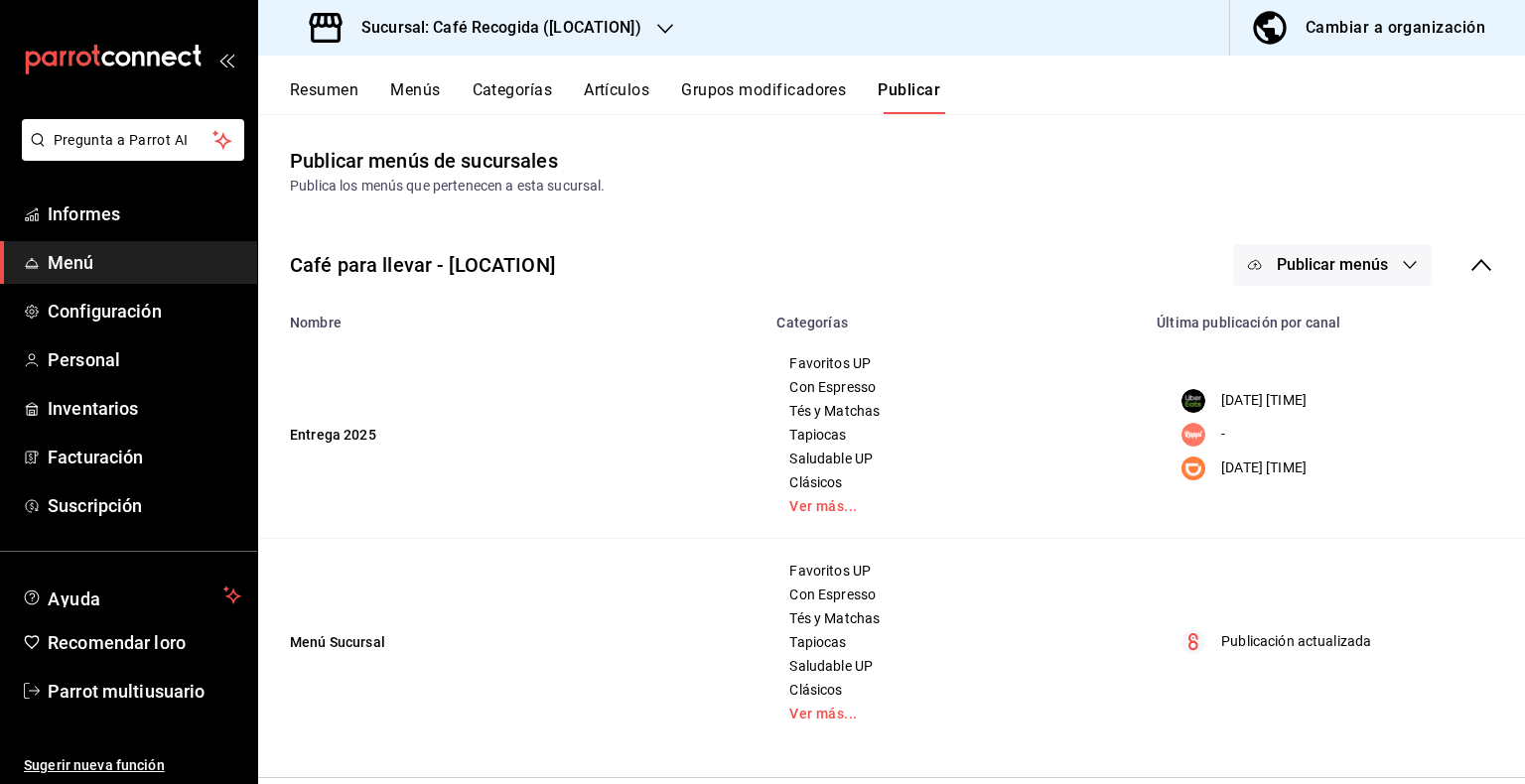 click 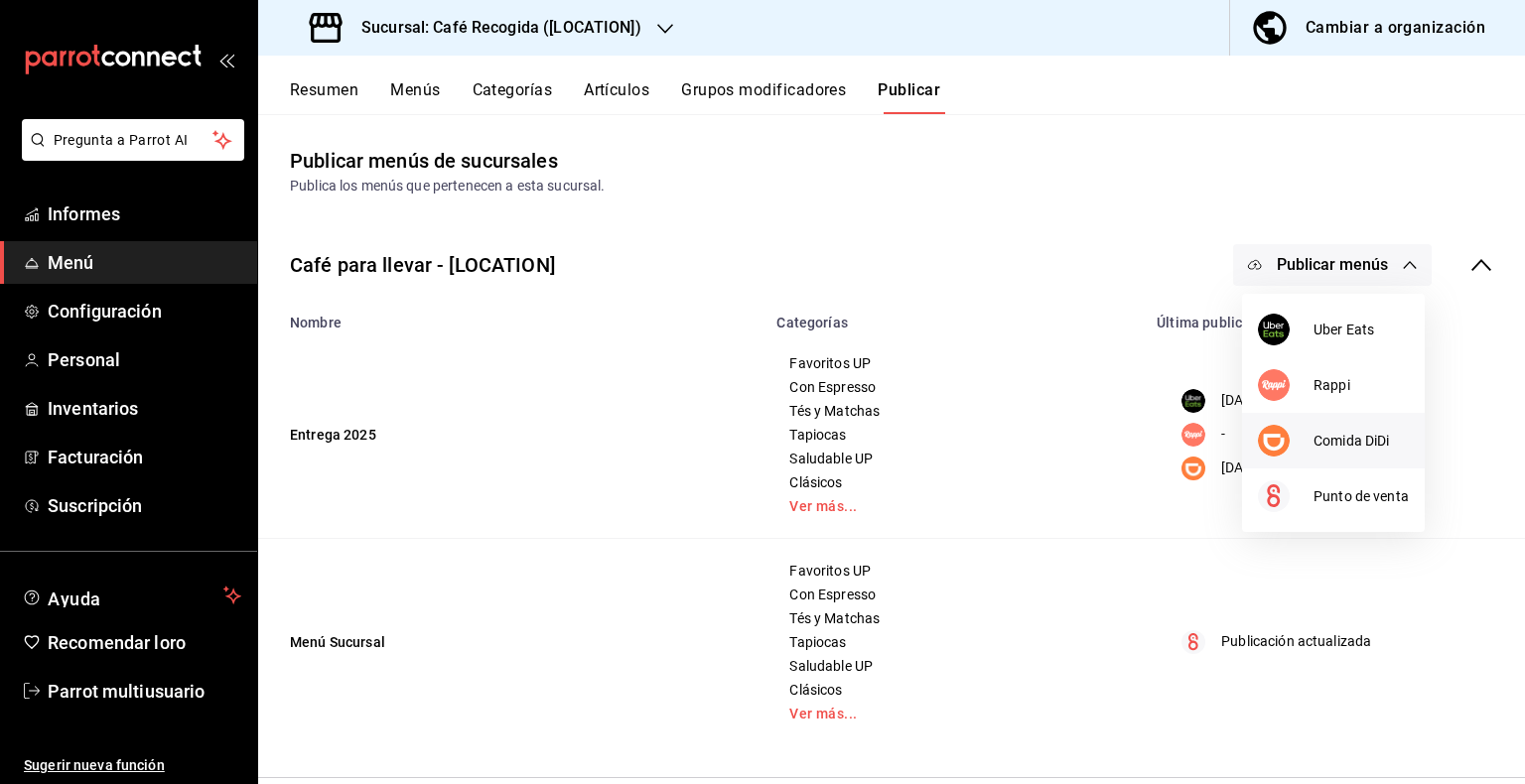 click on "Comida DiDi" at bounding box center (1351, 441) 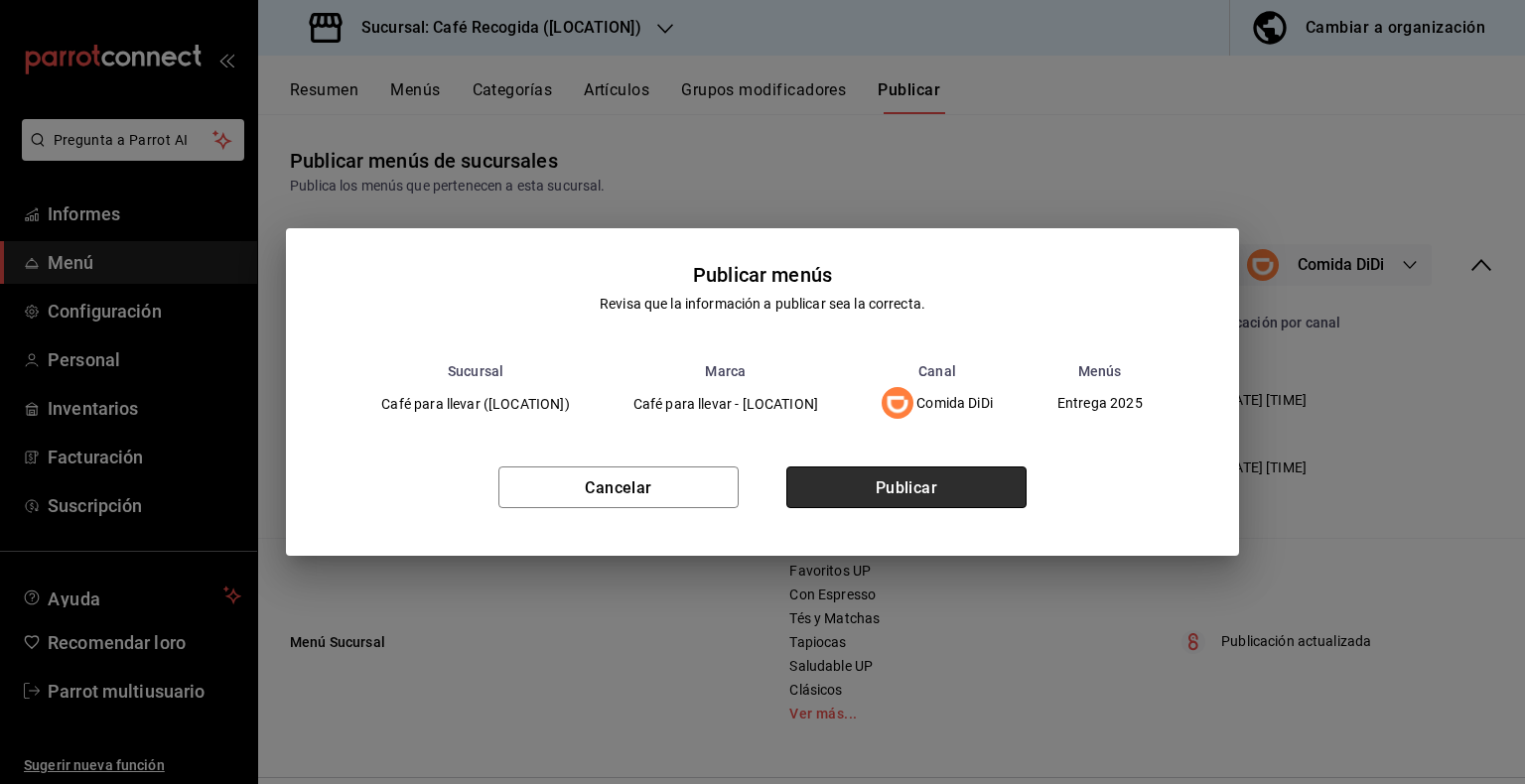 click on "Publicar" at bounding box center (906, 487) 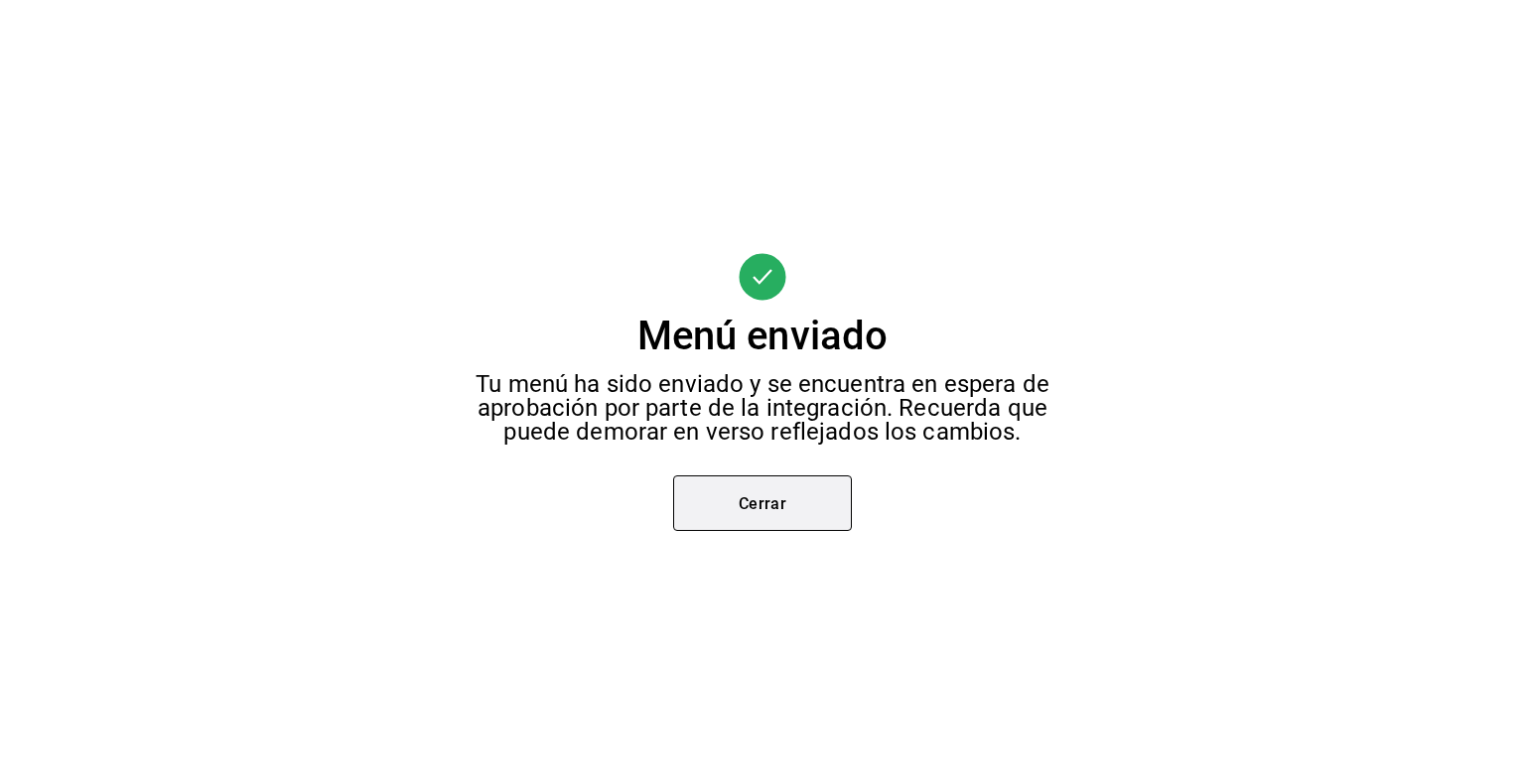 click on "Cerrar" at bounding box center [762, 502] 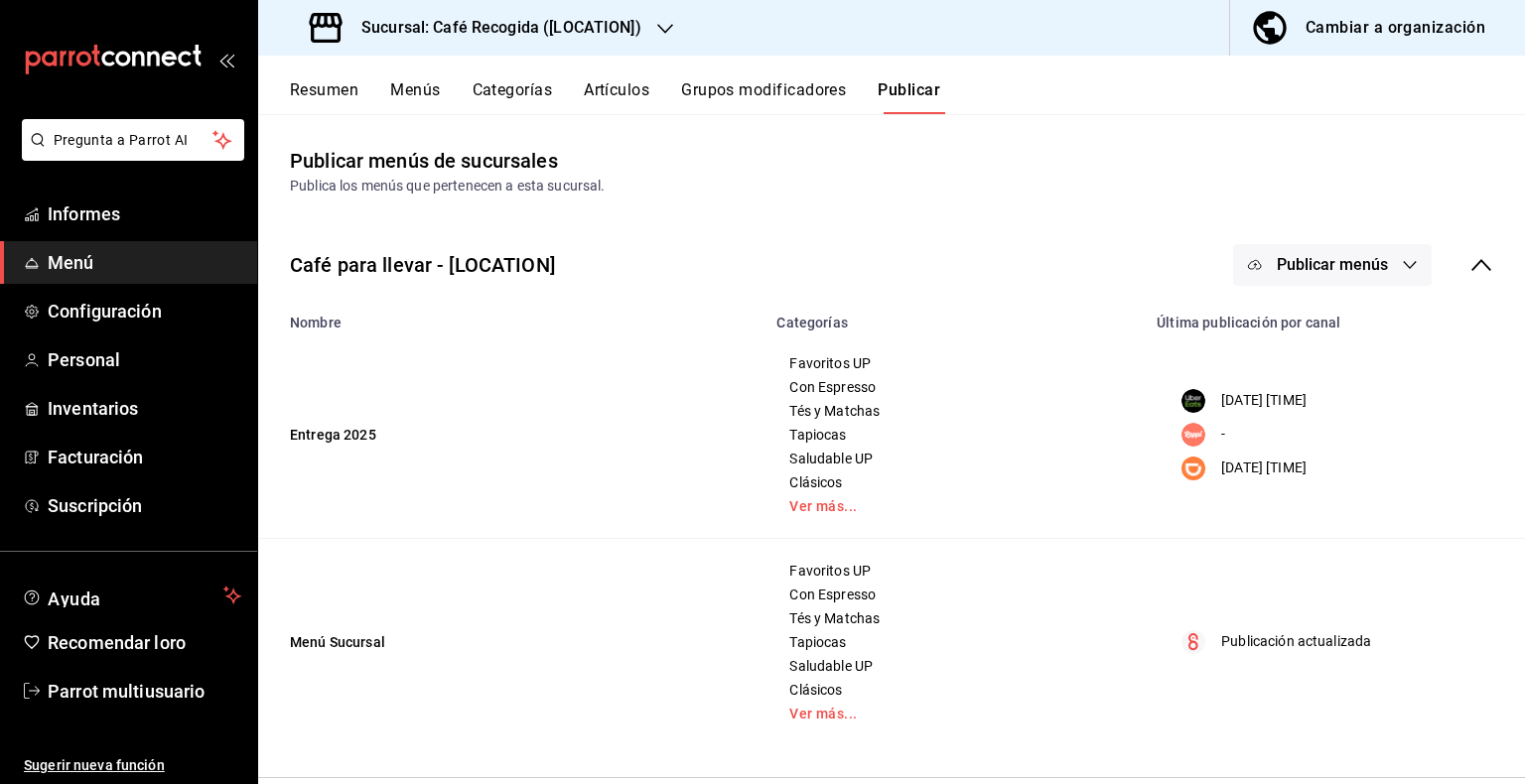 click on "Menú" at bounding box center (70, 262) 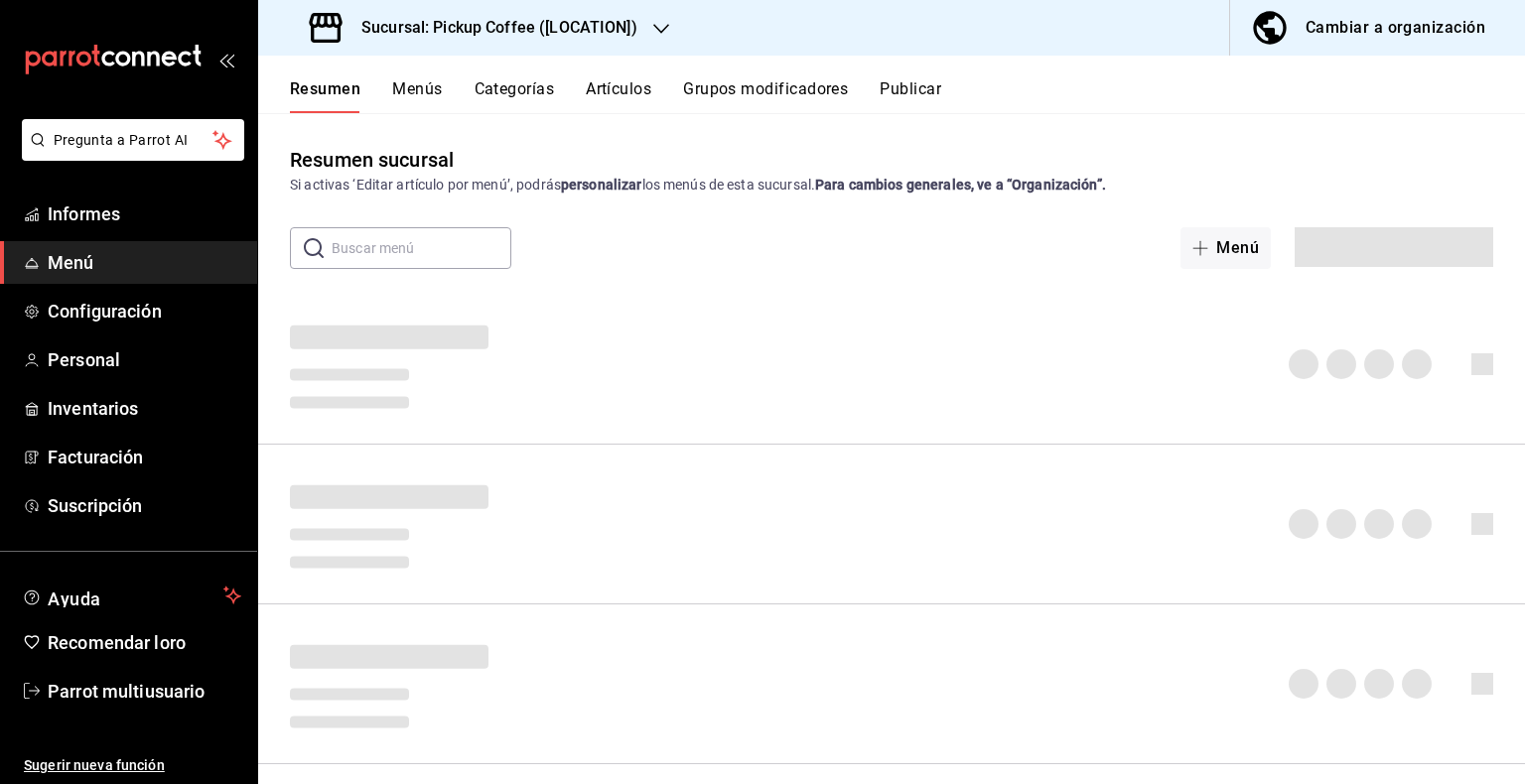 click 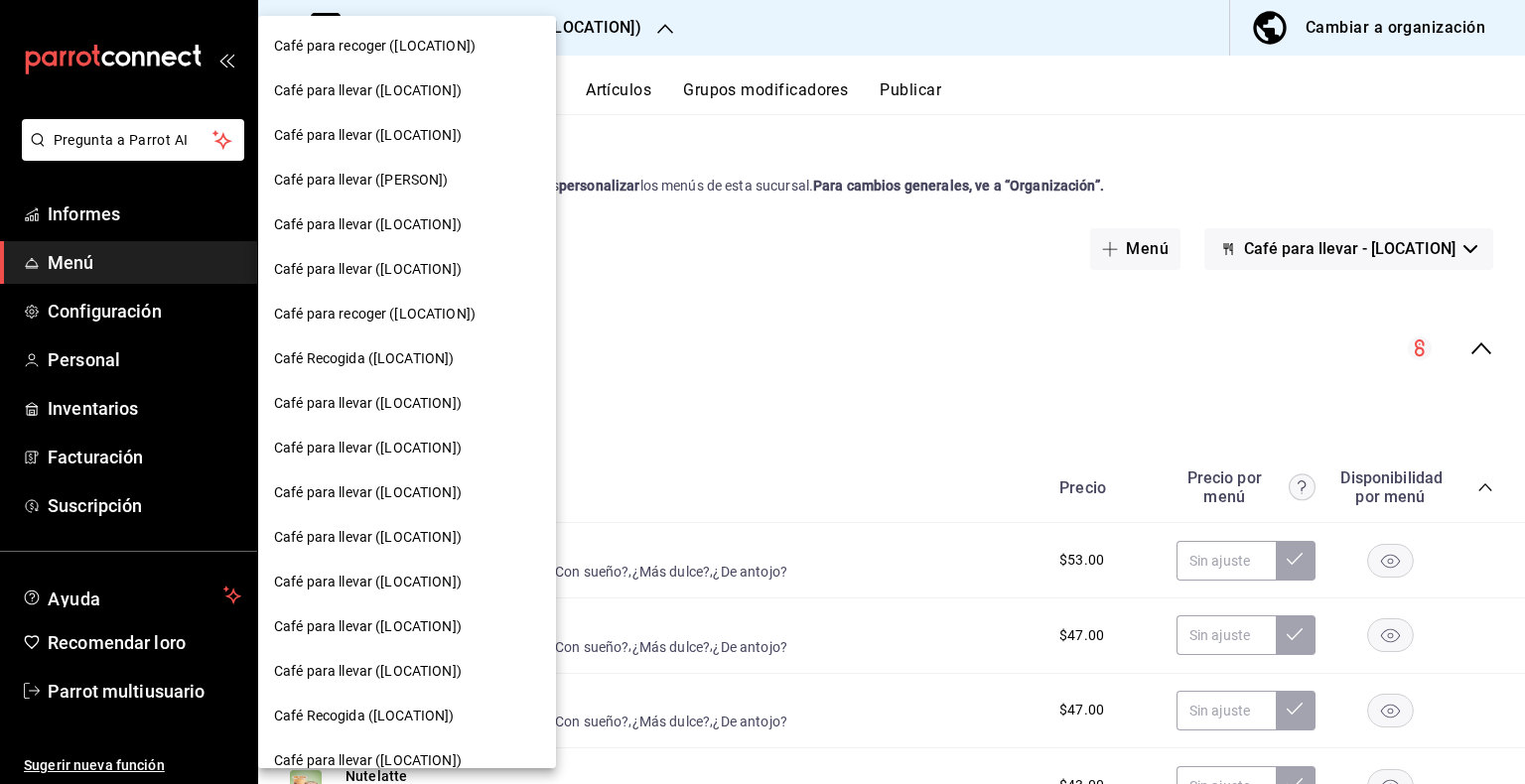 scroll, scrollTop: 156, scrollLeft: 0, axis: vertical 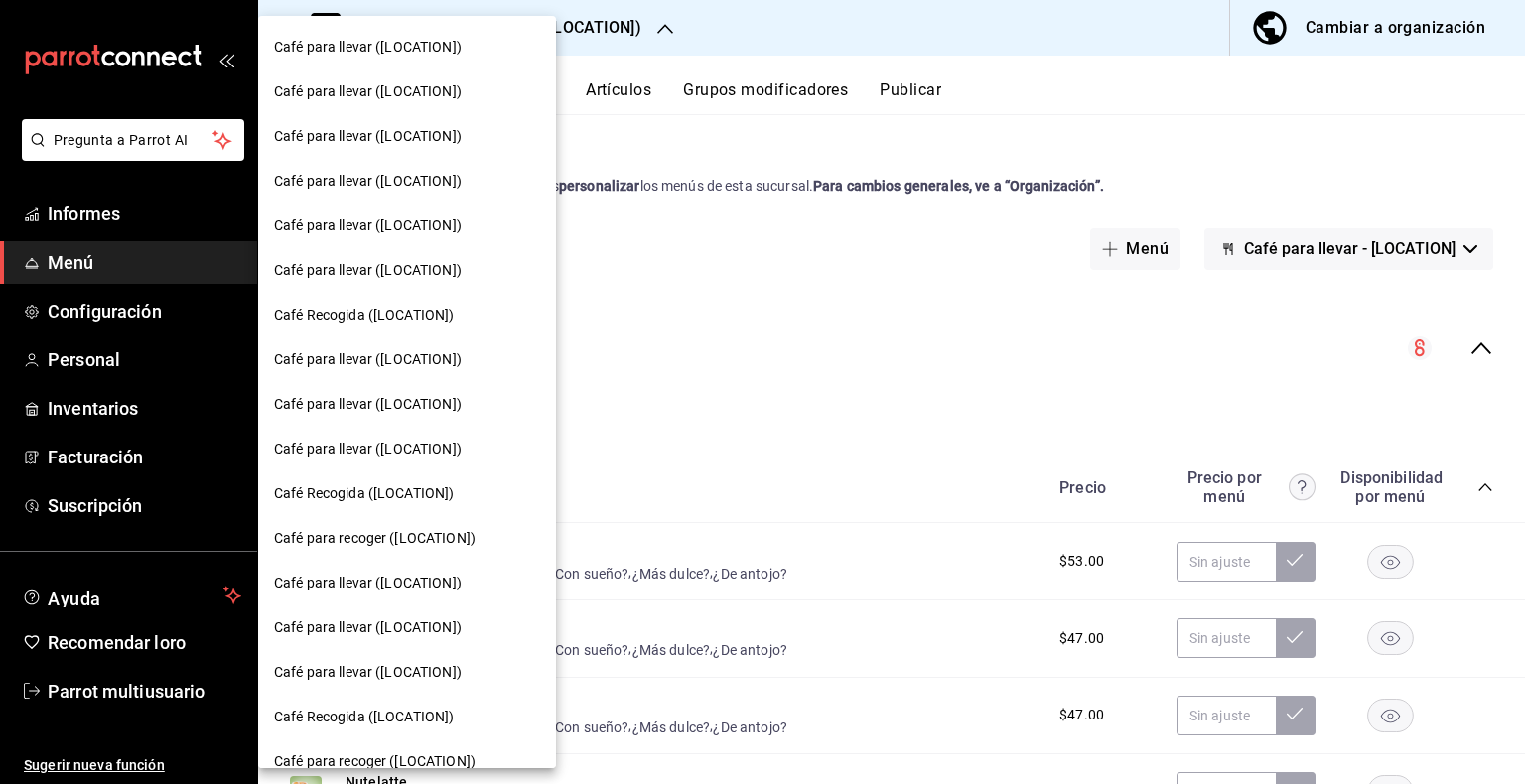 click on "Café para llevar ([LOCATION])" at bounding box center (367, 583) 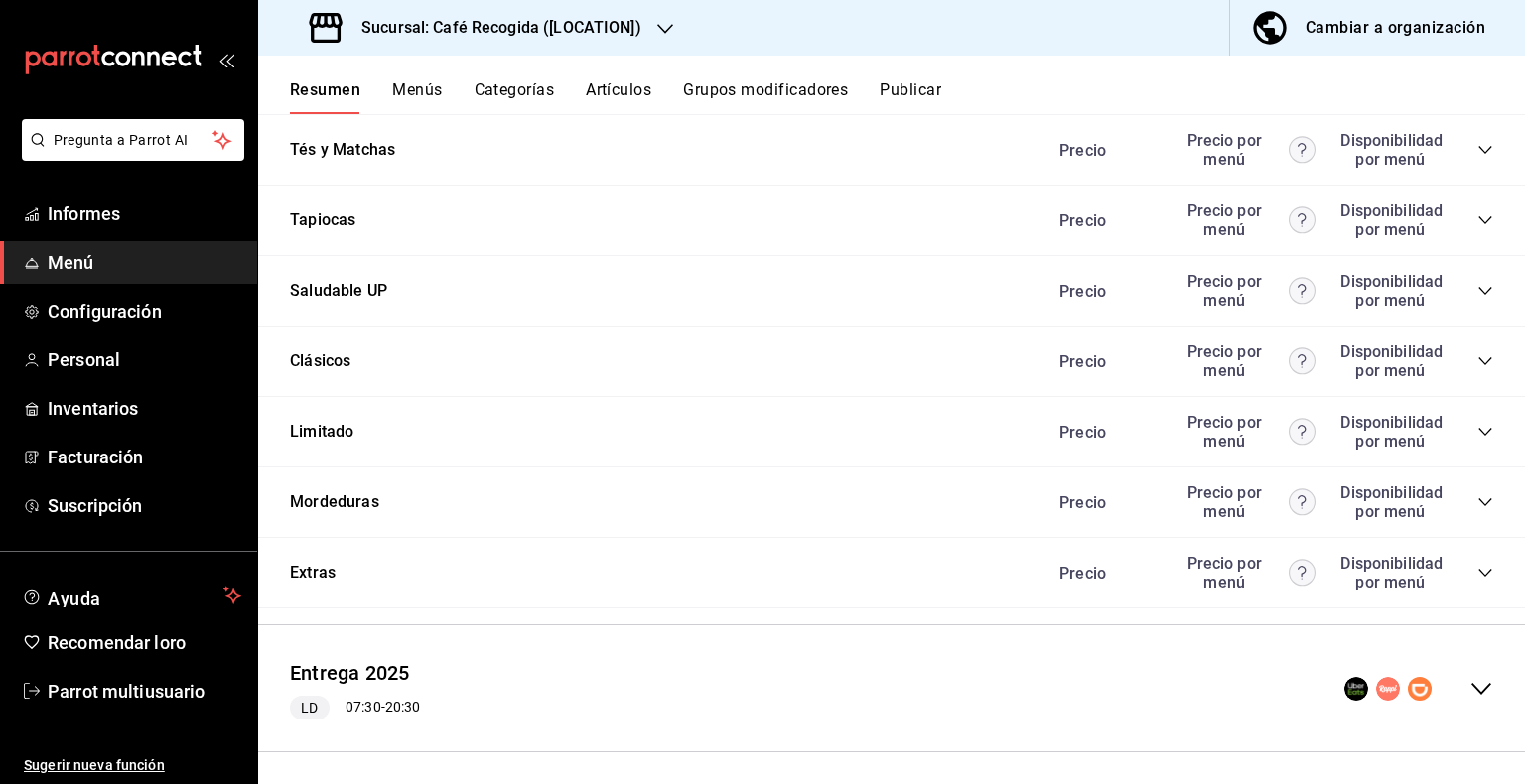 scroll, scrollTop: 1672, scrollLeft: 0, axis: vertical 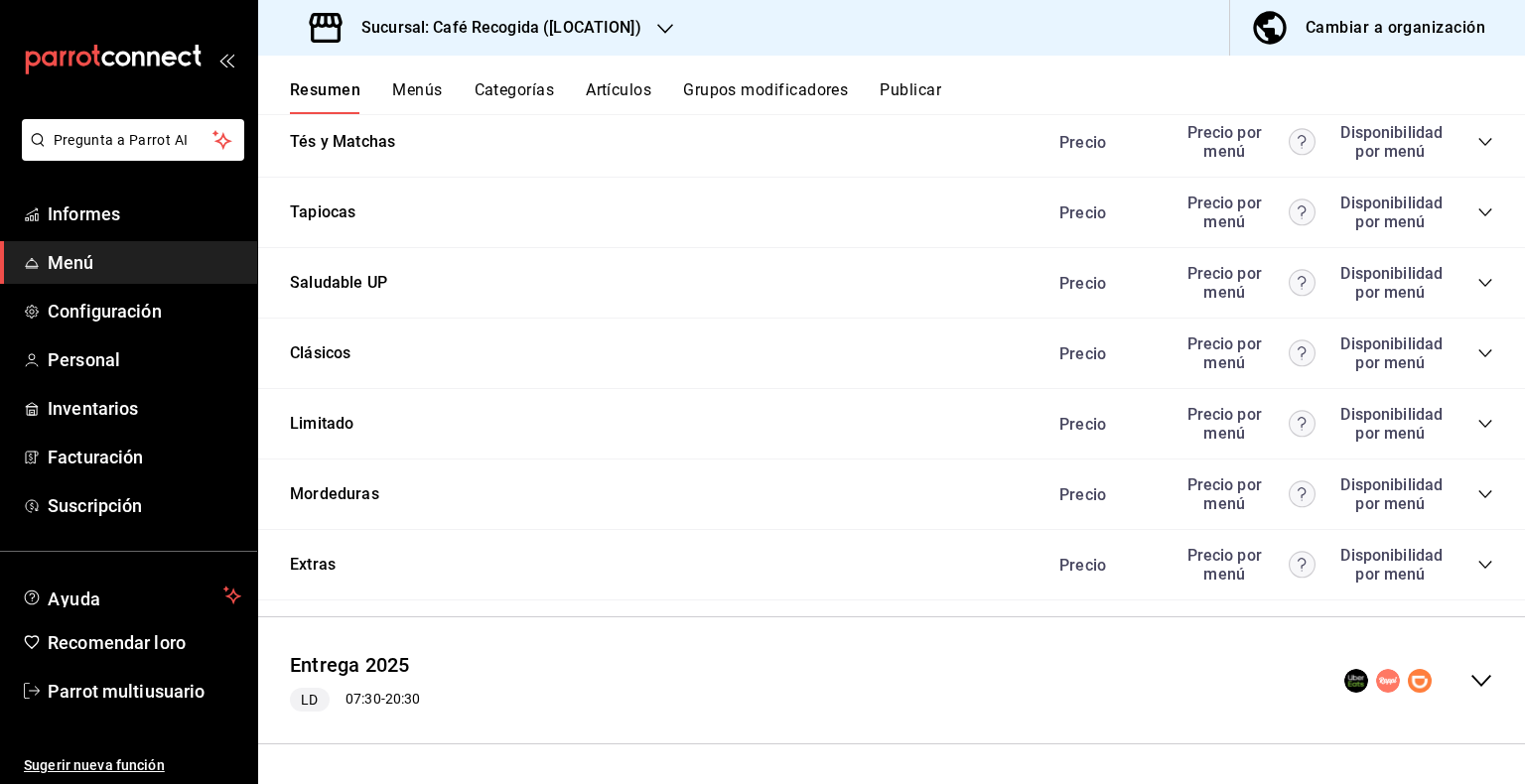click 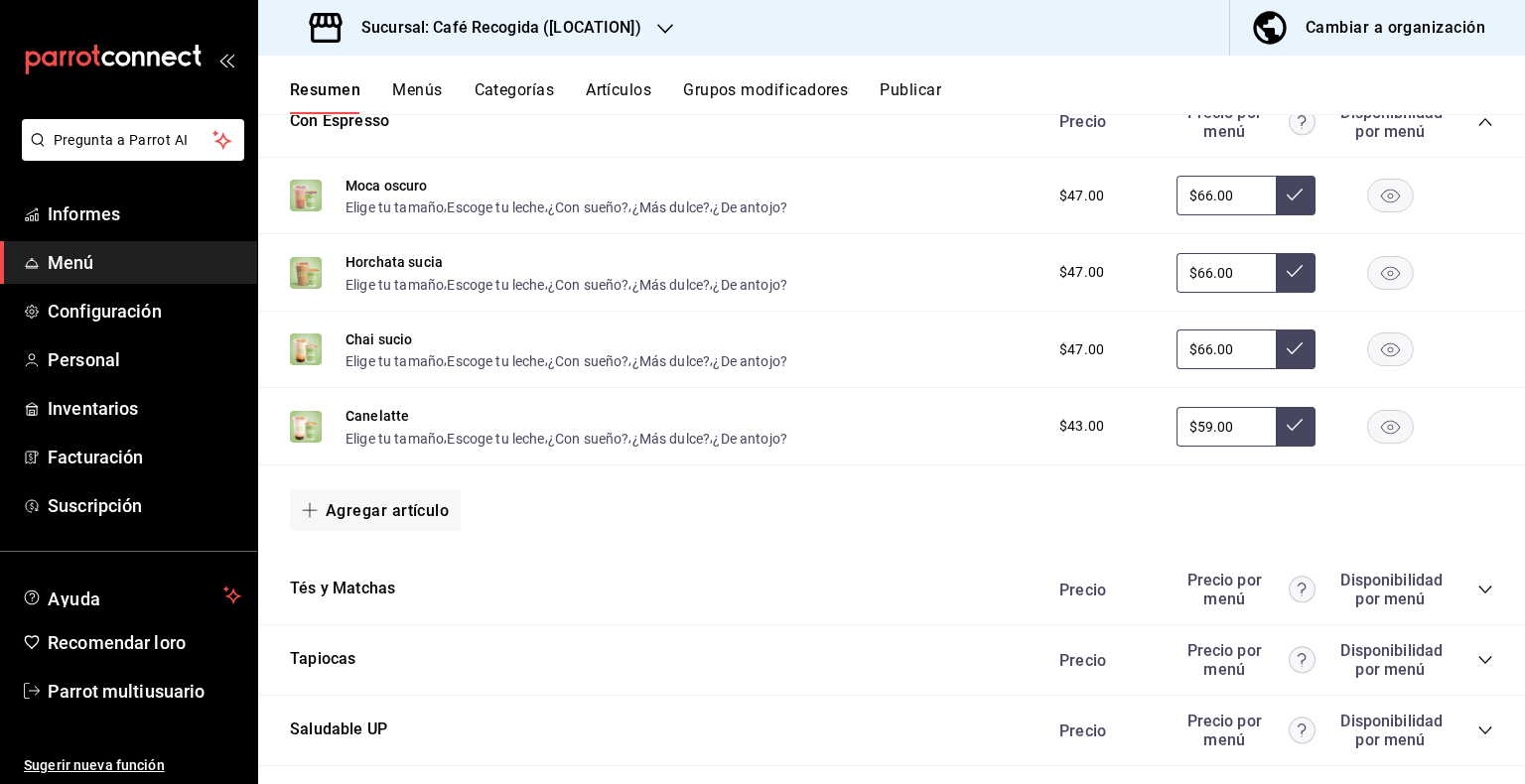 scroll, scrollTop: 3481, scrollLeft: 0, axis: vertical 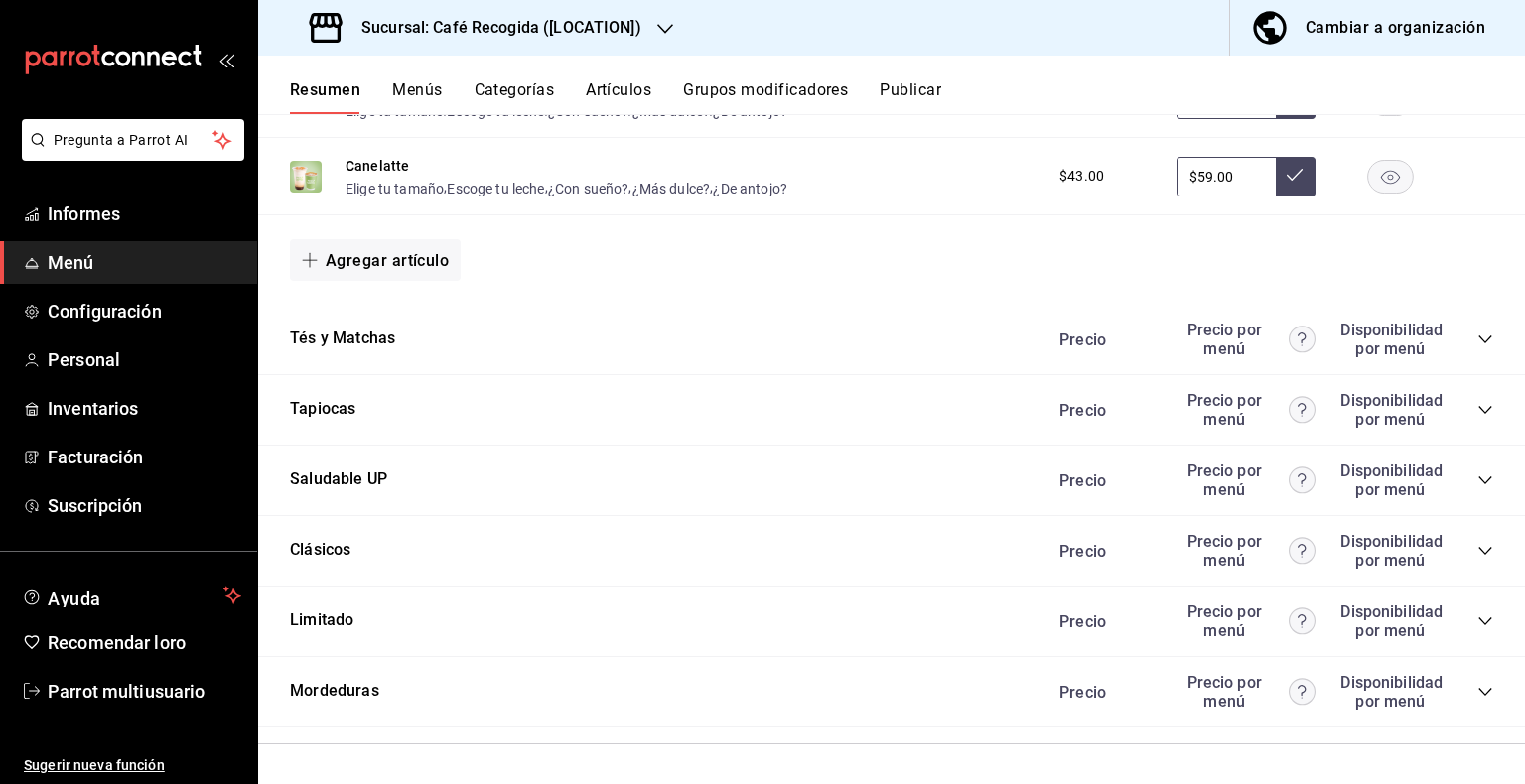 click 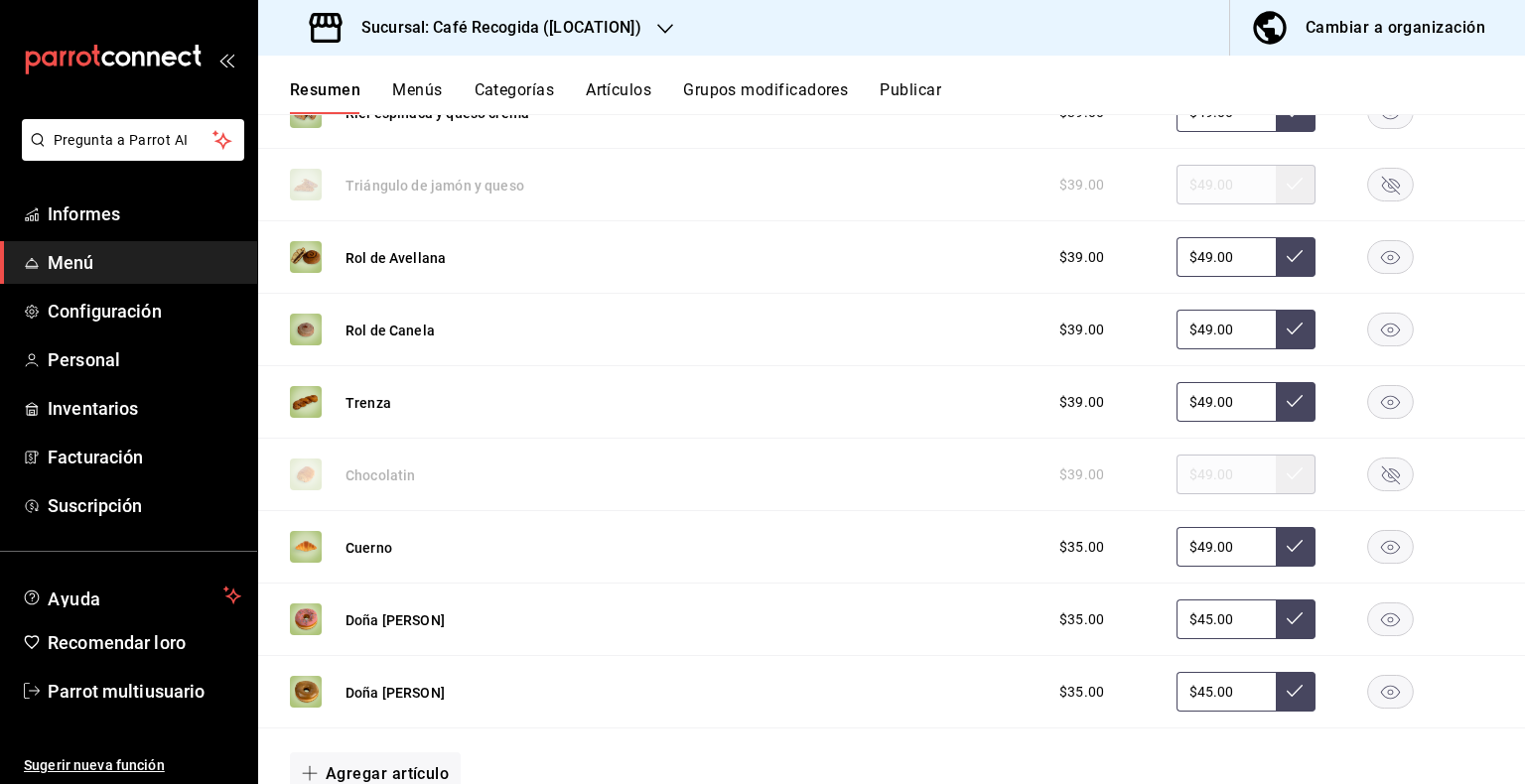scroll, scrollTop: 4128, scrollLeft: 0, axis: vertical 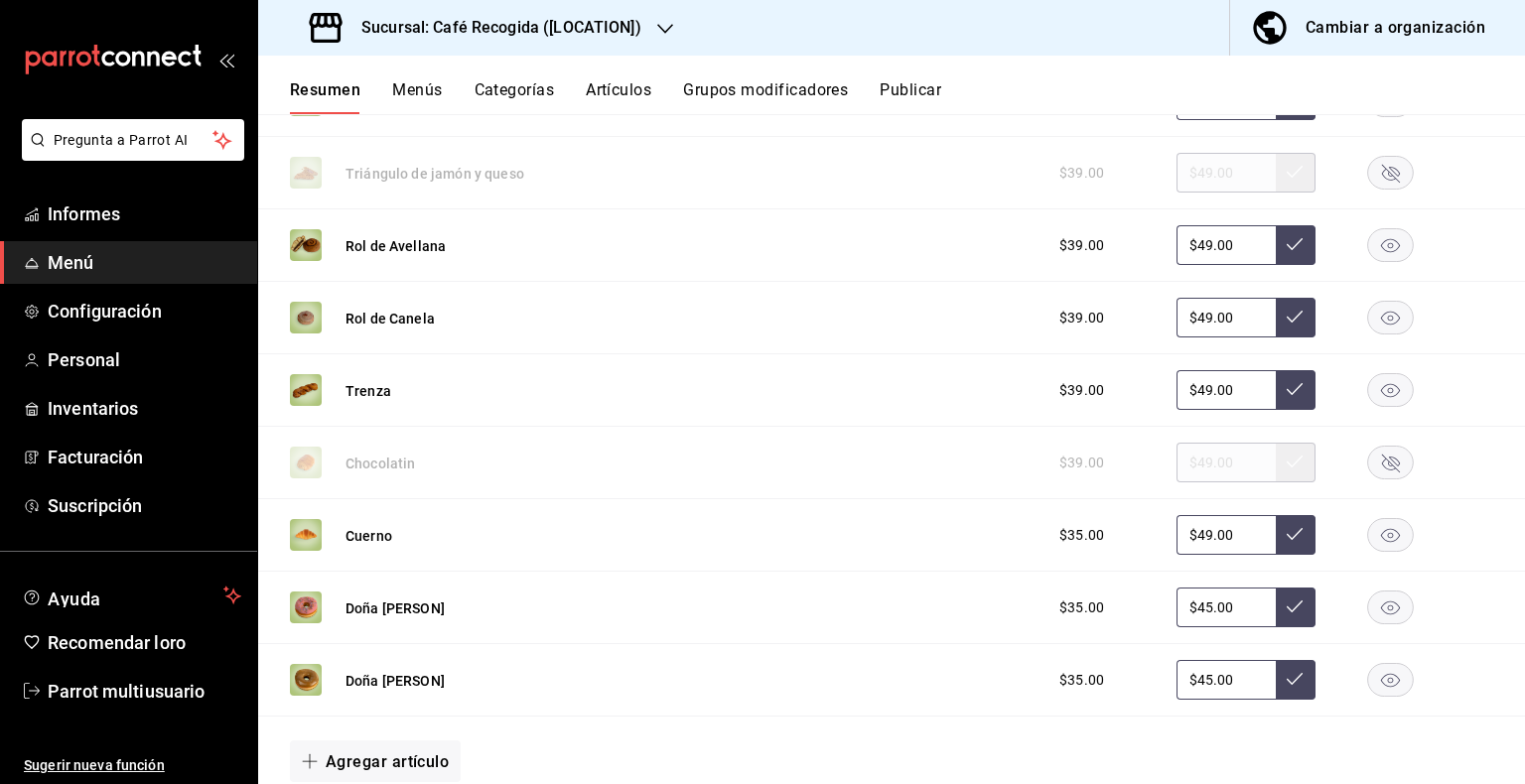 click 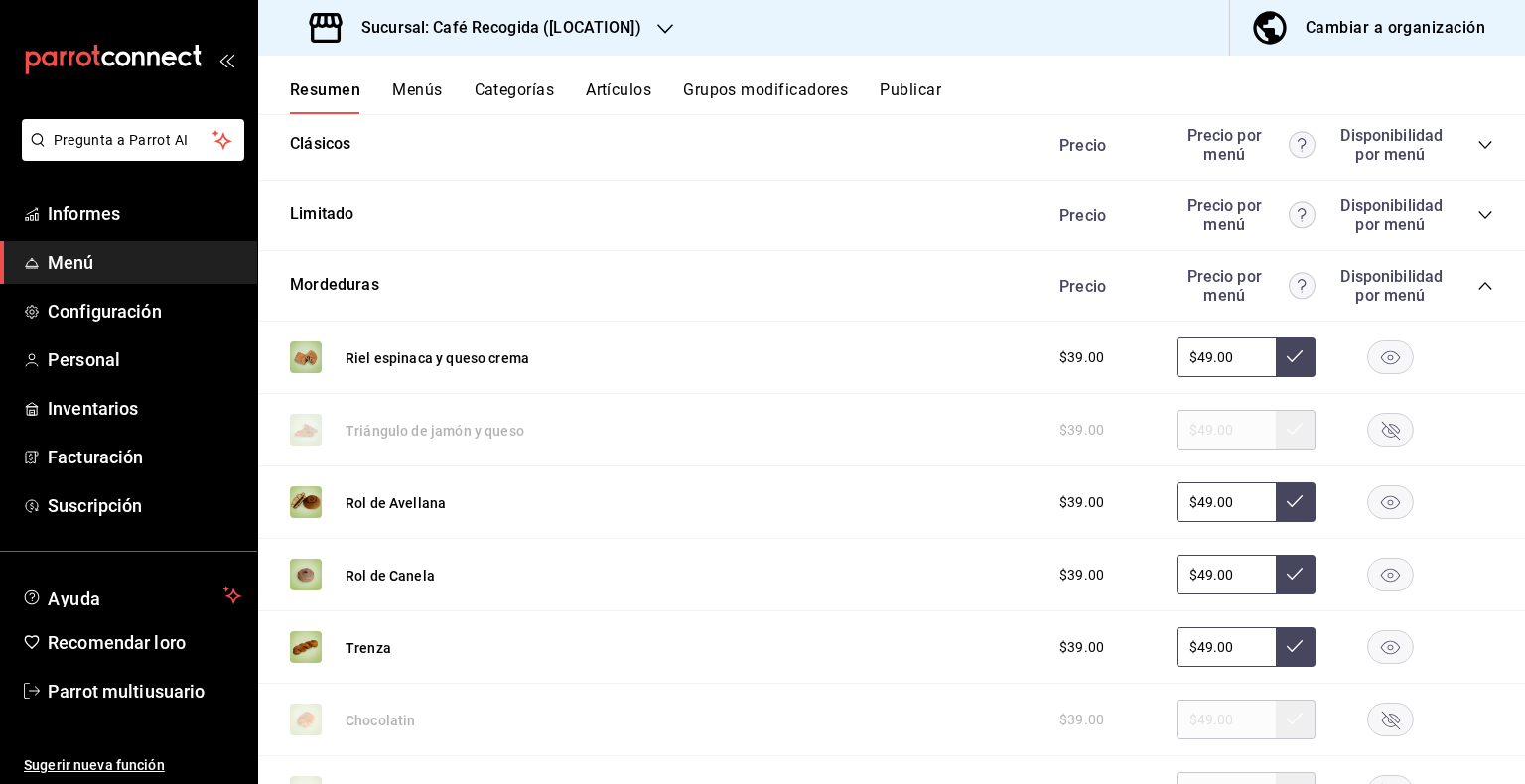 scroll, scrollTop: 3847, scrollLeft: 0, axis: vertical 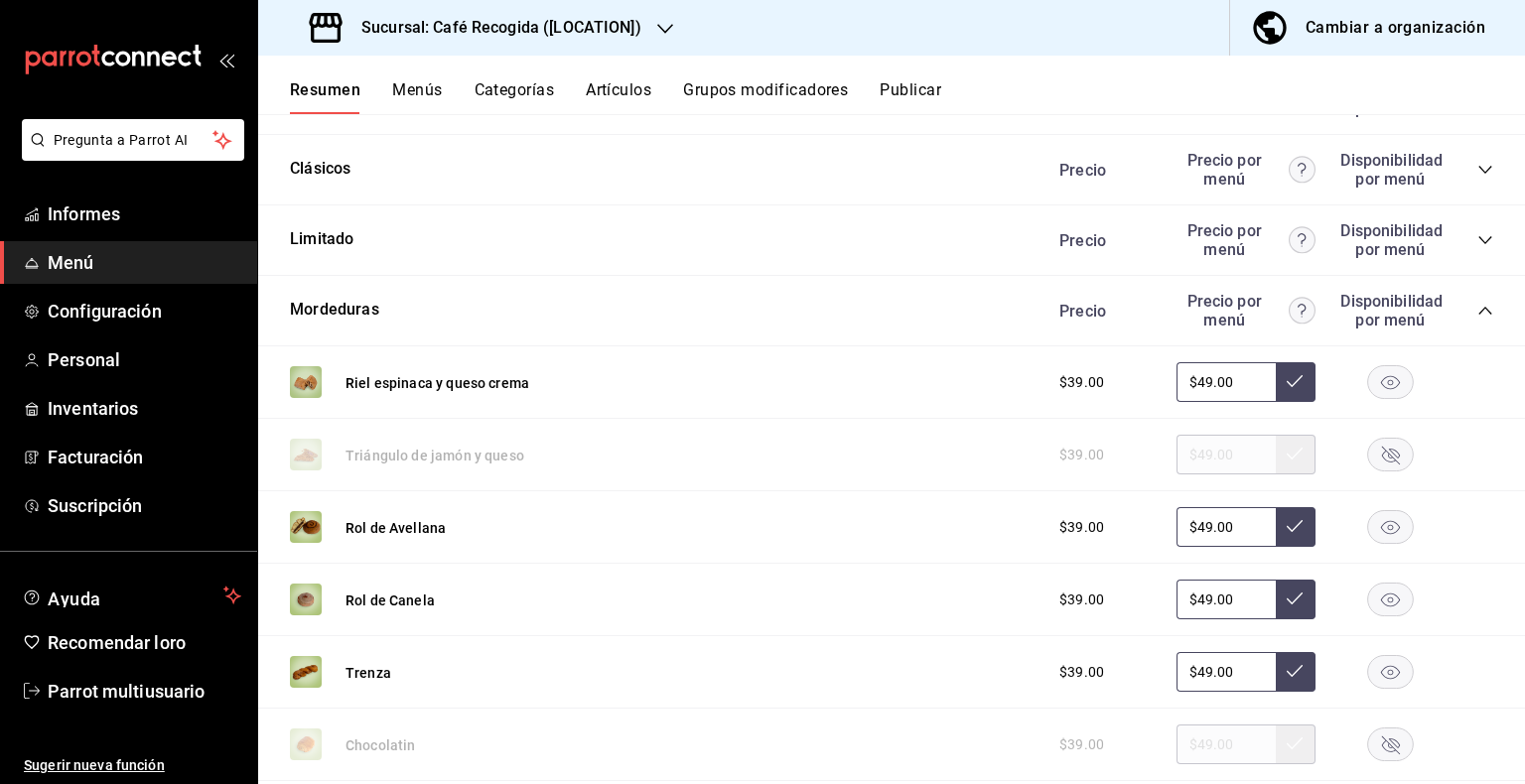 click 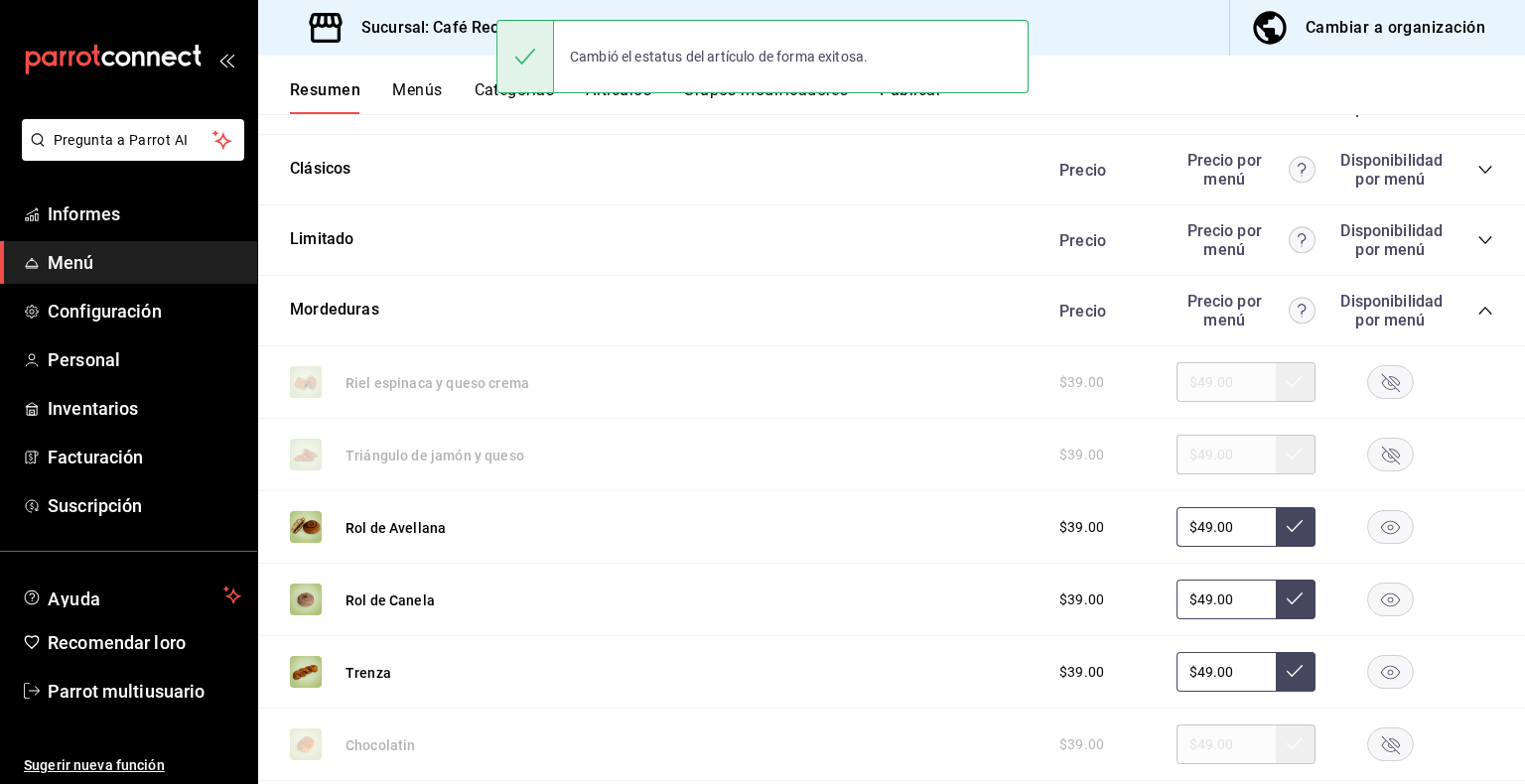 click 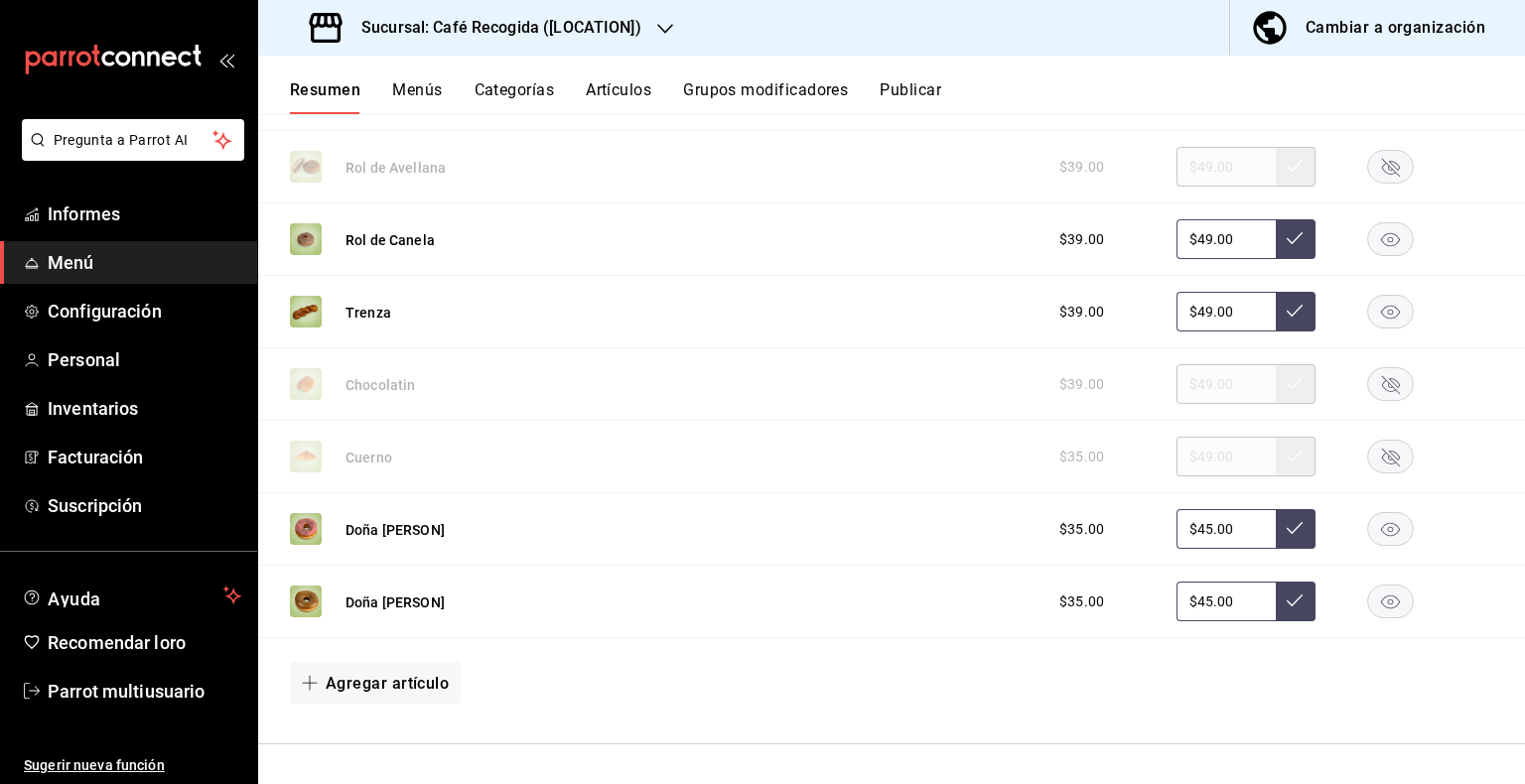 scroll, scrollTop: 4220, scrollLeft: 0, axis: vertical 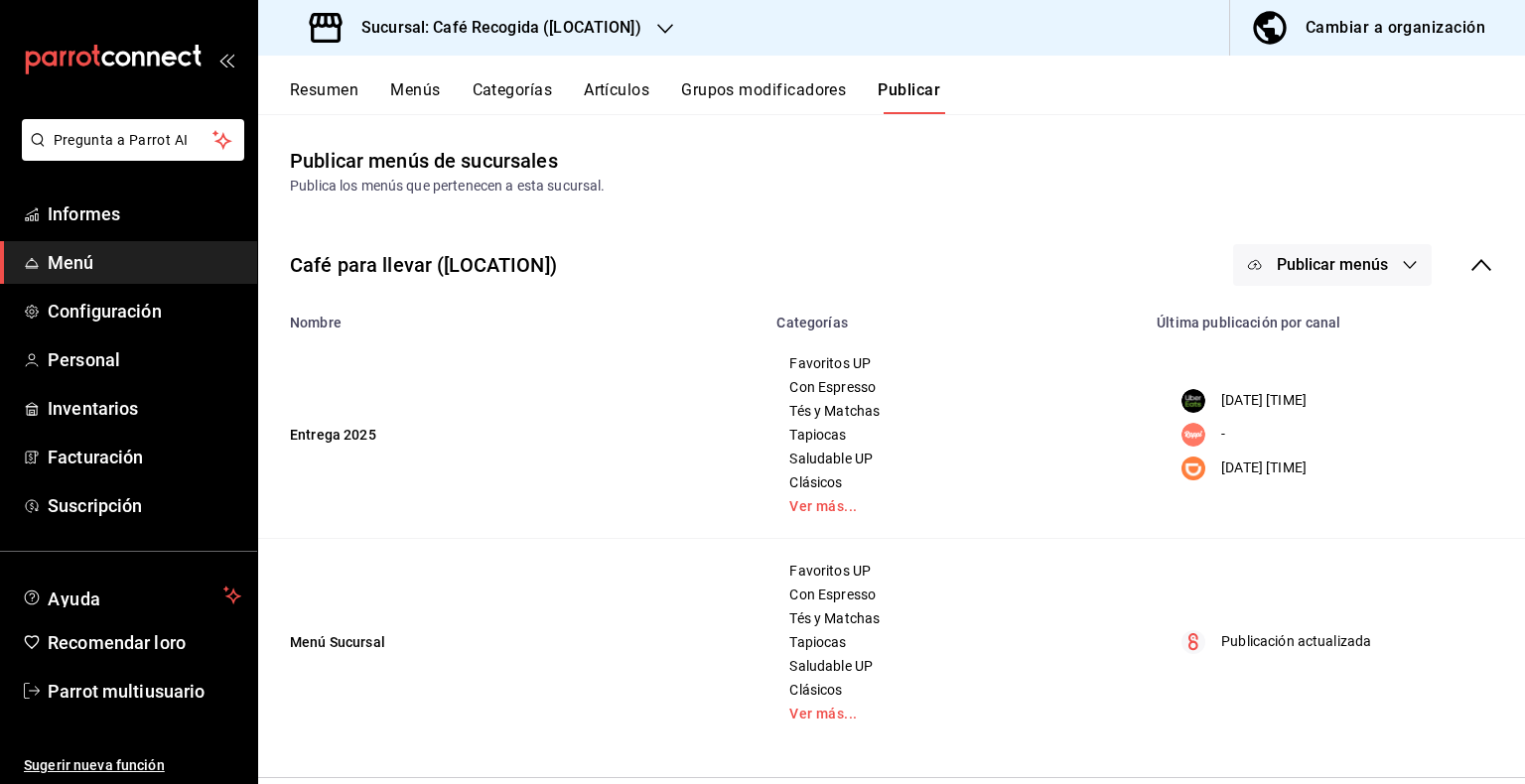 click 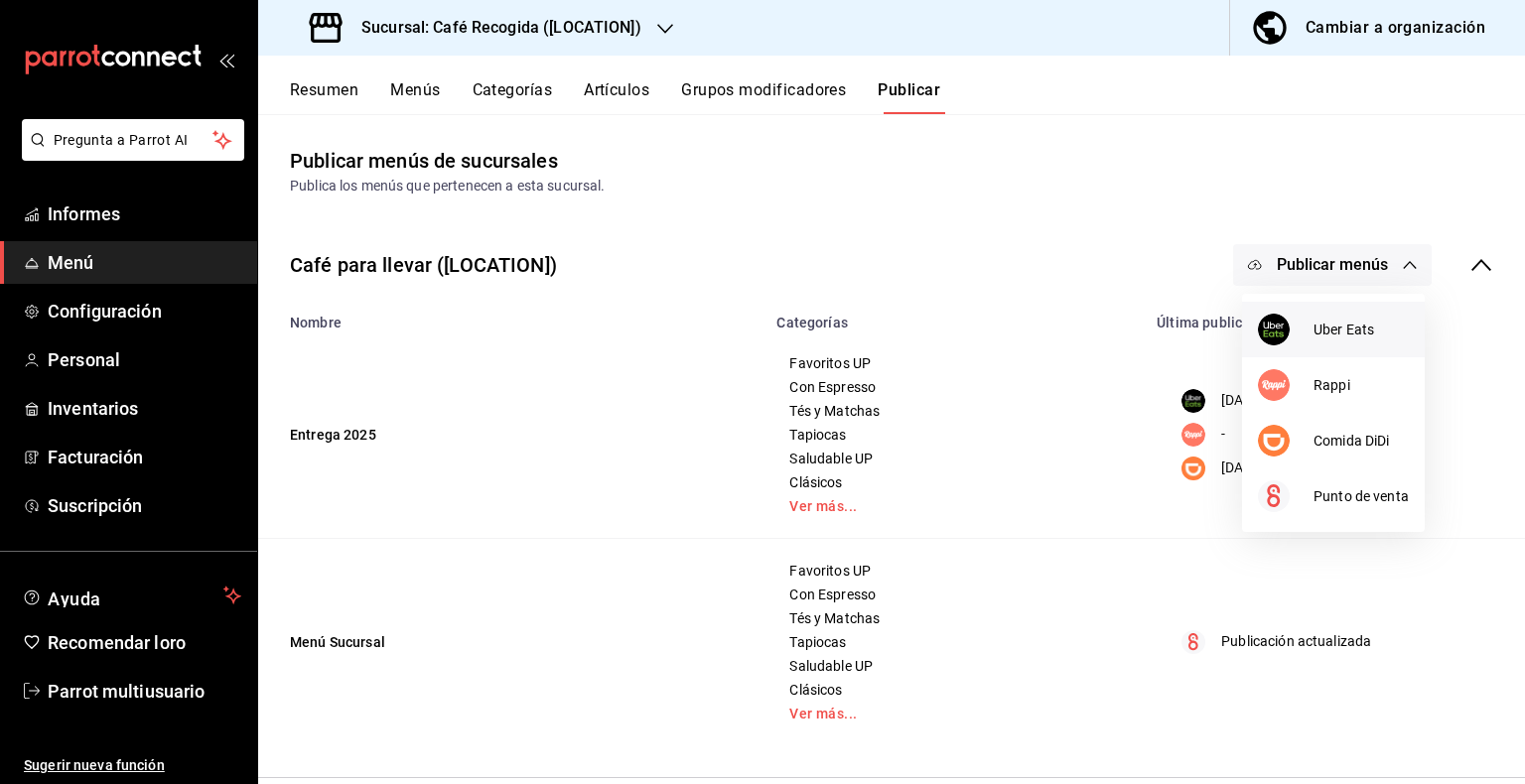 click at bounding box center (1286, 329) 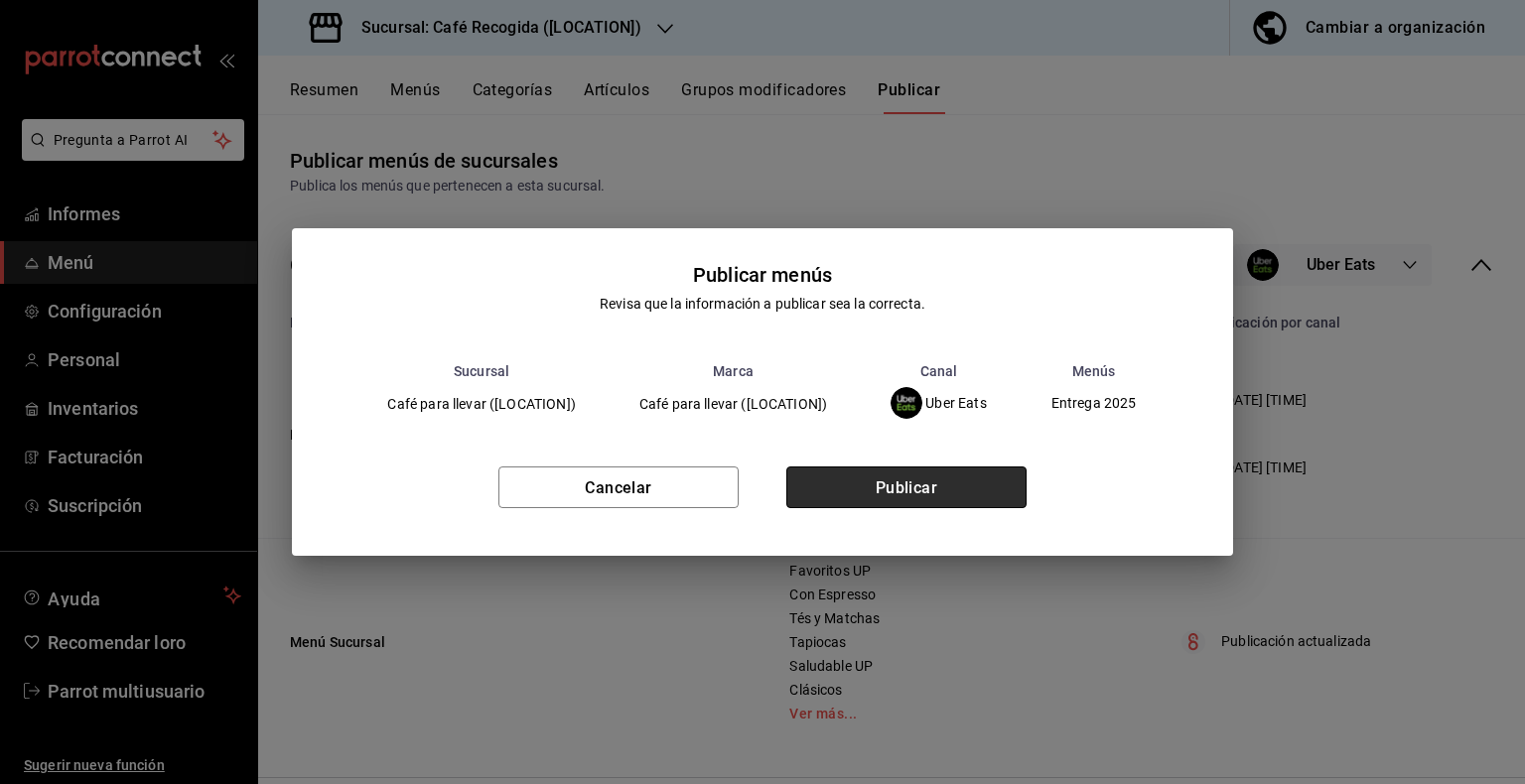 click on "Publicar" at bounding box center (906, 487) 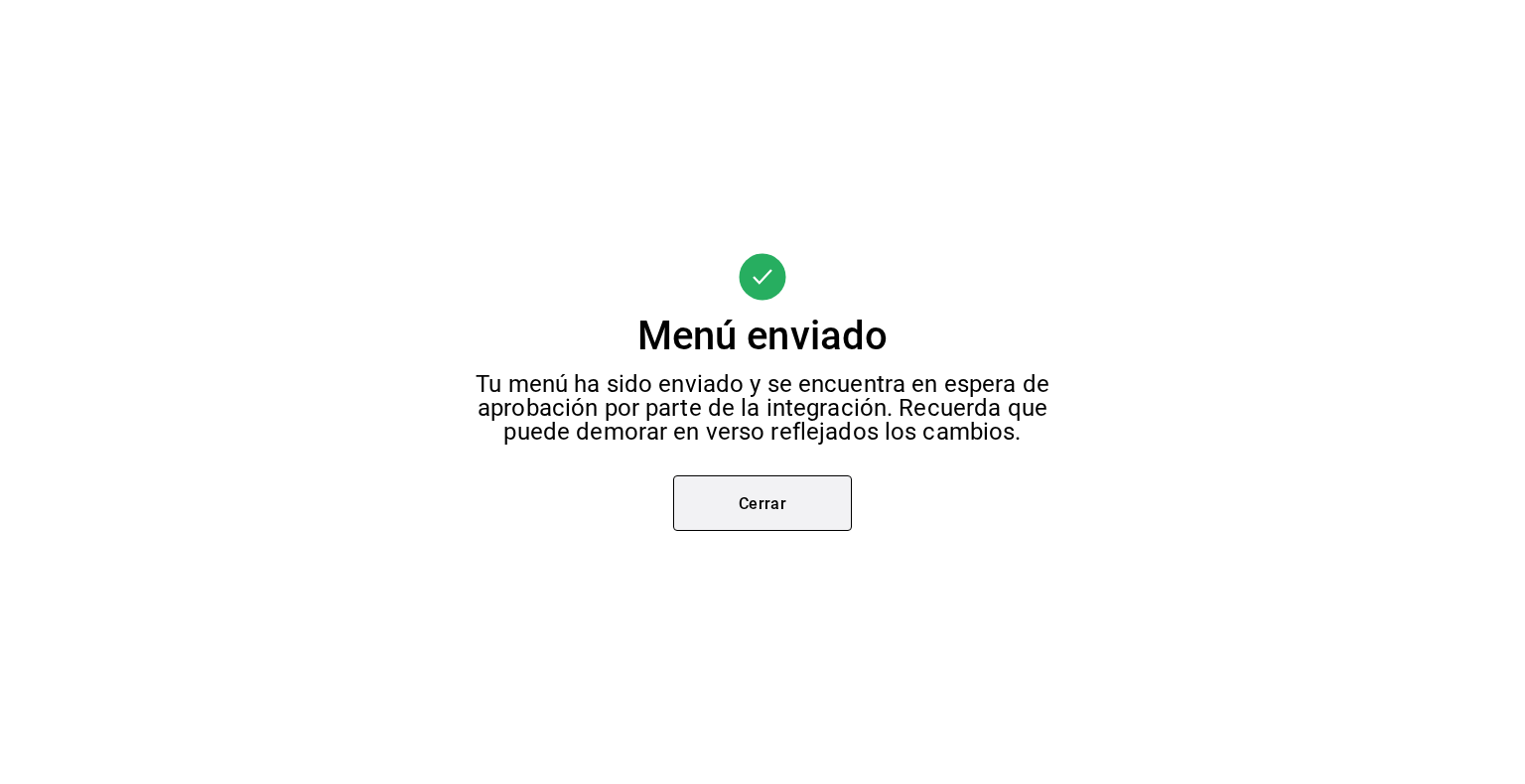 click on "Cerrar" at bounding box center (762, 503) 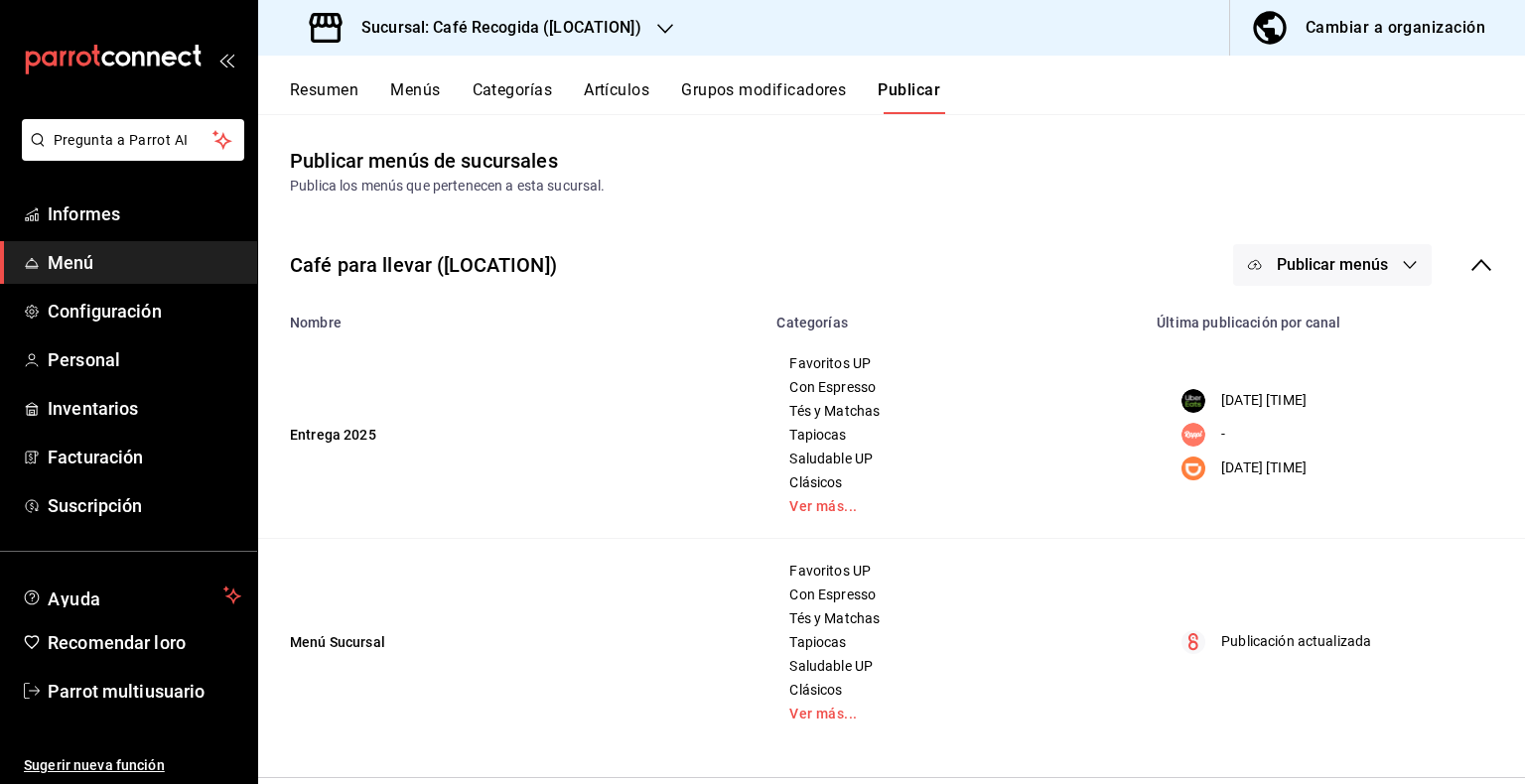 click on "Publicar" at bounding box center (908, 89) 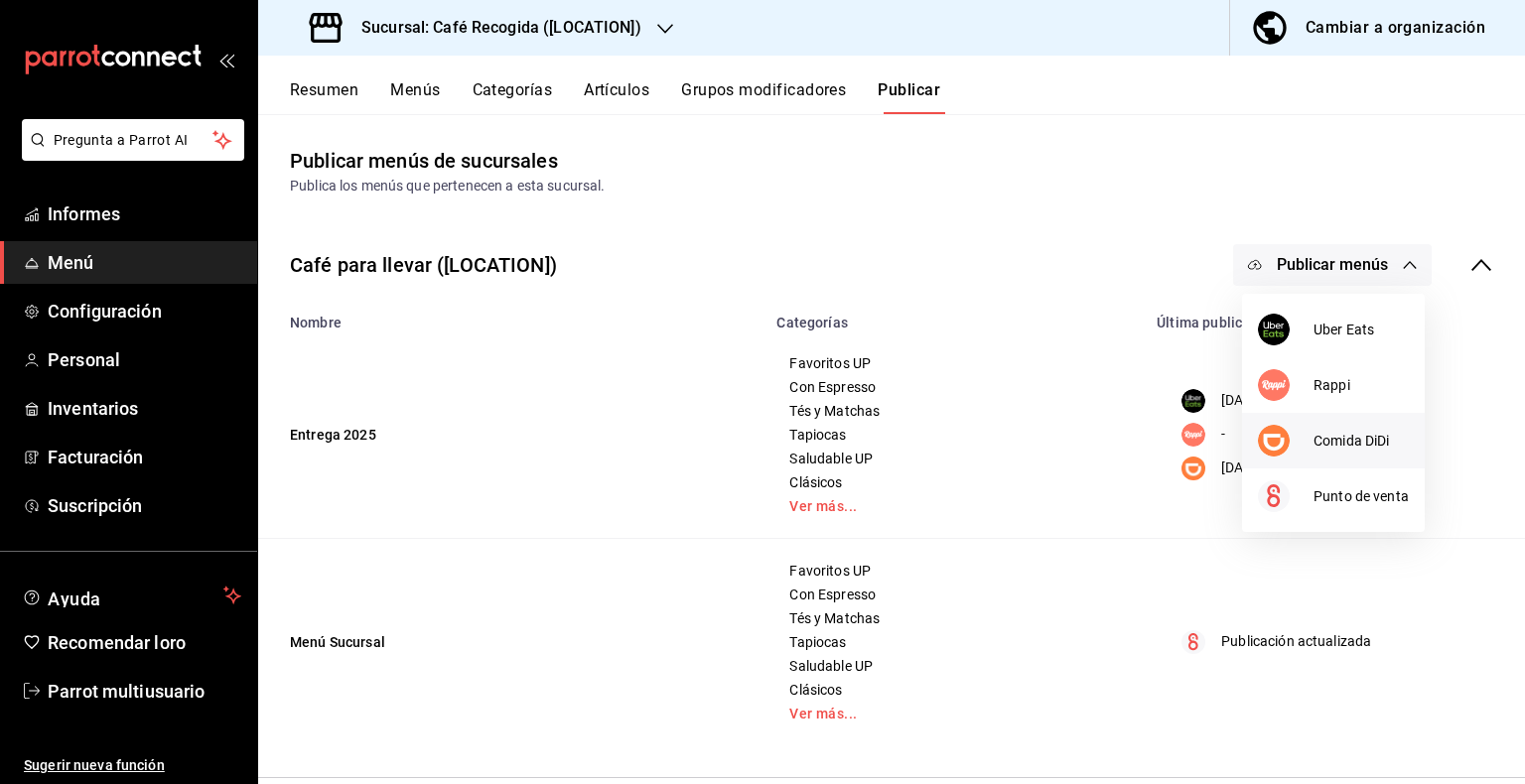 click on "Comida DiDi" at bounding box center (1351, 441) 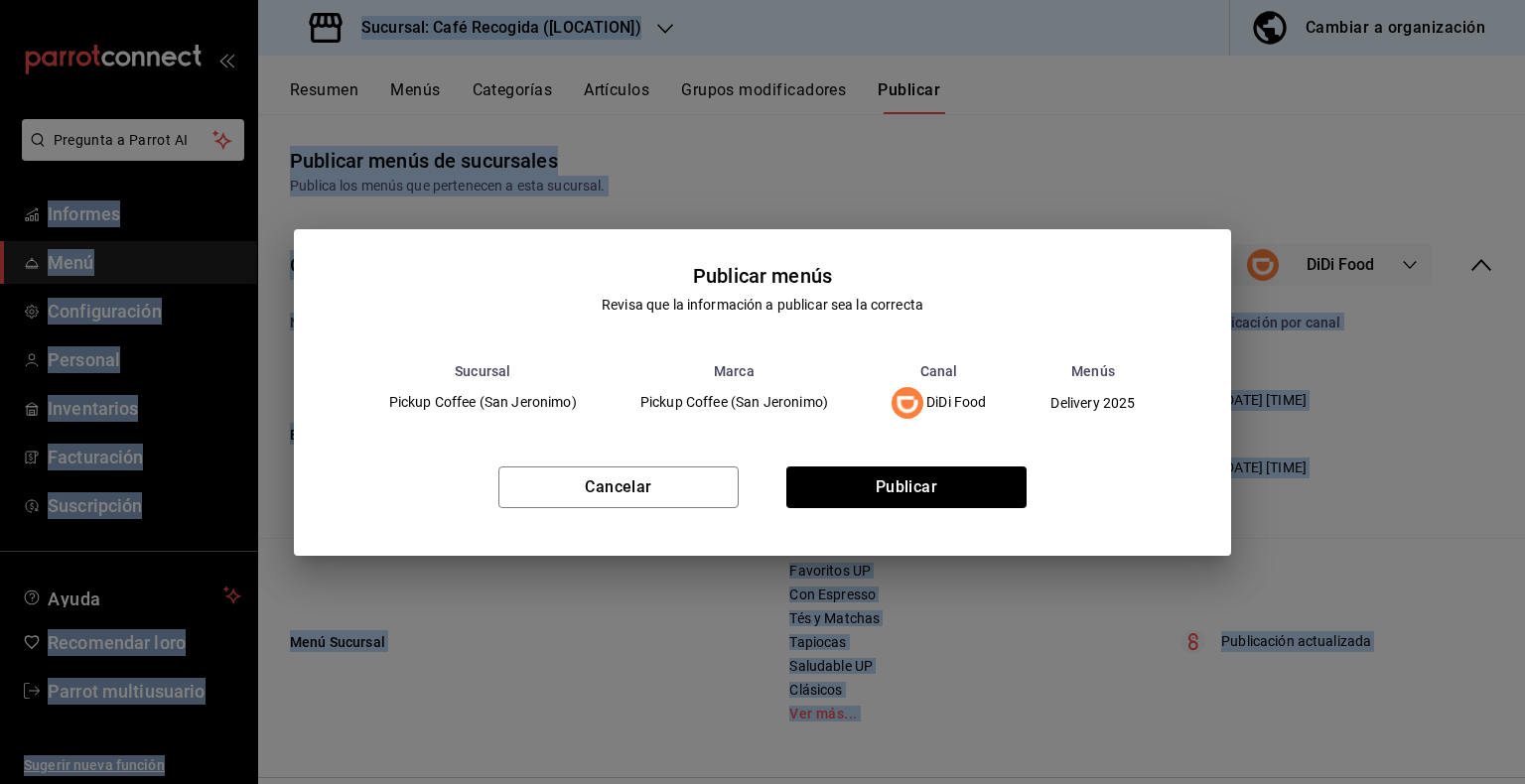click on "Publicar menús Revisa que la información a publicar sea la correcta Sucursal Marca Canal Menús Pickup Coffee ([LOCATION]) Pickup Coffee ([LOCATION])  DiDi Food Delivery [YEAR] Cancelar Publicar" at bounding box center (762, 392) 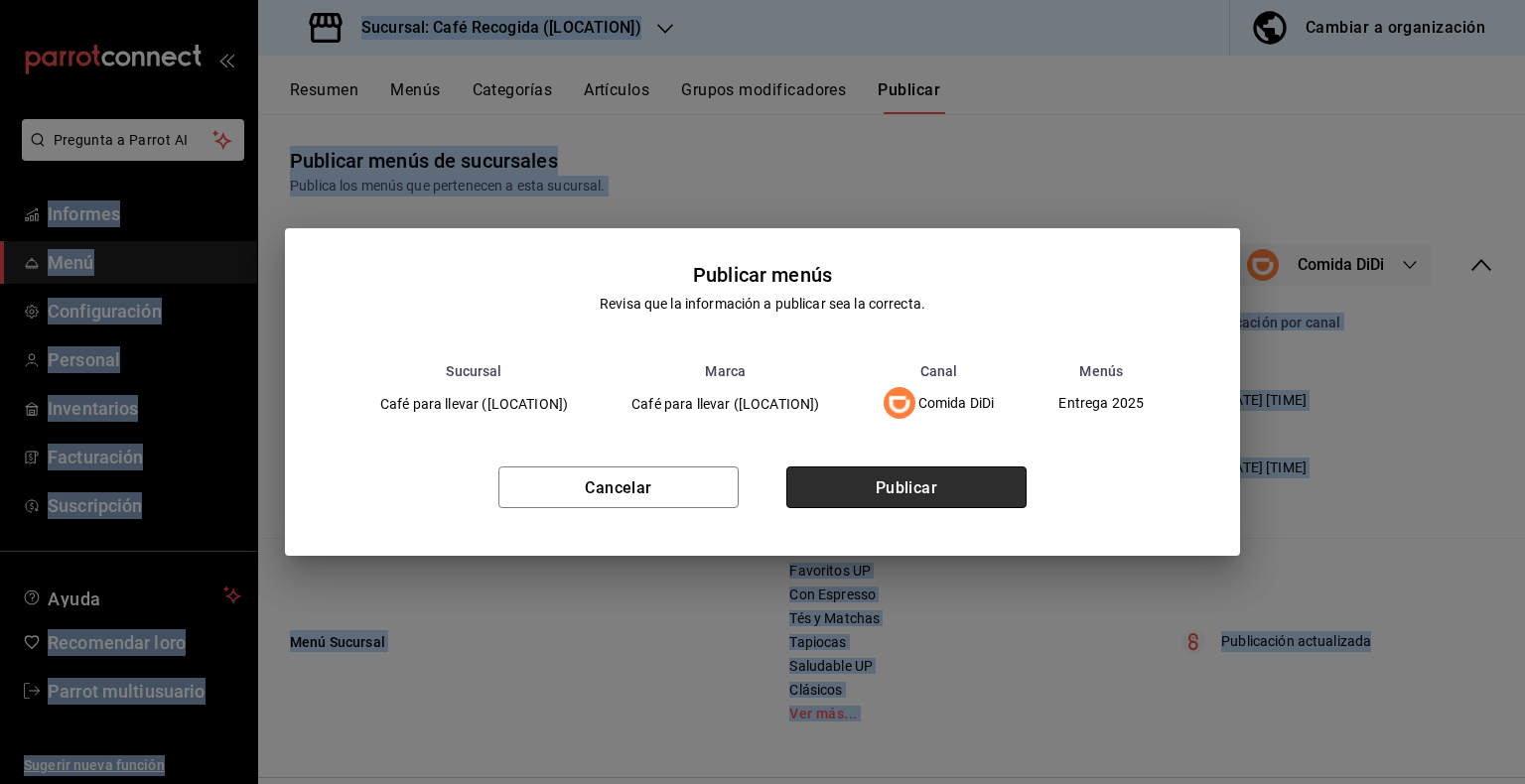 click on "Publicar" at bounding box center (906, 487) 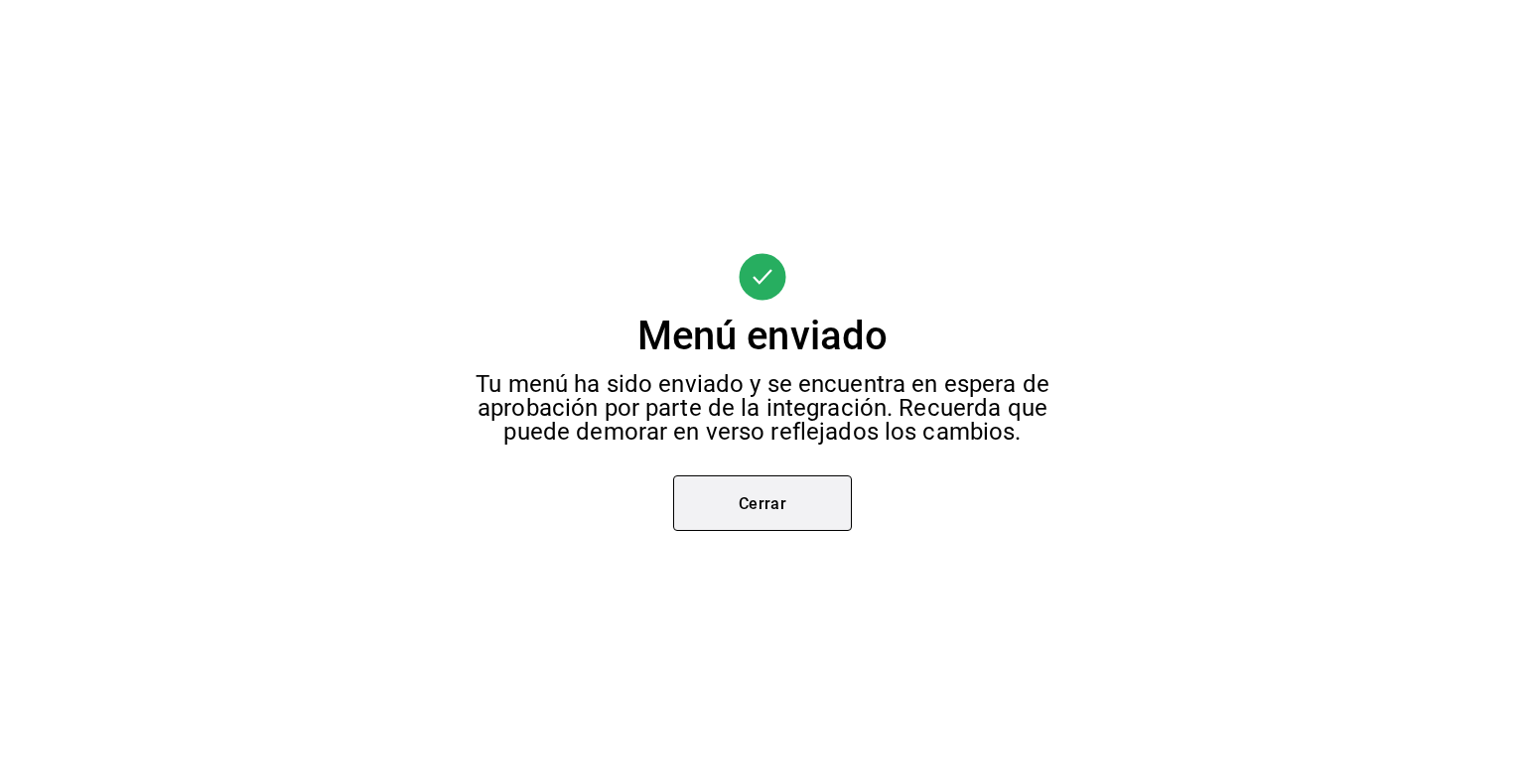 click on "Cerrar" at bounding box center (762, 502) 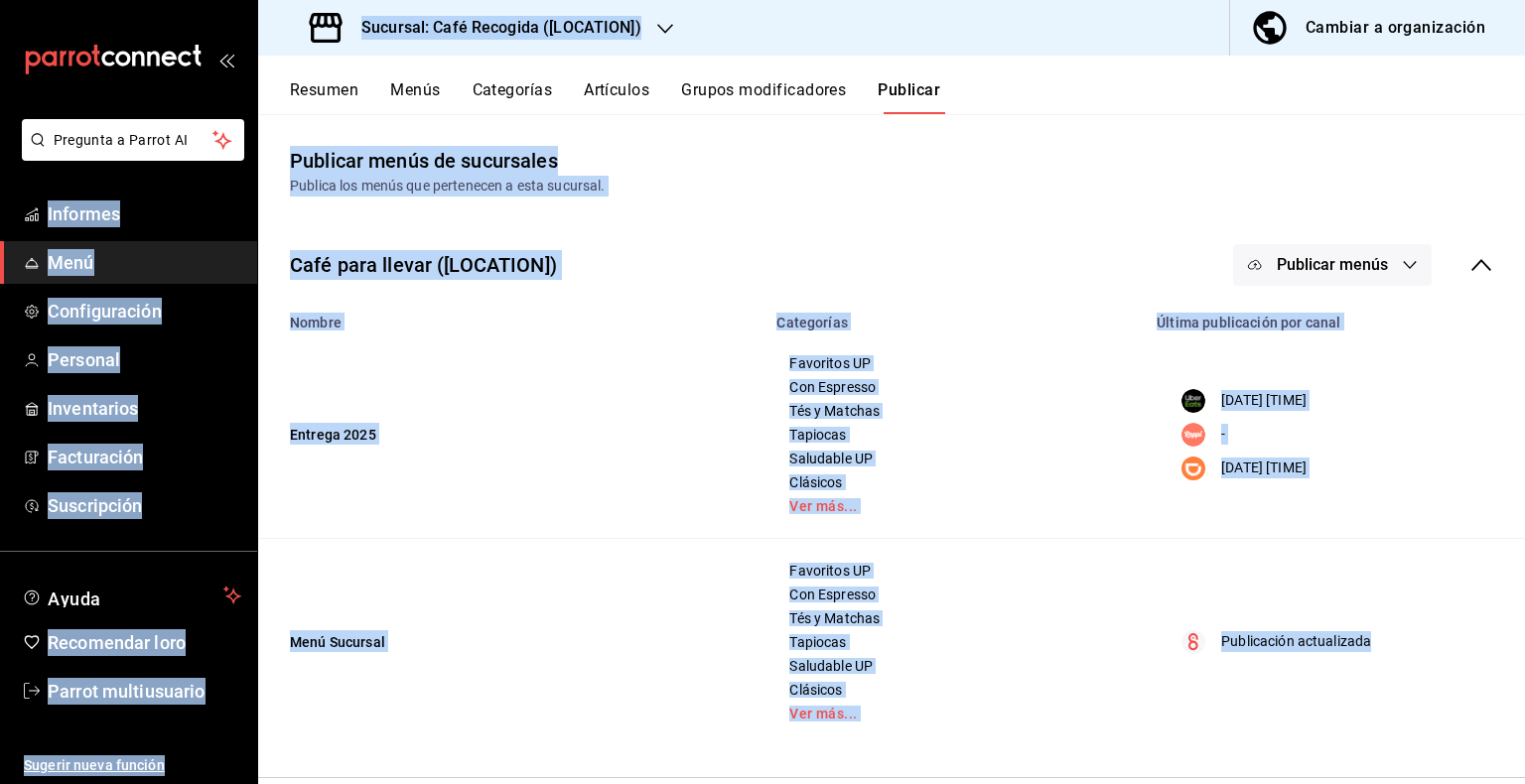 click on "Publicar menús" at bounding box center [1332, 265] 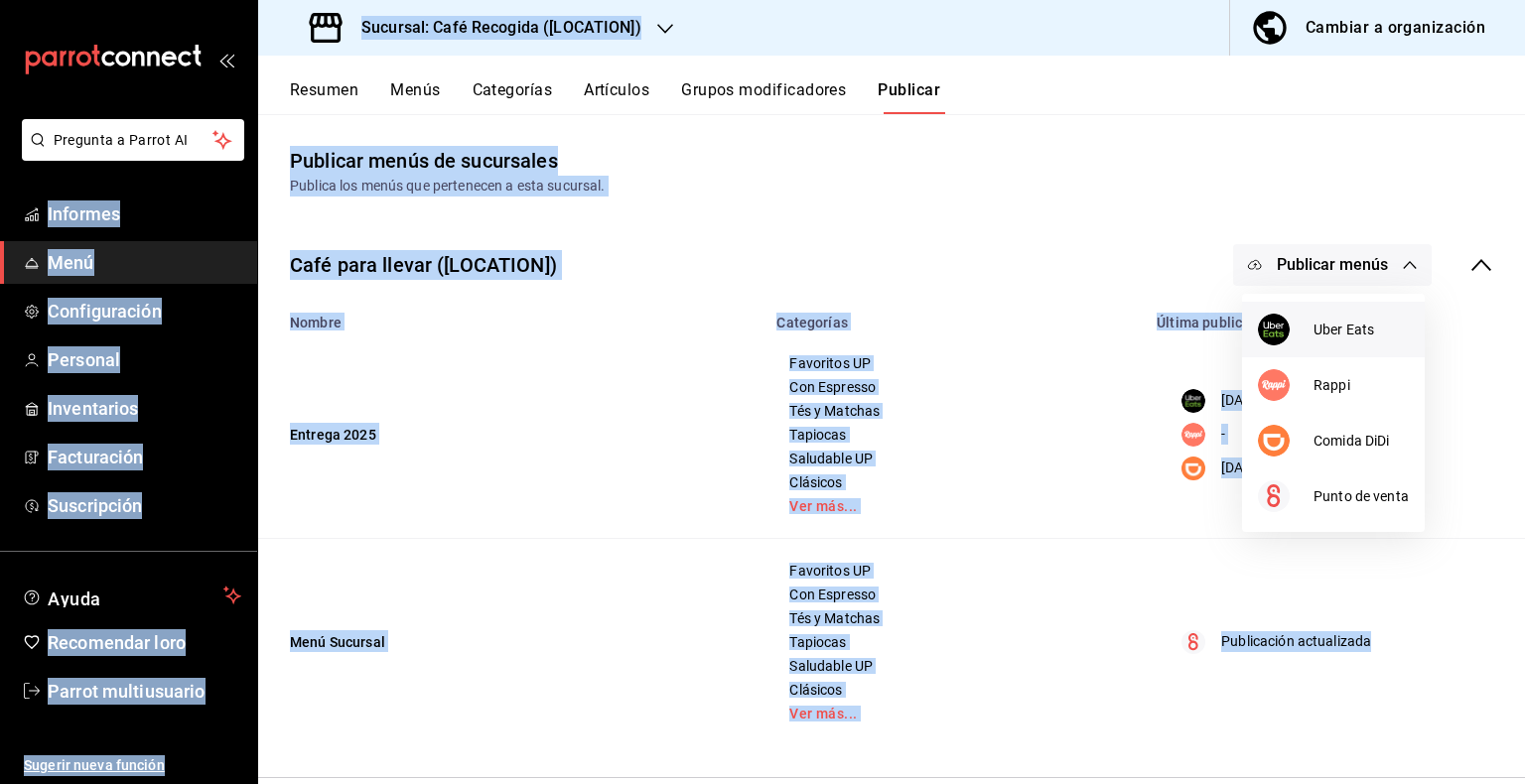 click on "Uber Eats" at bounding box center [1361, 329] 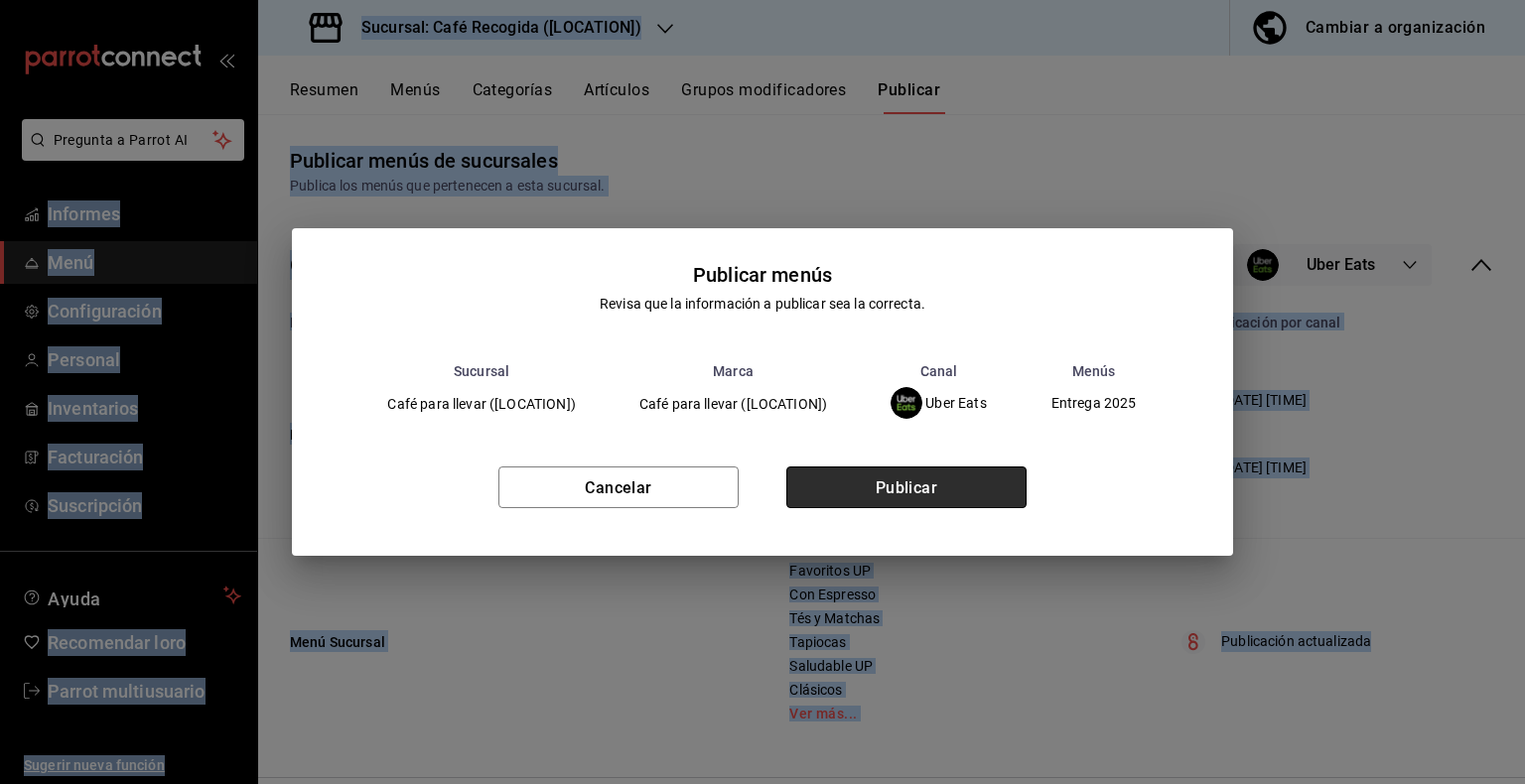 click on "Publicar" at bounding box center (906, 487) 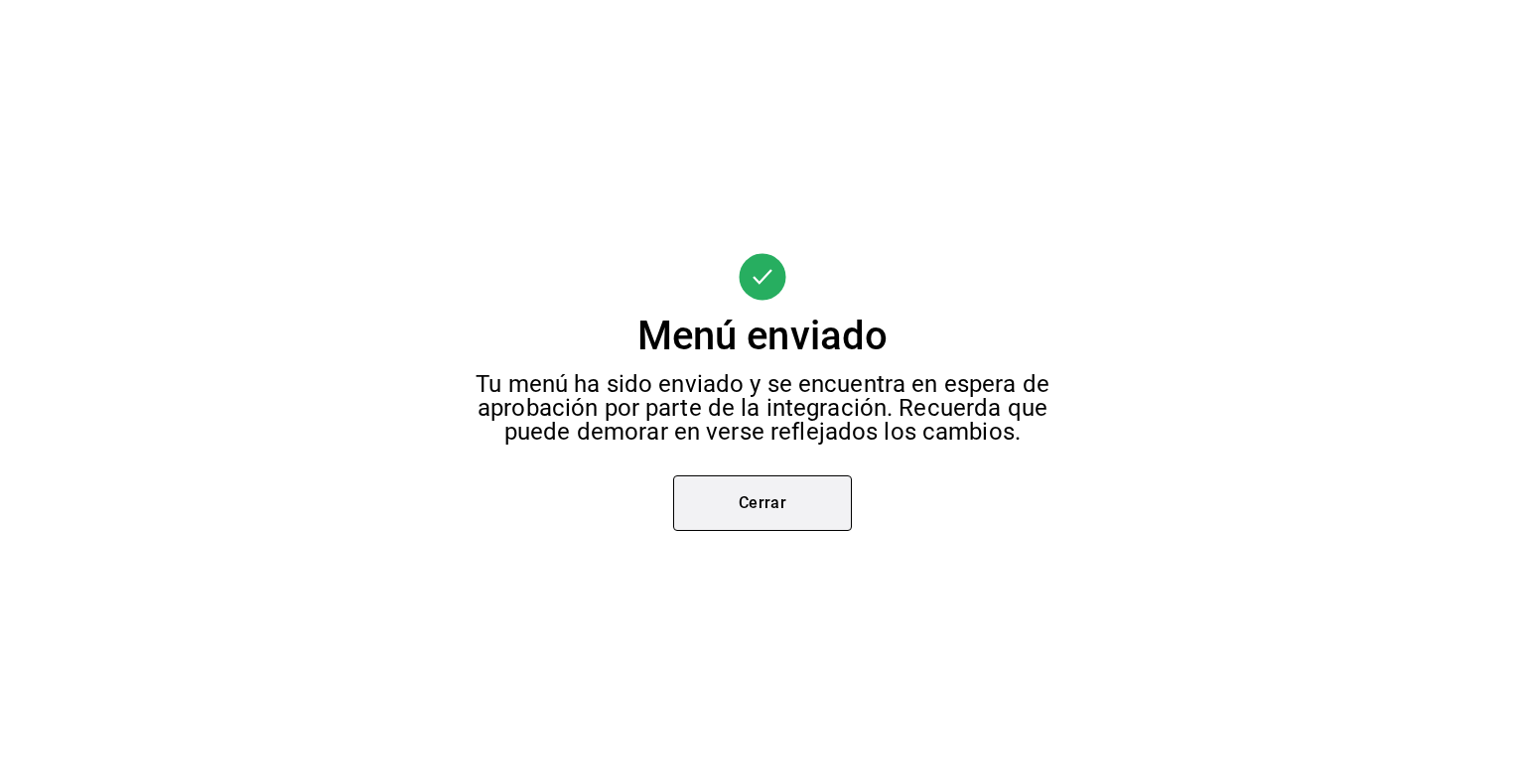 click on "Cerrar" at bounding box center (762, 503) 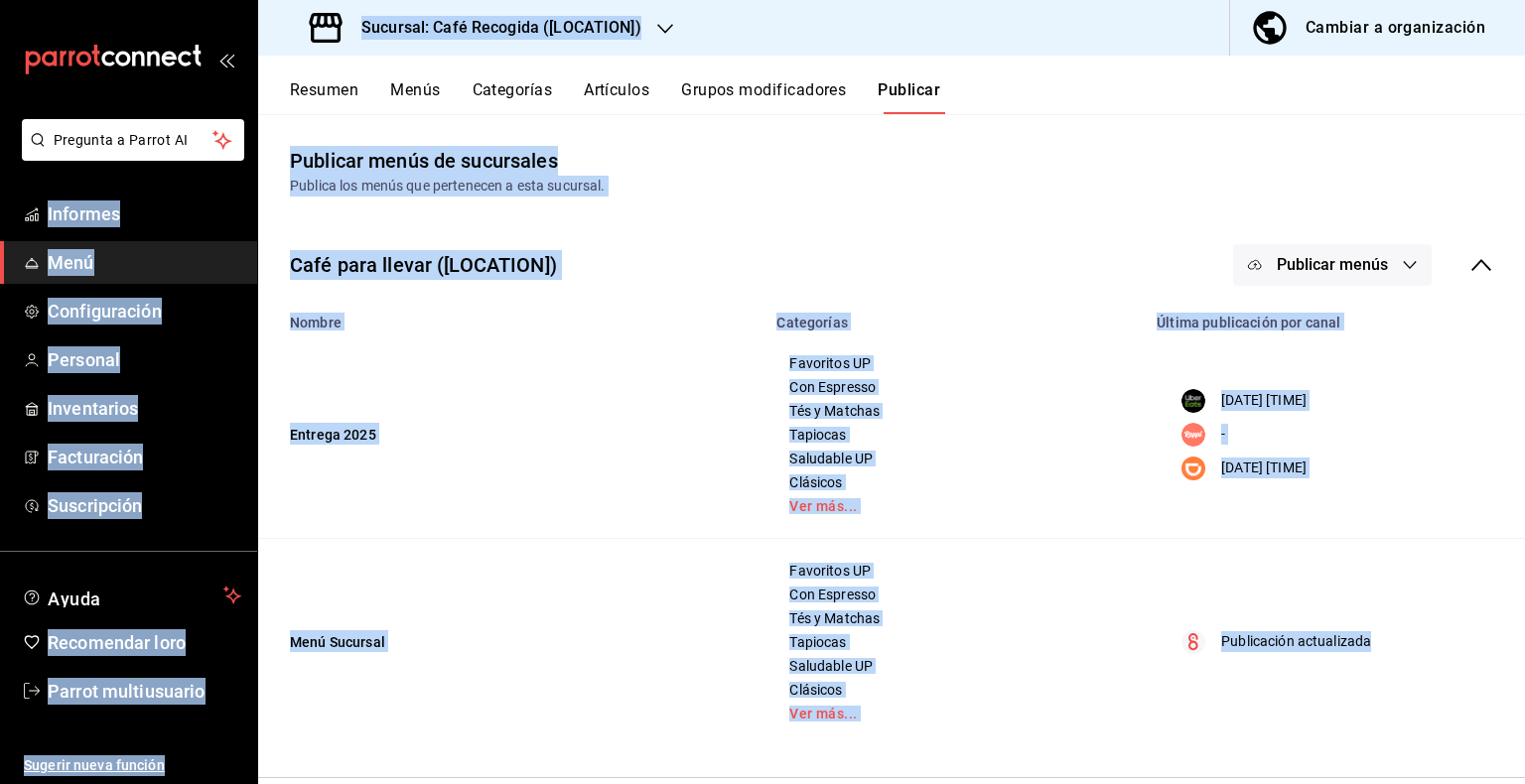 click 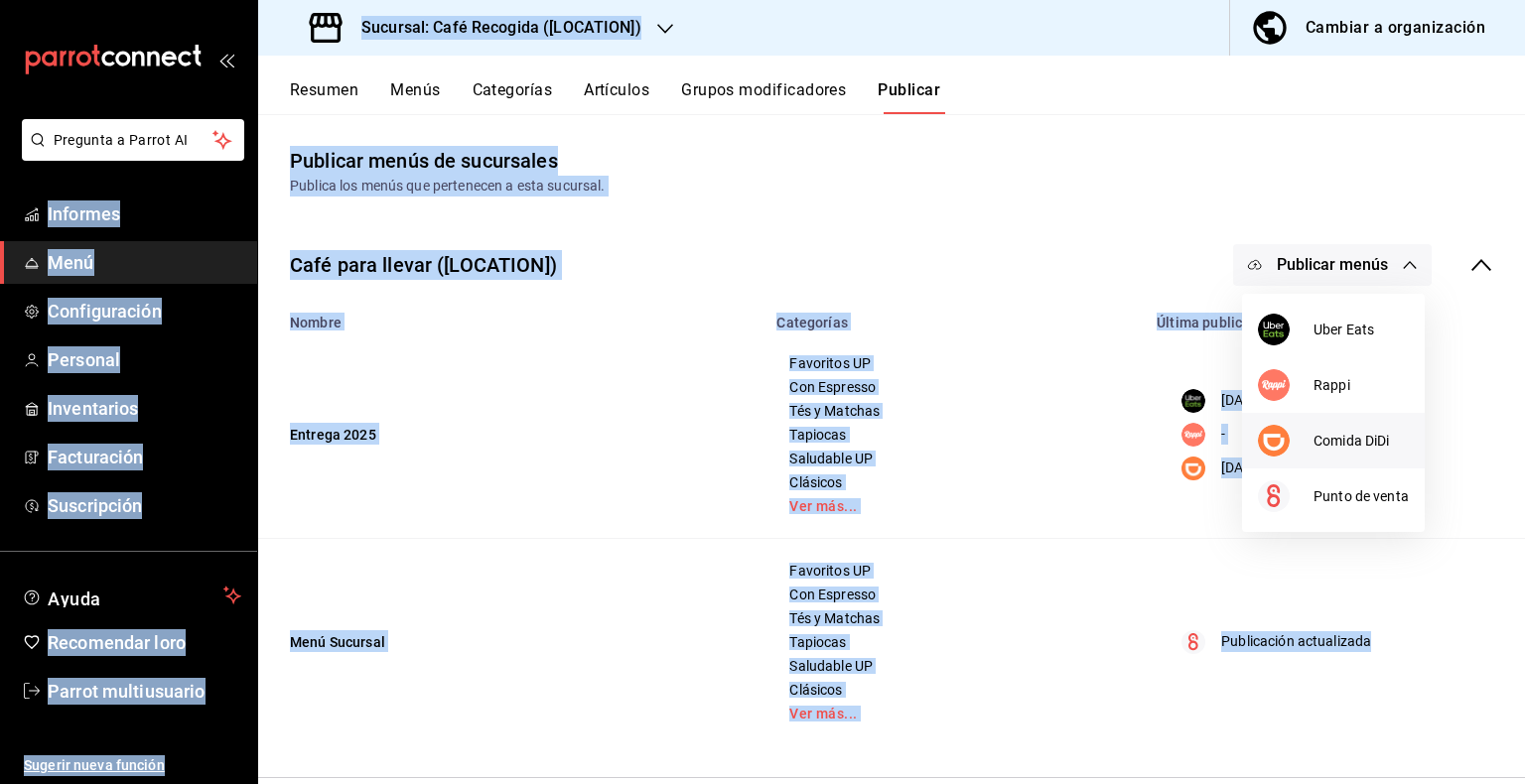 click on "Comida DiDi" at bounding box center [1361, 441] 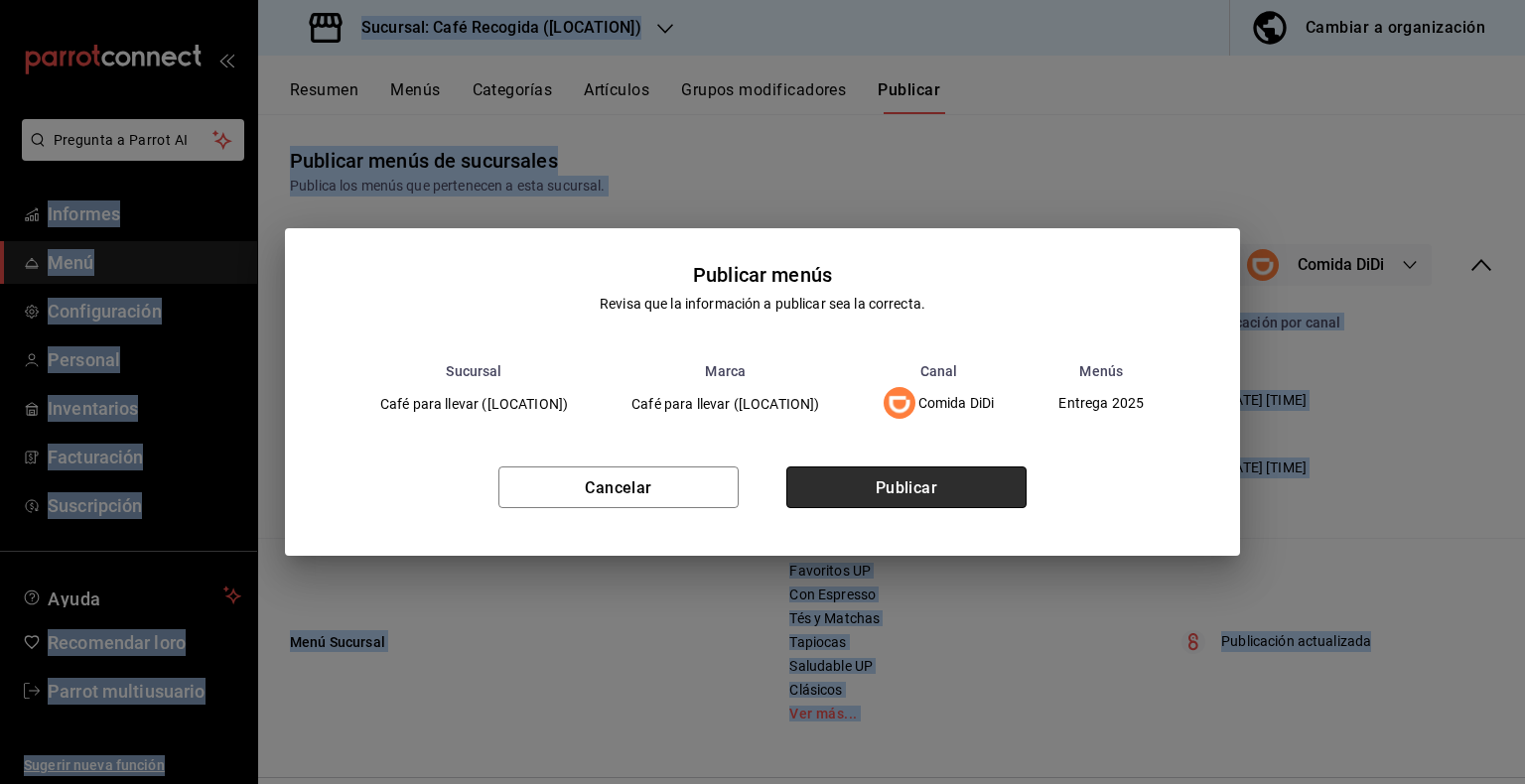 click on "Publicar" at bounding box center (906, 487) 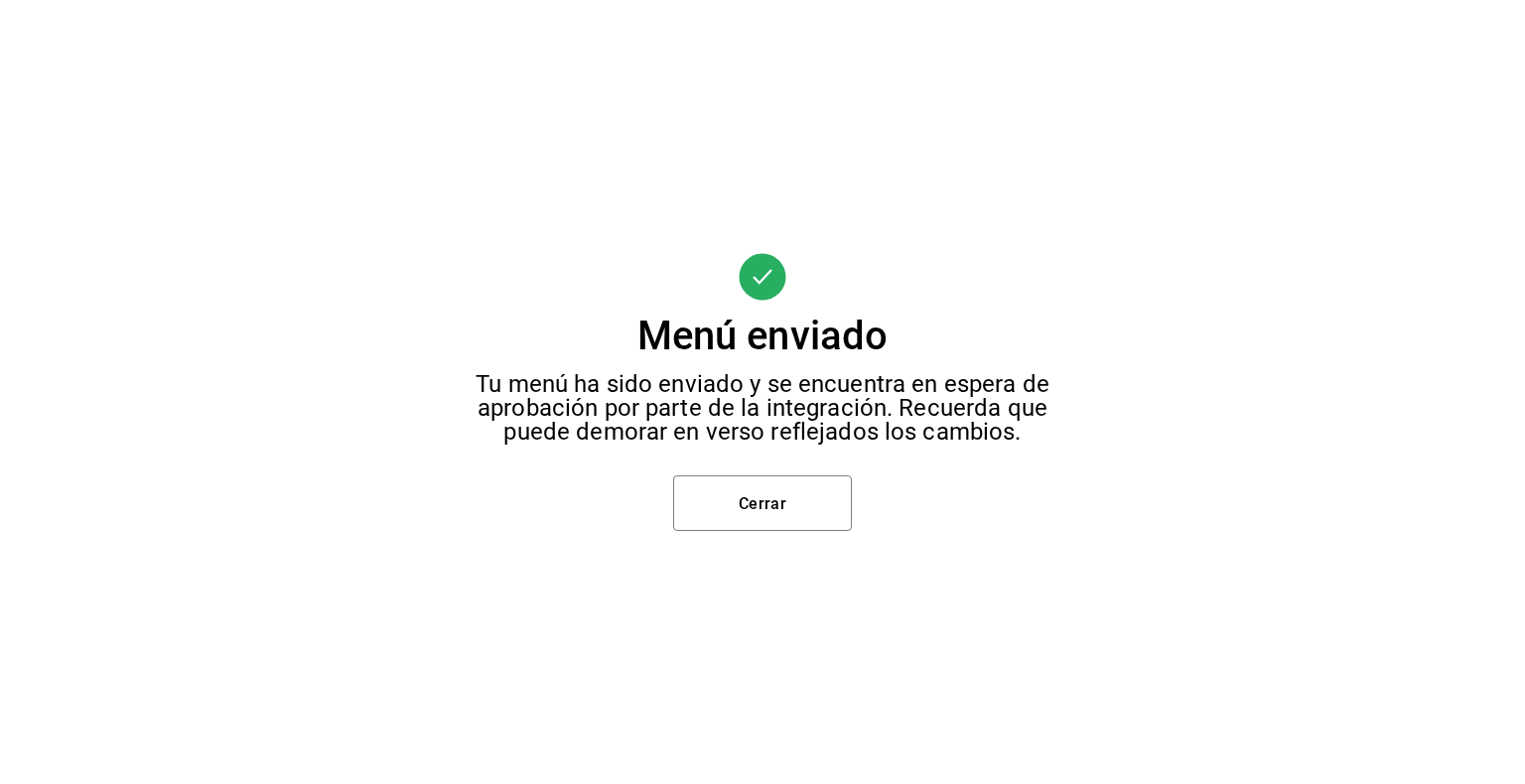 click on "Menú enviado Tu menú ha sido enviado y se encuentra en espera de aprobación por parte de la integración. Recuerda que puede demorar en verso reflejados los cambios. Cerrar" at bounding box center (762, 392) 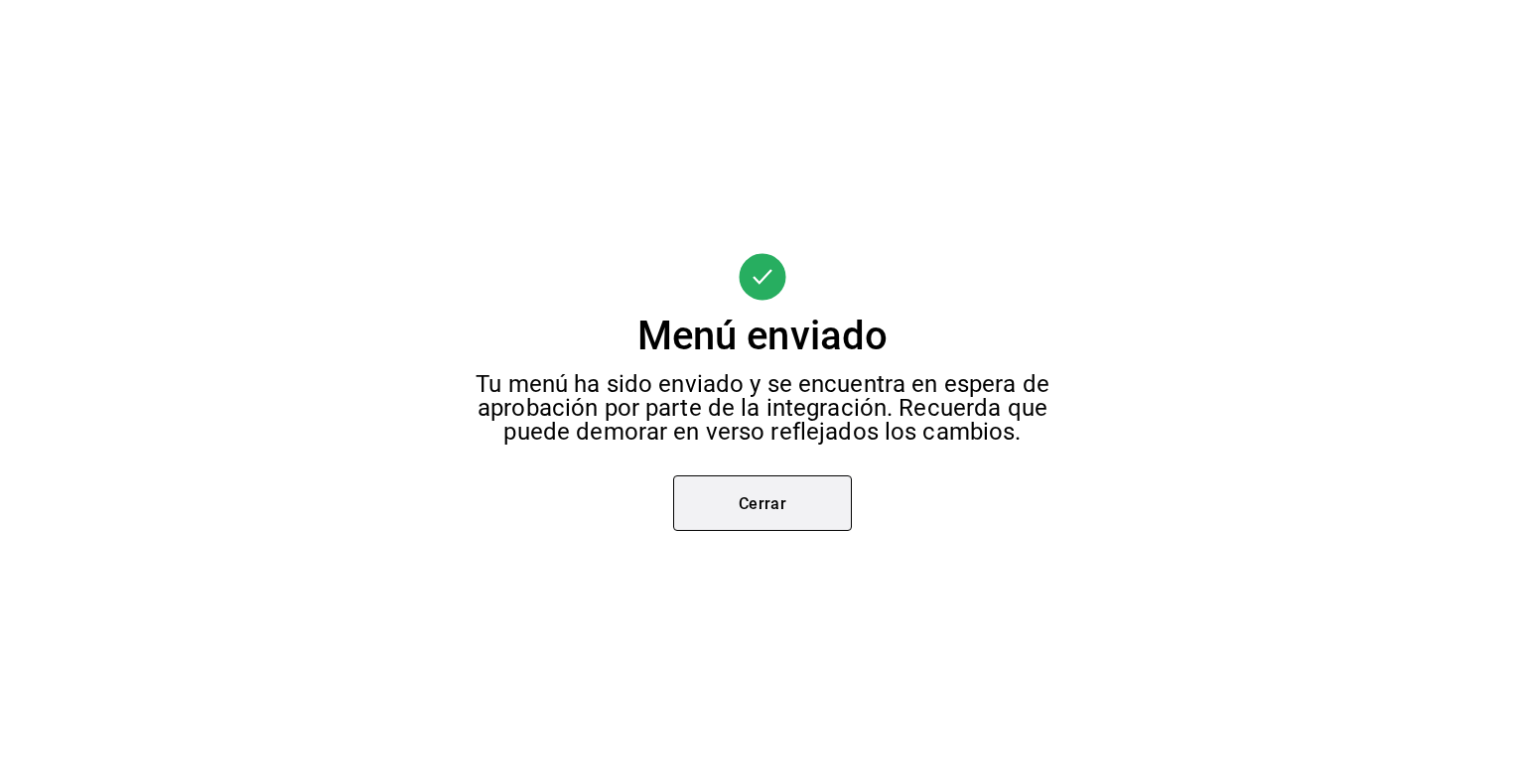 click on "Cerrar" at bounding box center (762, 503) 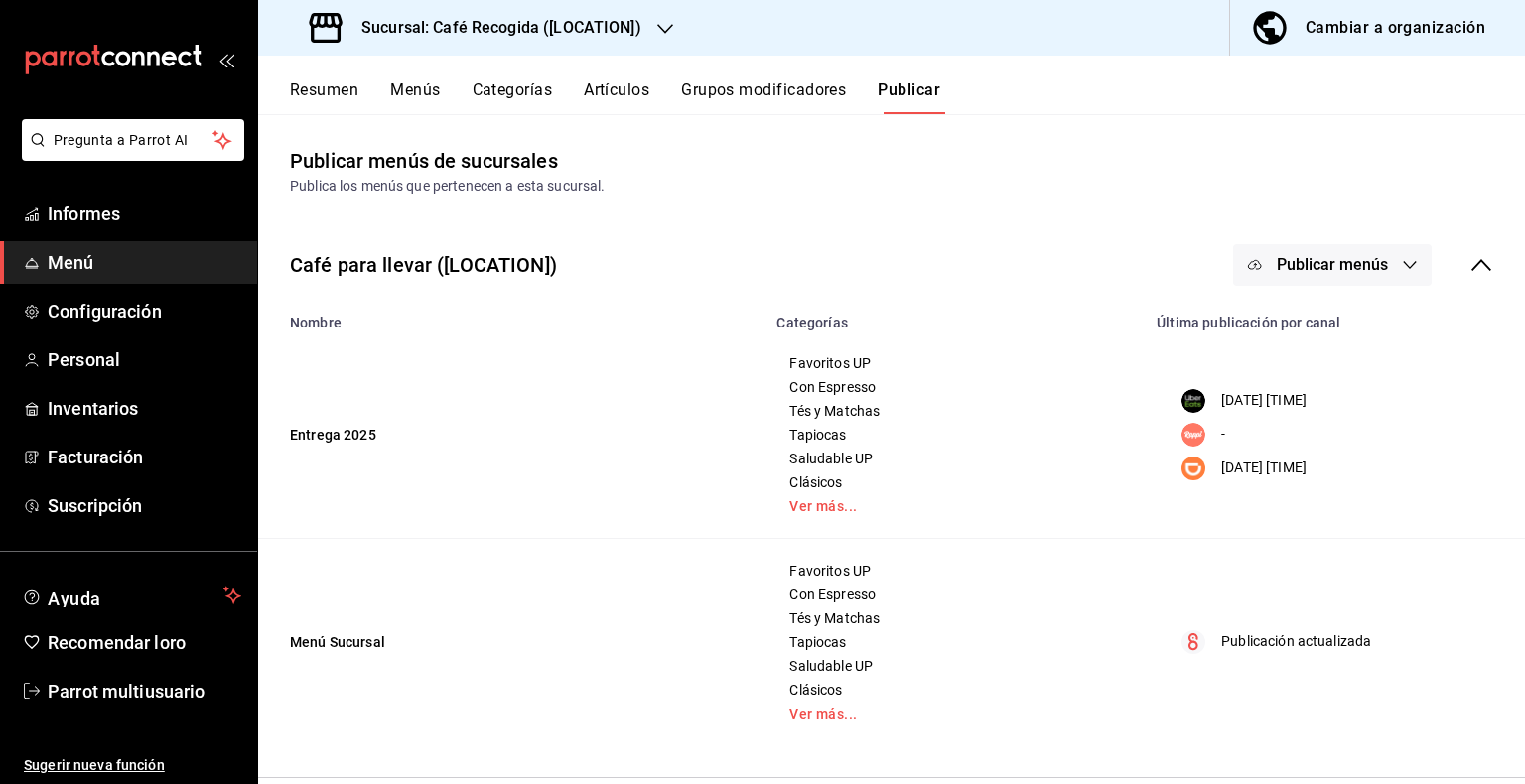 click 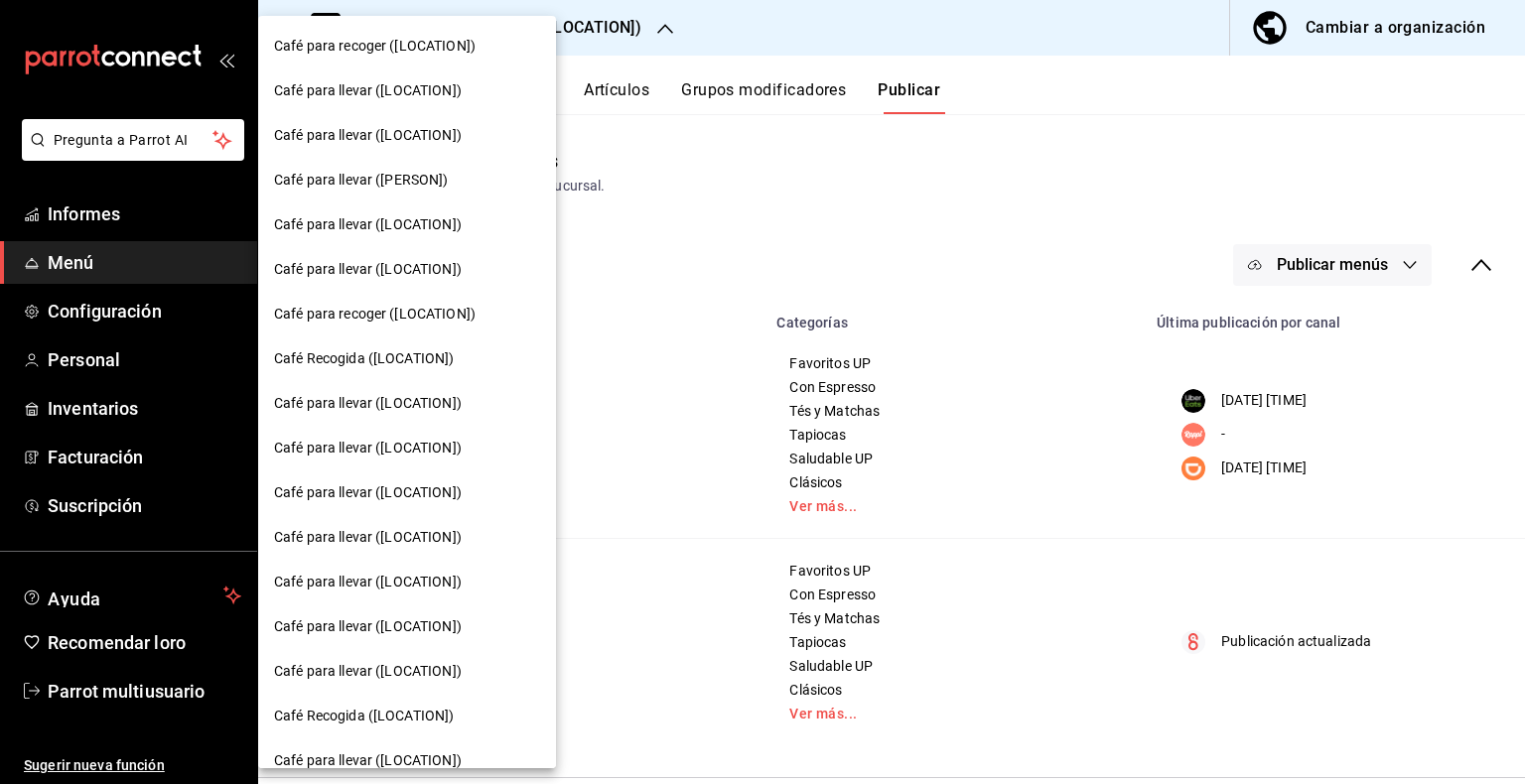 click on "Café para llevar ([LOCATION])" at bounding box center [407, 269] 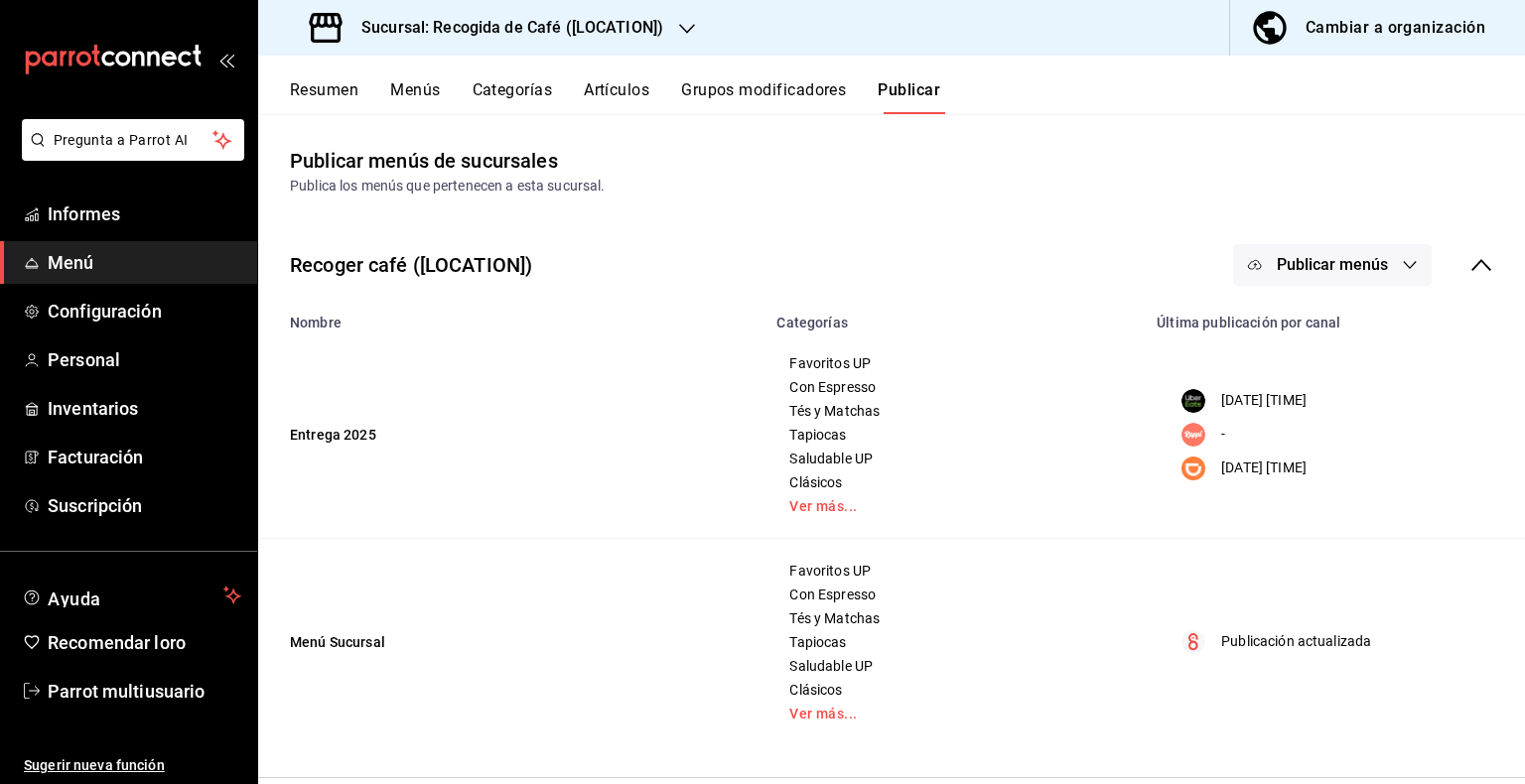 click on "Resumen" at bounding box center [324, 89] 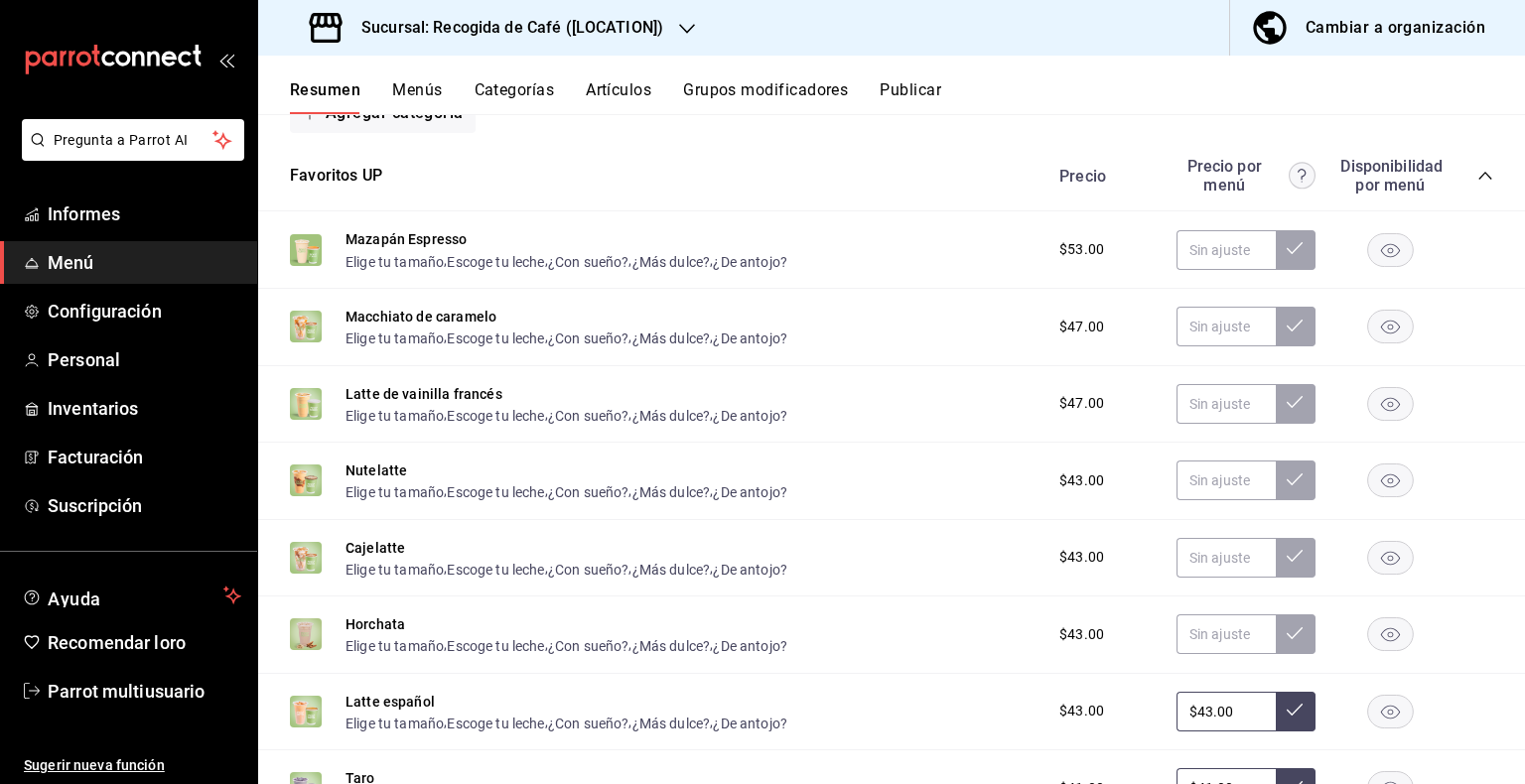 scroll, scrollTop: 324, scrollLeft: 0, axis: vertical 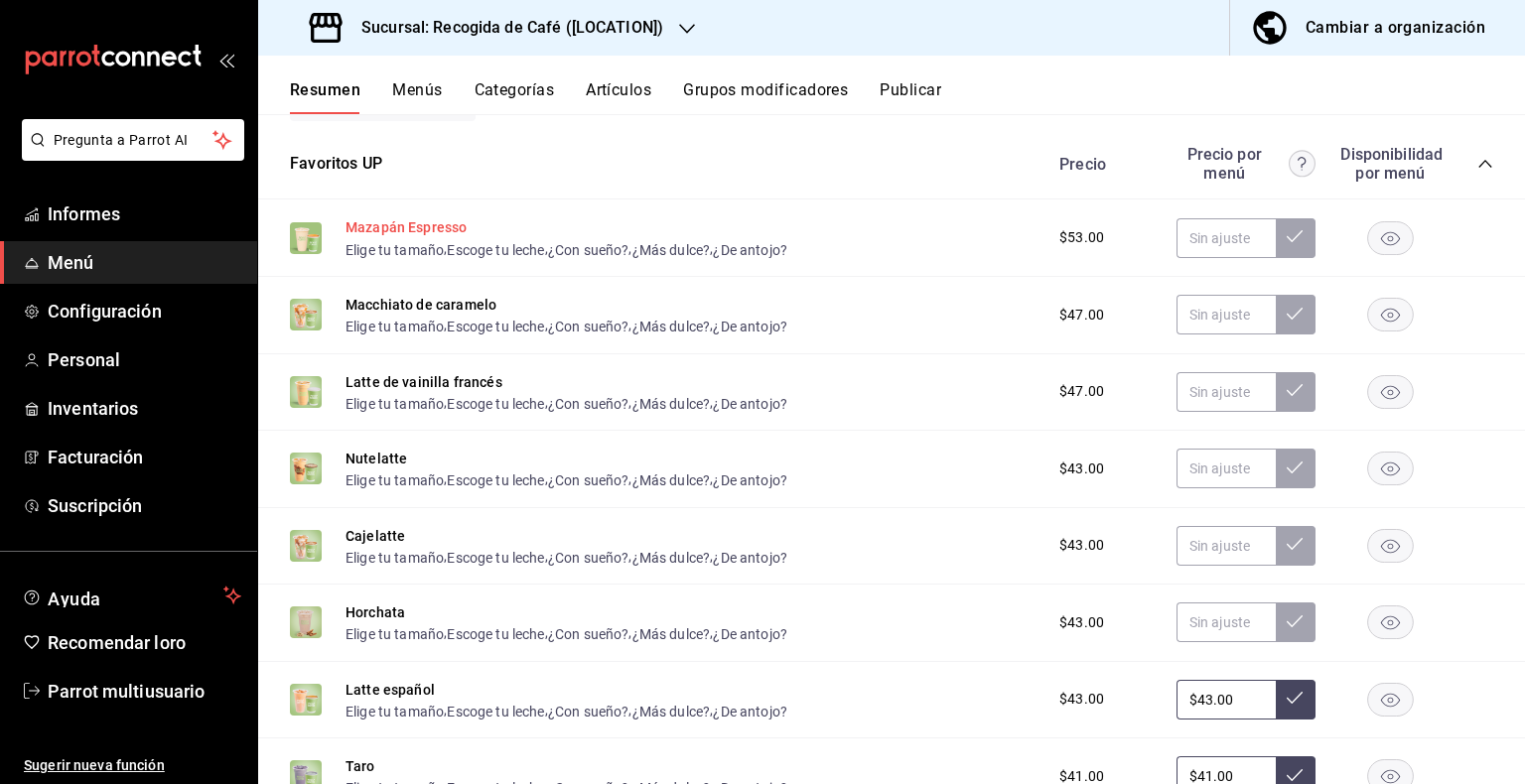 click on "Mazapán Espresso" at bounding box center (406, 228) 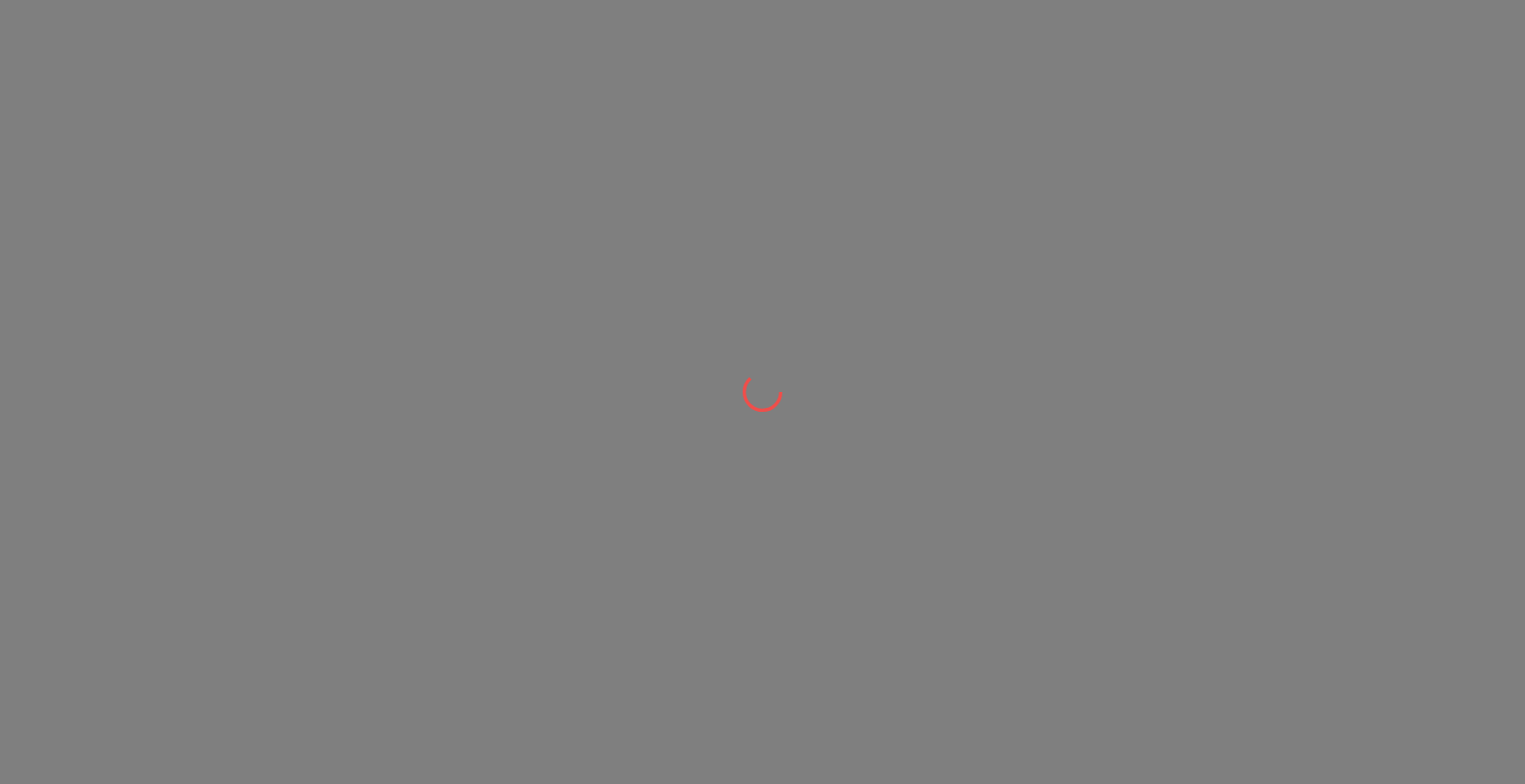 scroll, scrollTop: 0, scrollLeft: 0, axis: both 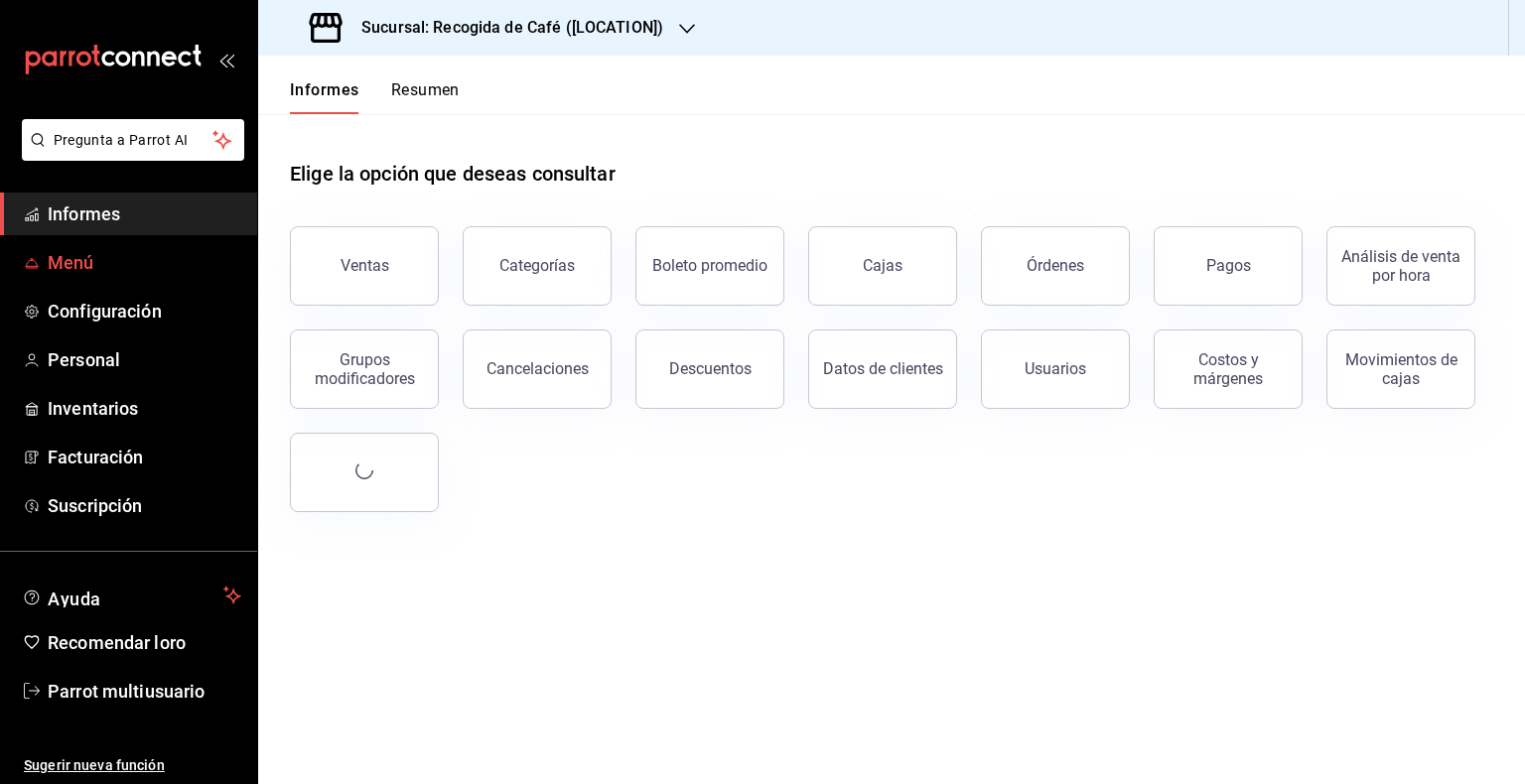 click on "Menú" at bounding box center (144, 262) 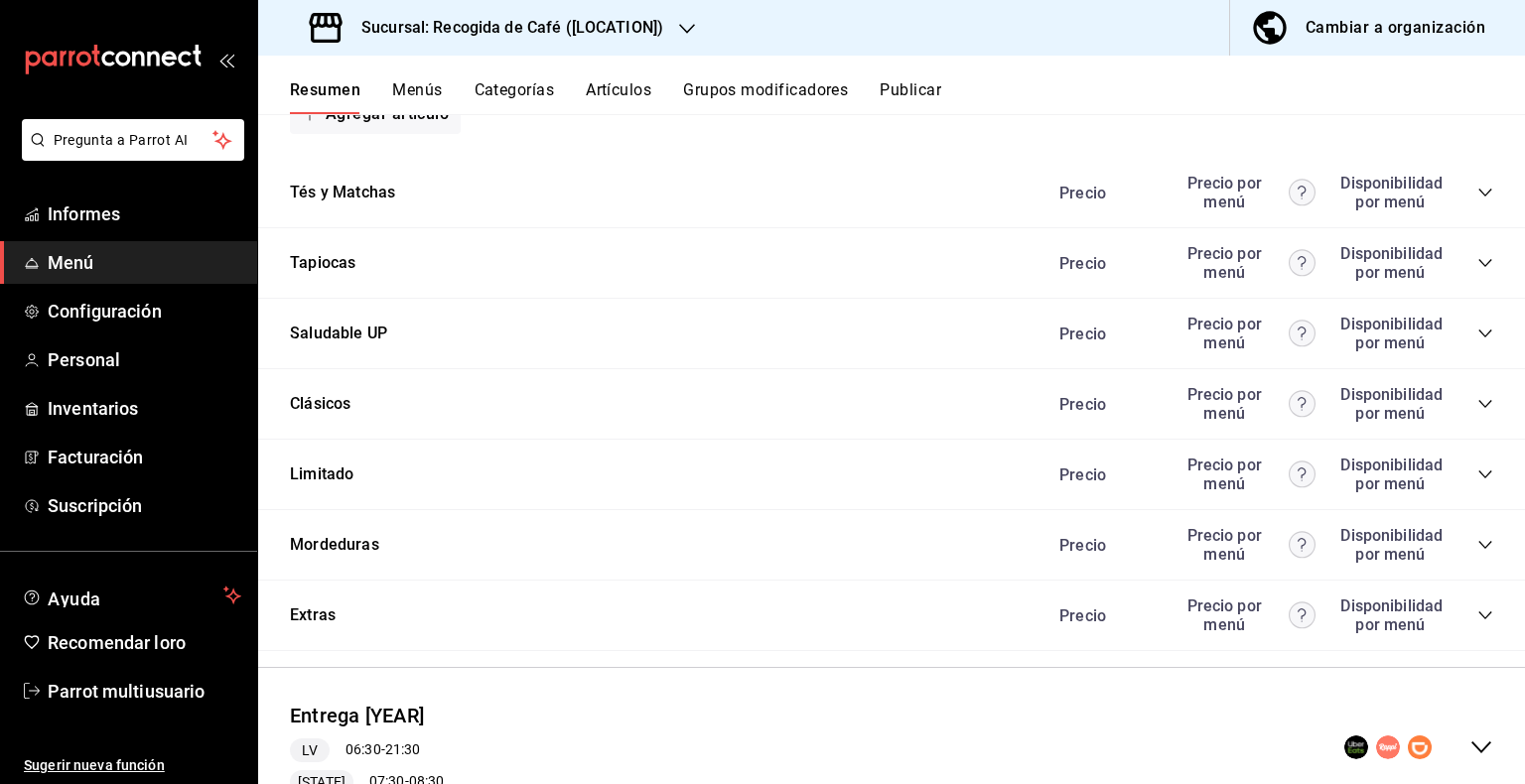 scroll, scrollTop: 1635, scrollLeft: 0, axis: vertical 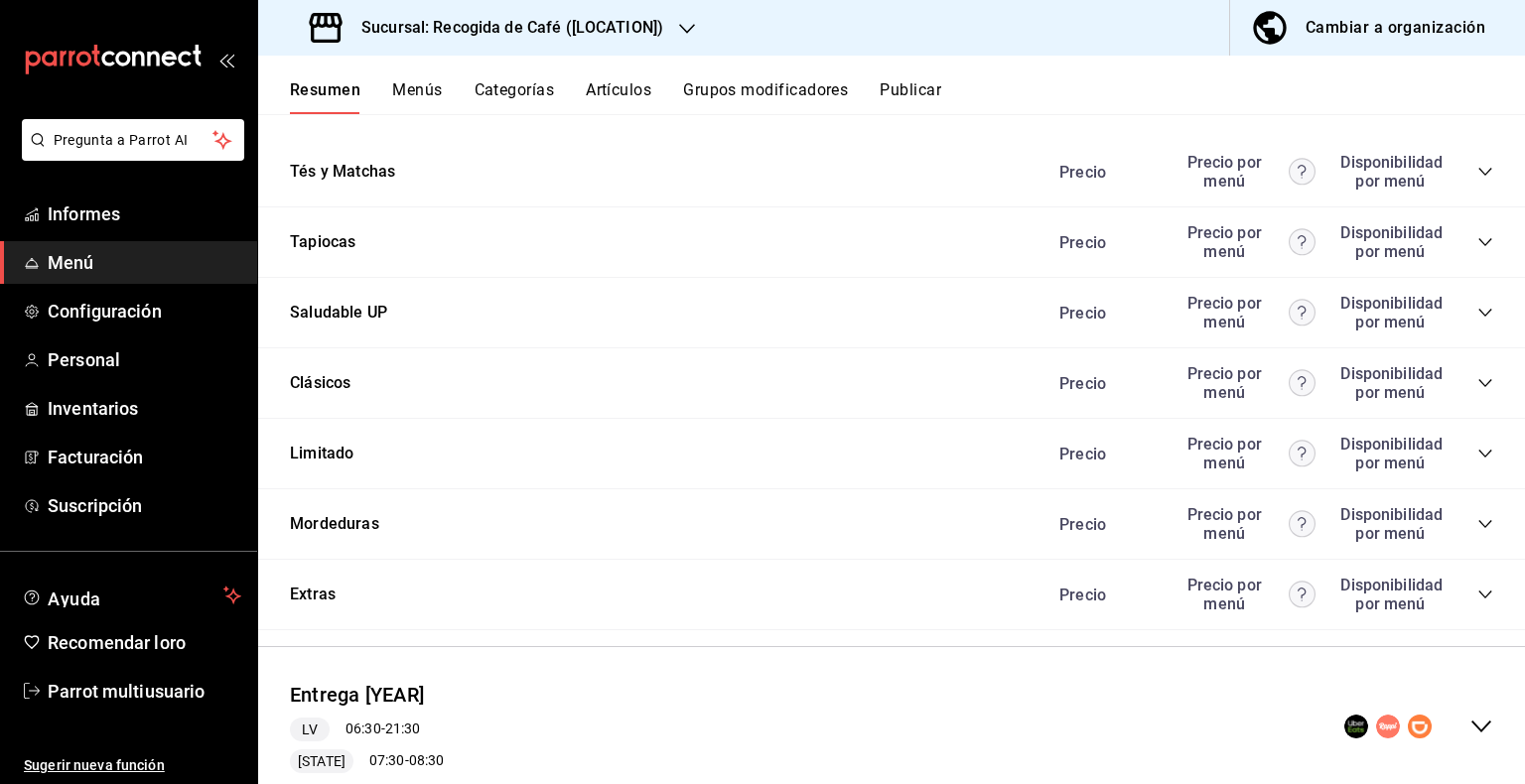 click 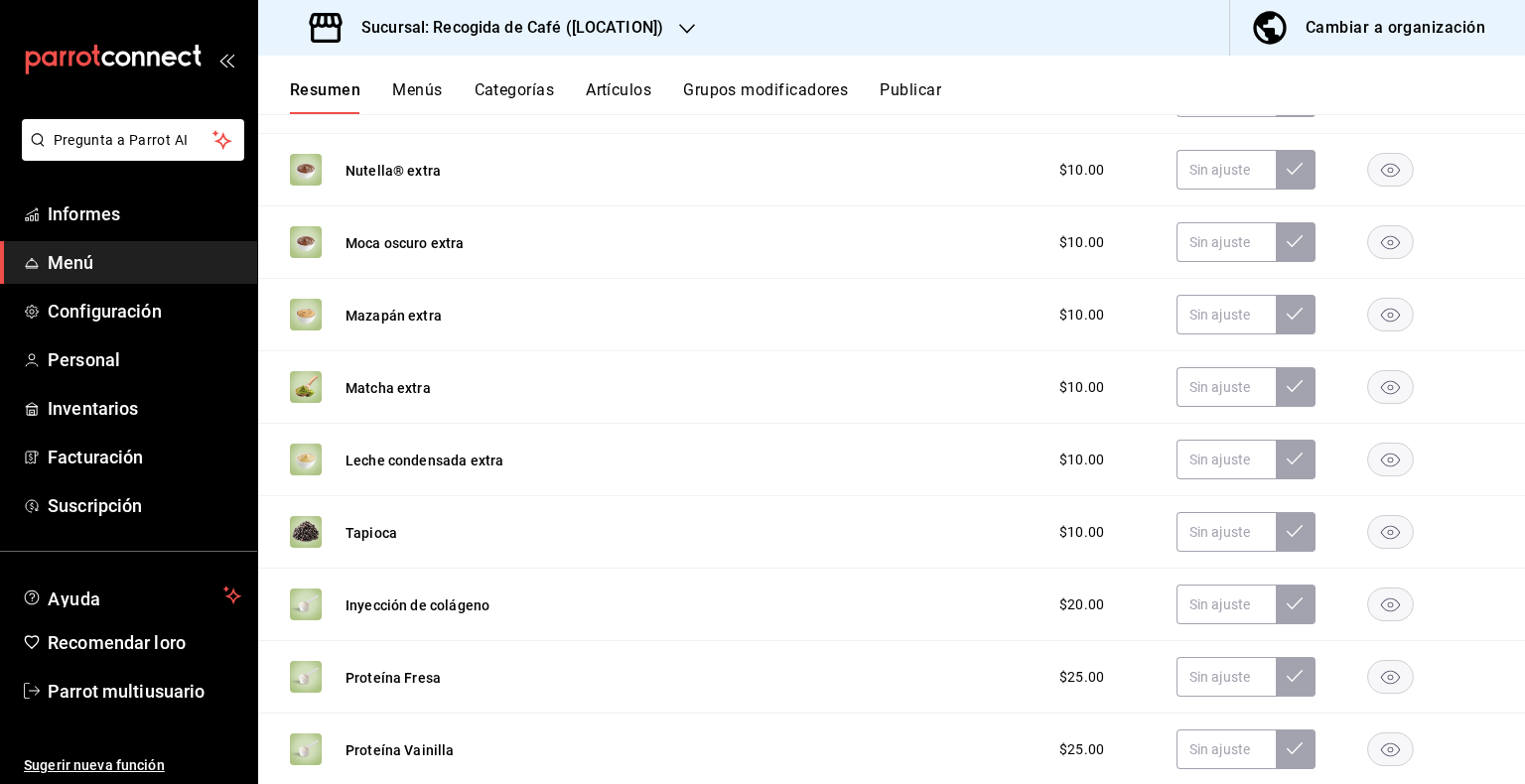 scroll, scrollTop: 2434, scrollLeft: 0, axis: vertical 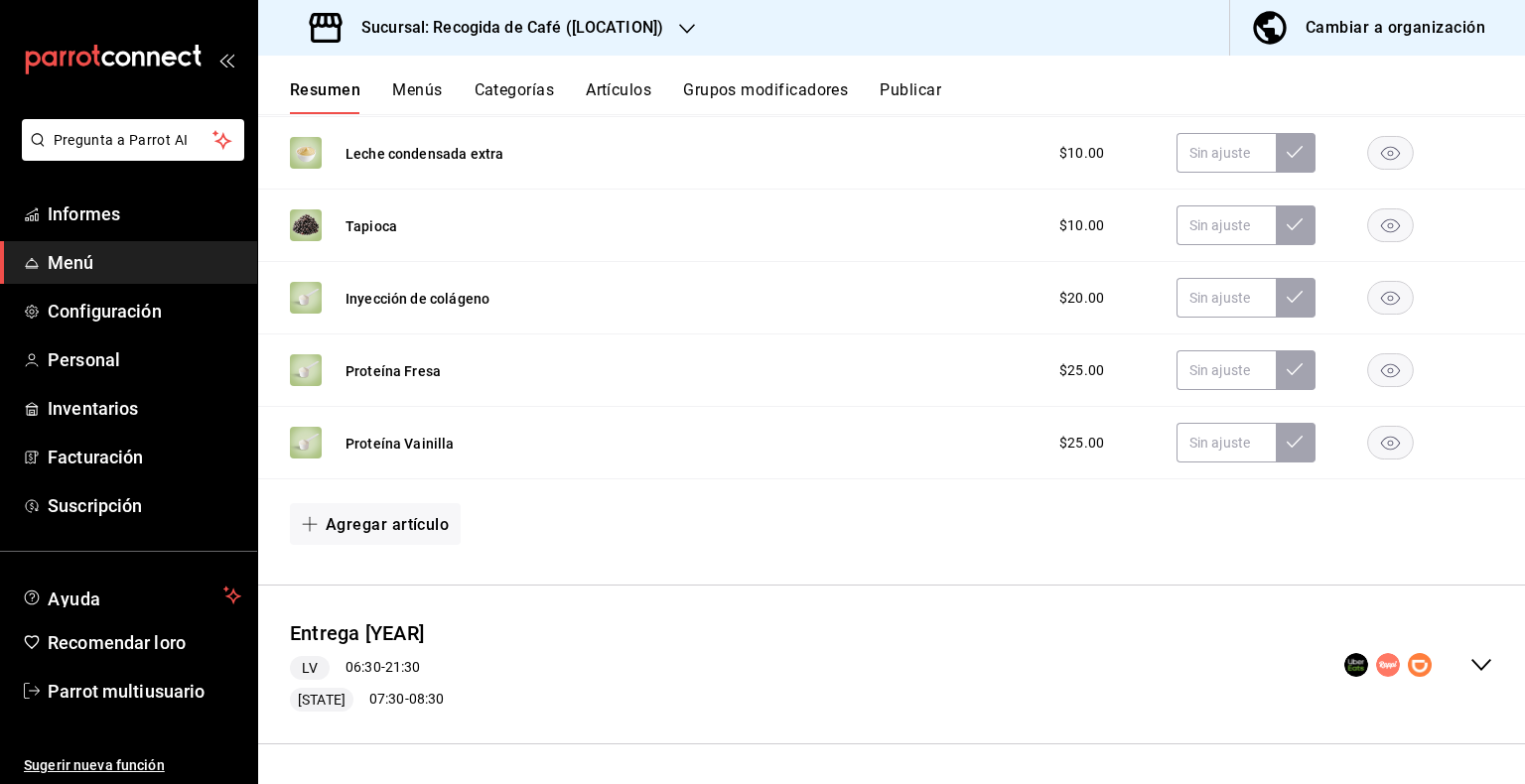 click 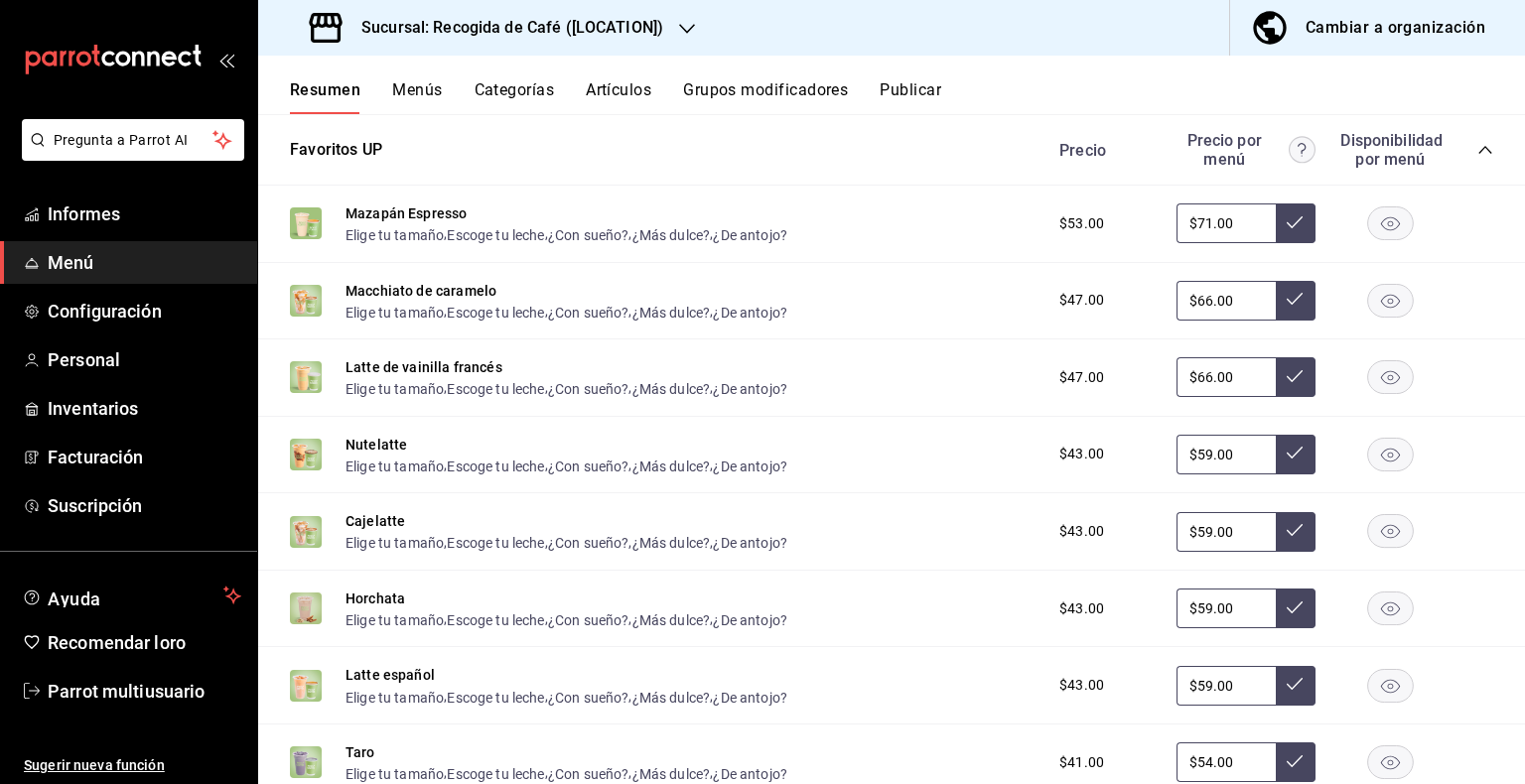 scroll, scrollTop: 3914, scrollLeft: 0, axis: vertical 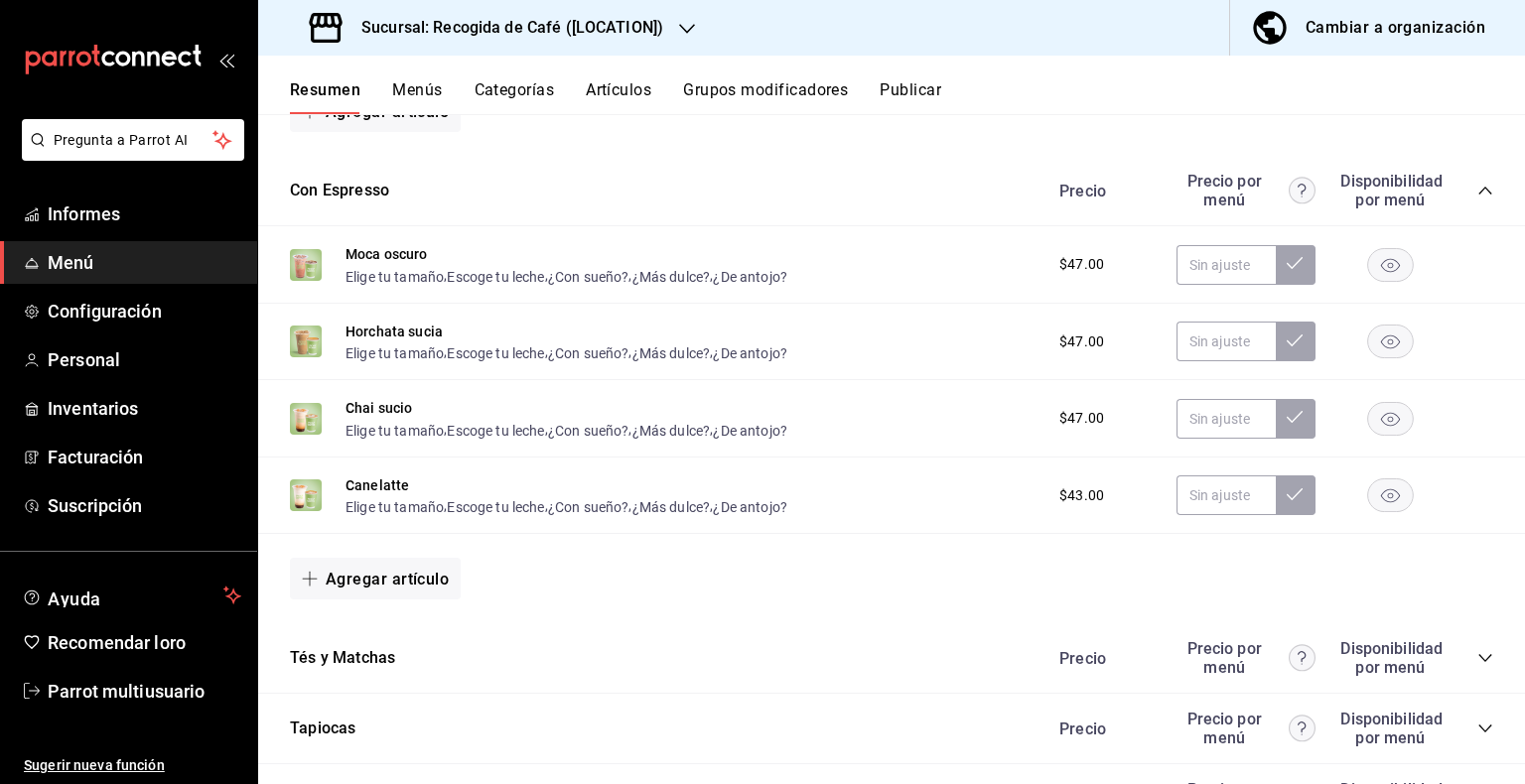 click on "Grupos modificadores" at bounding box center [765, 89] 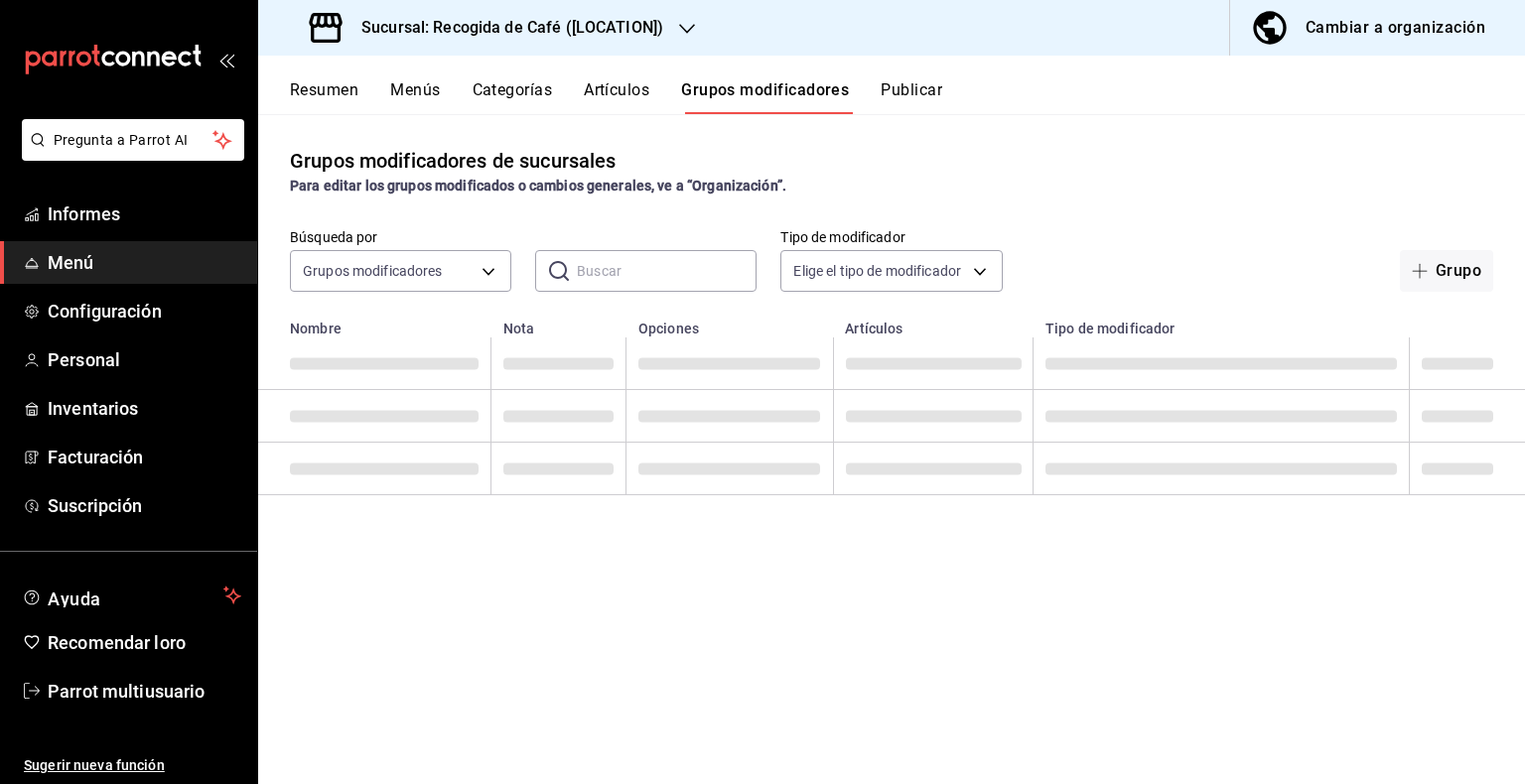 click at bounding box center [666, 271] 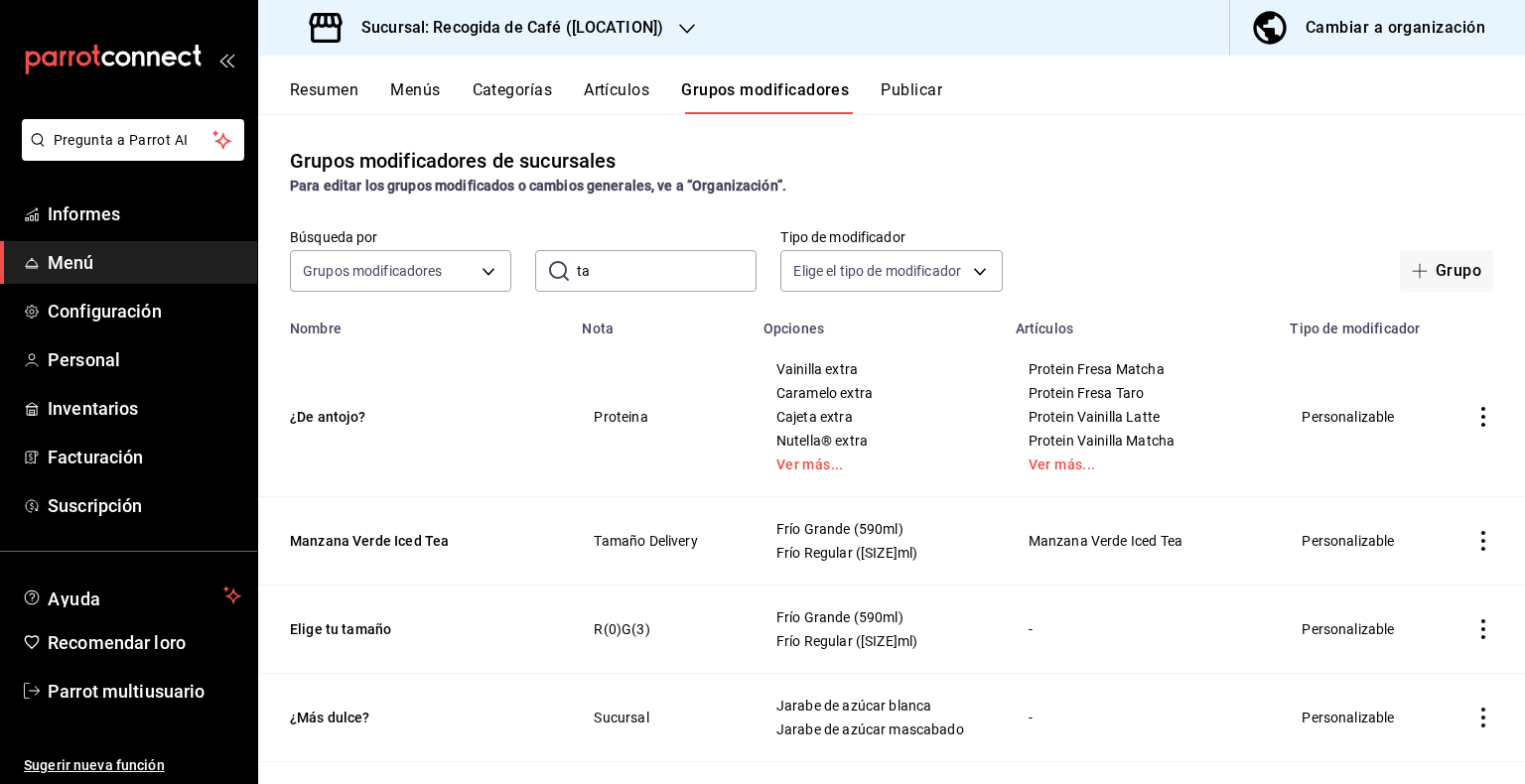 type on "TAPIOCA" 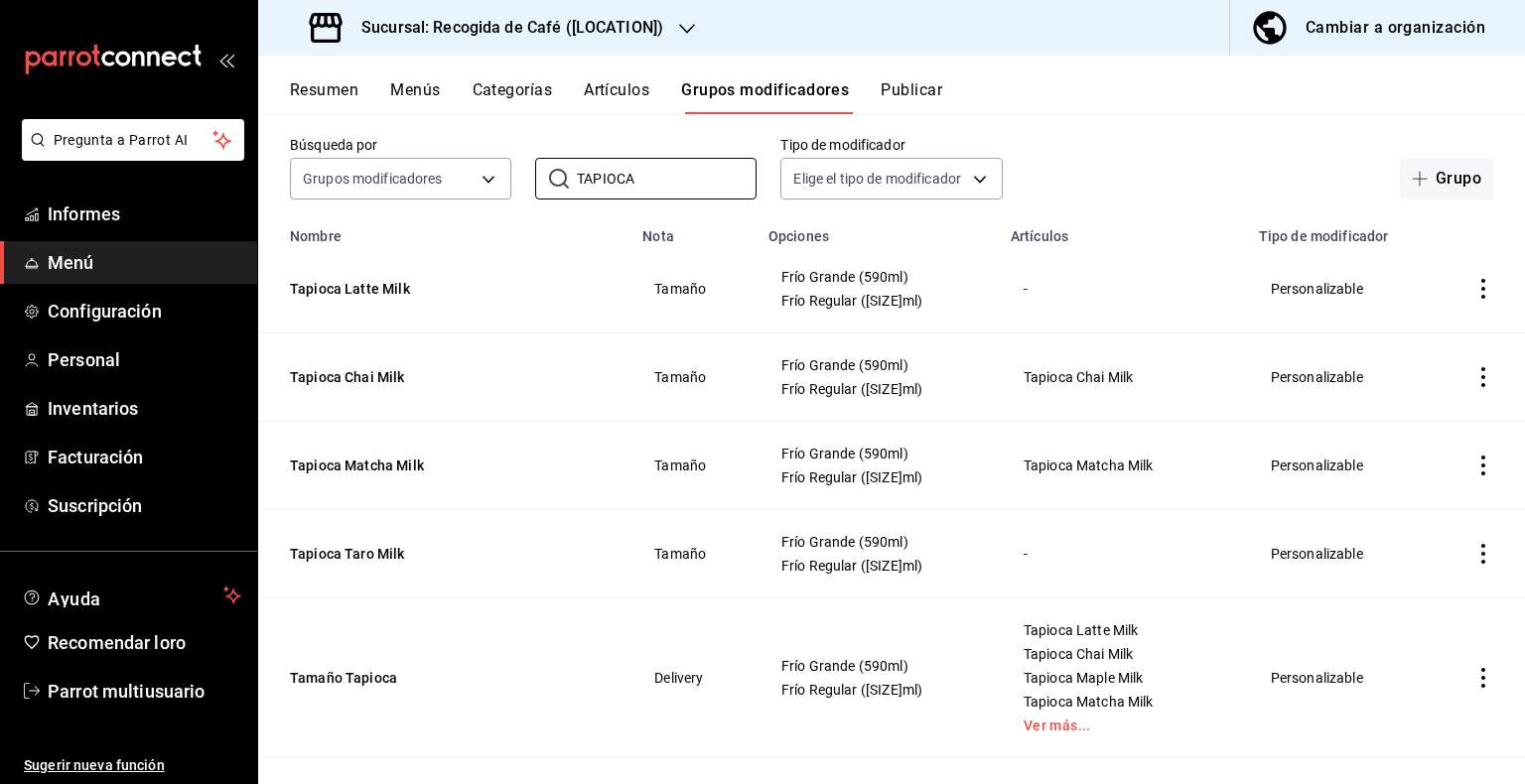 scroll, scrollTop: 90, scrollLeft: 0, axis: vertical 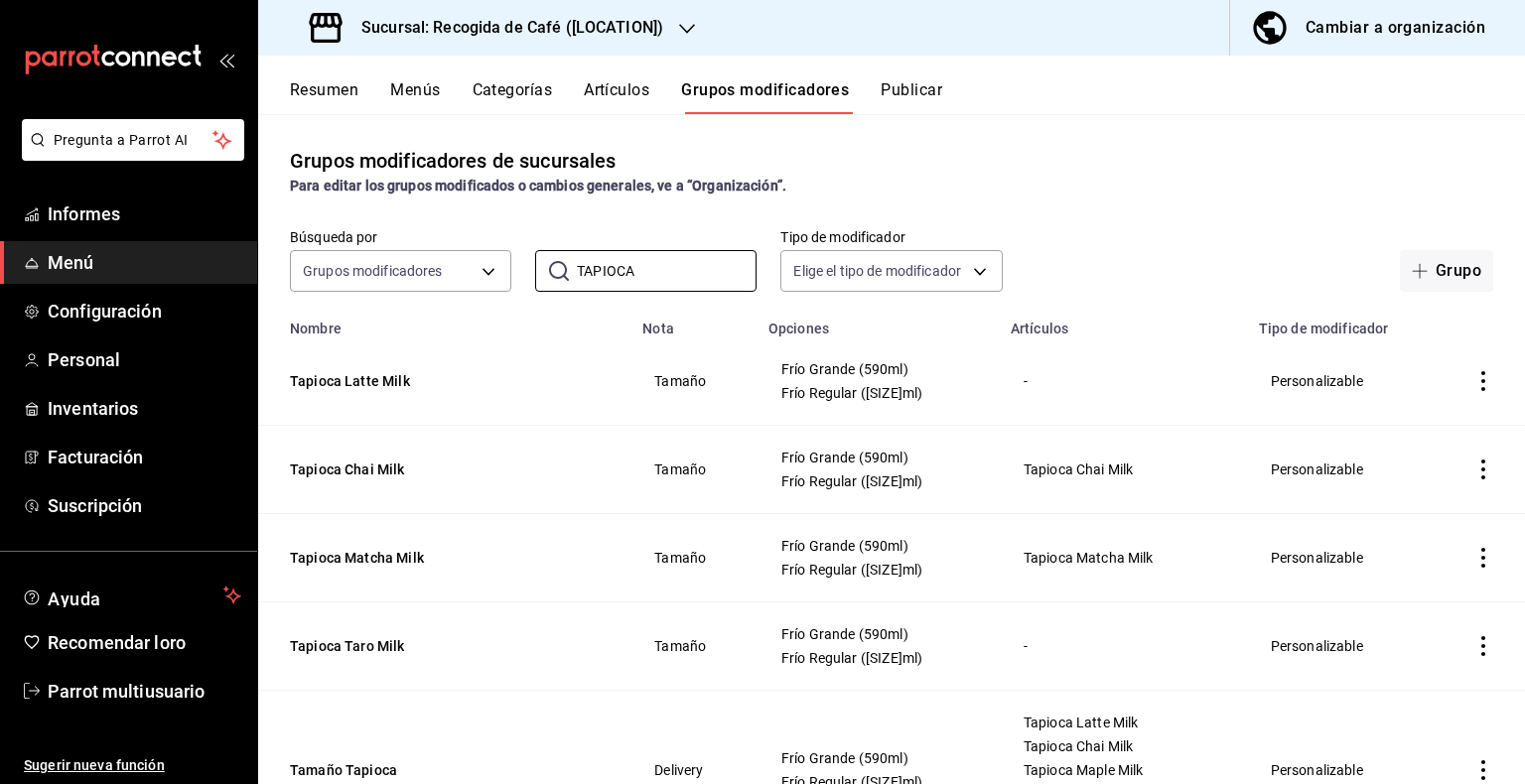 click on "Artículos" at bounding box center [617, 89] 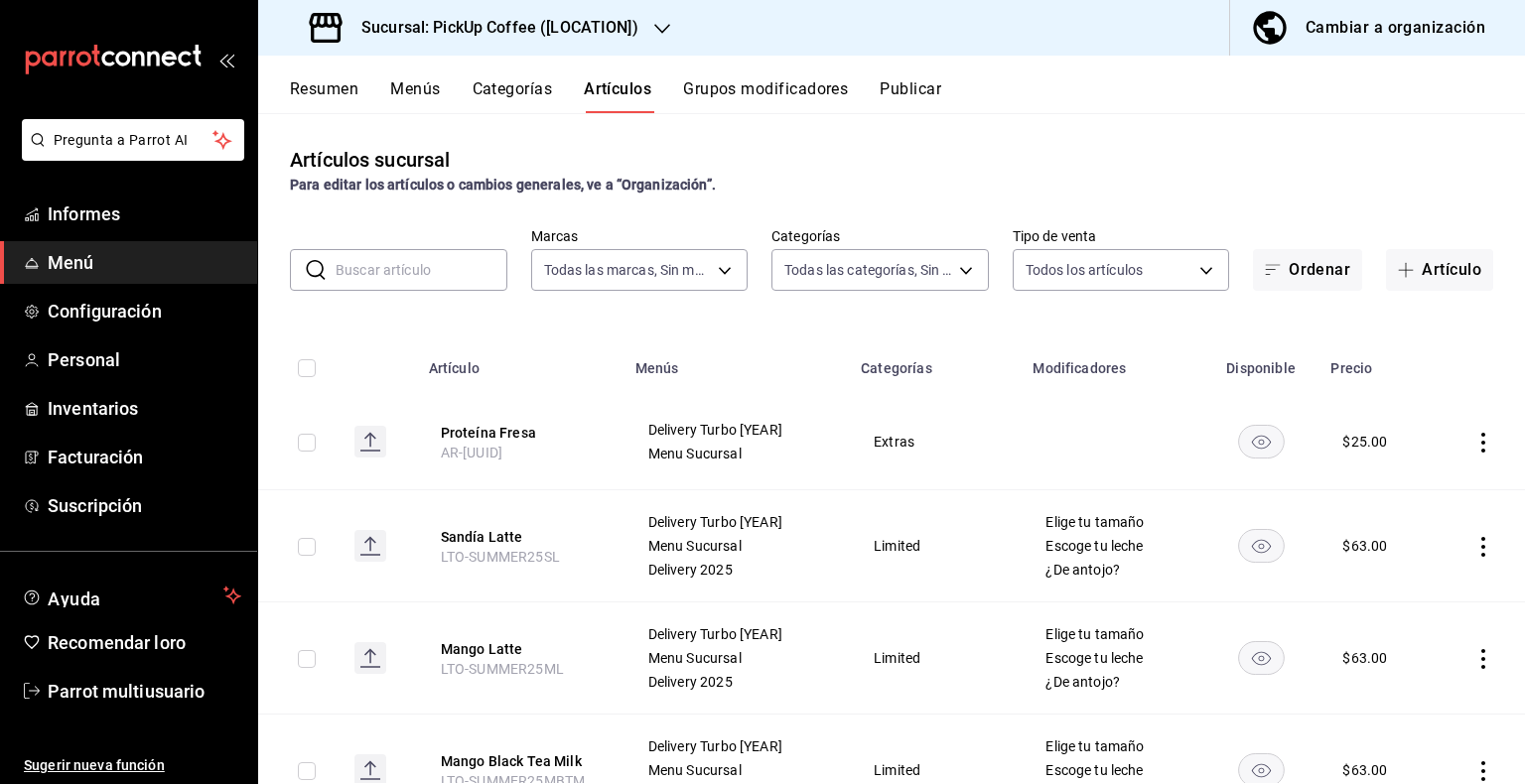 type on "12034366-98f9-44e1-9cfa-4cc784005088,ac8bf7a9-f8b9-4855-ab87-03fe5822791e" 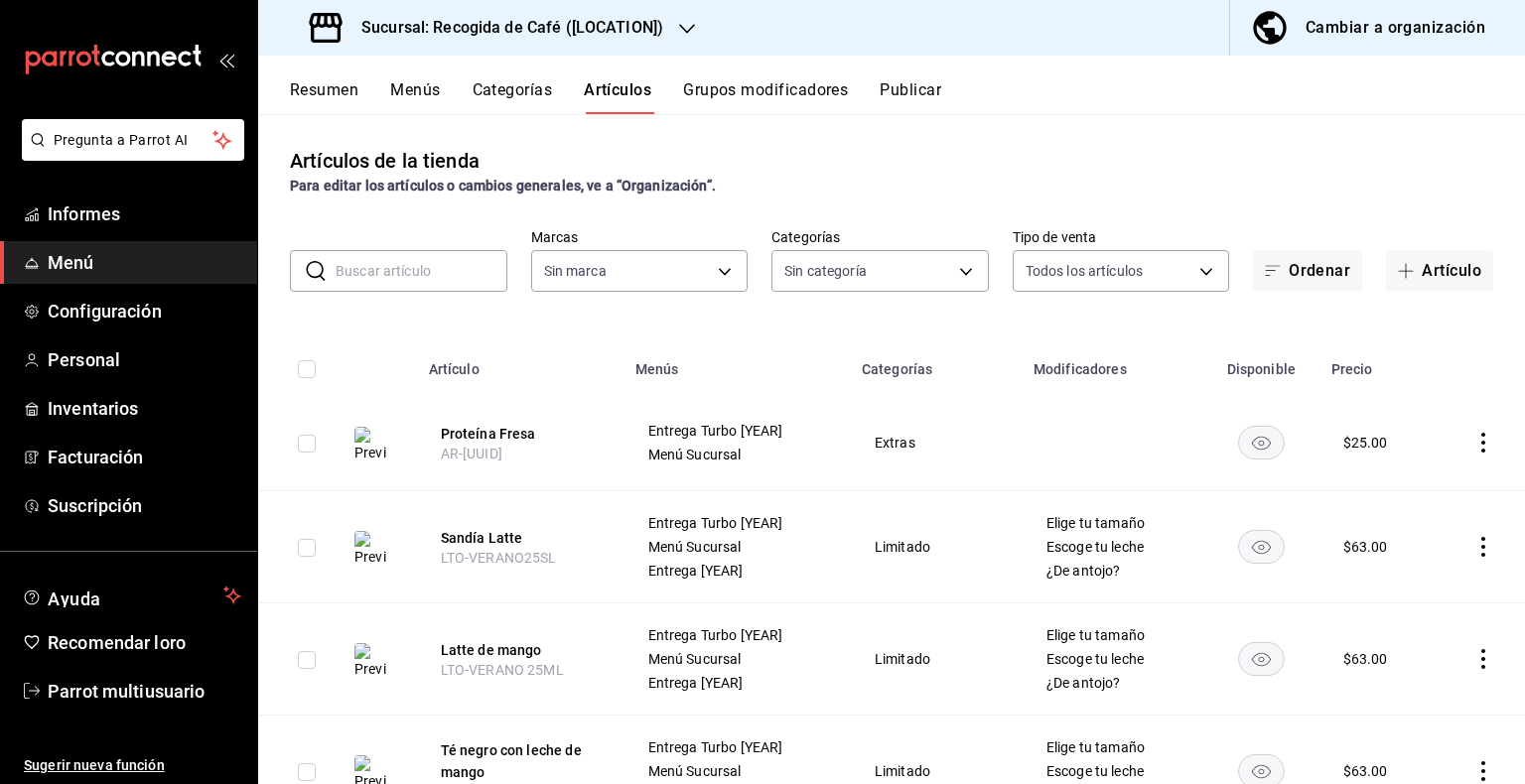 click at bounding box center (421, 271) 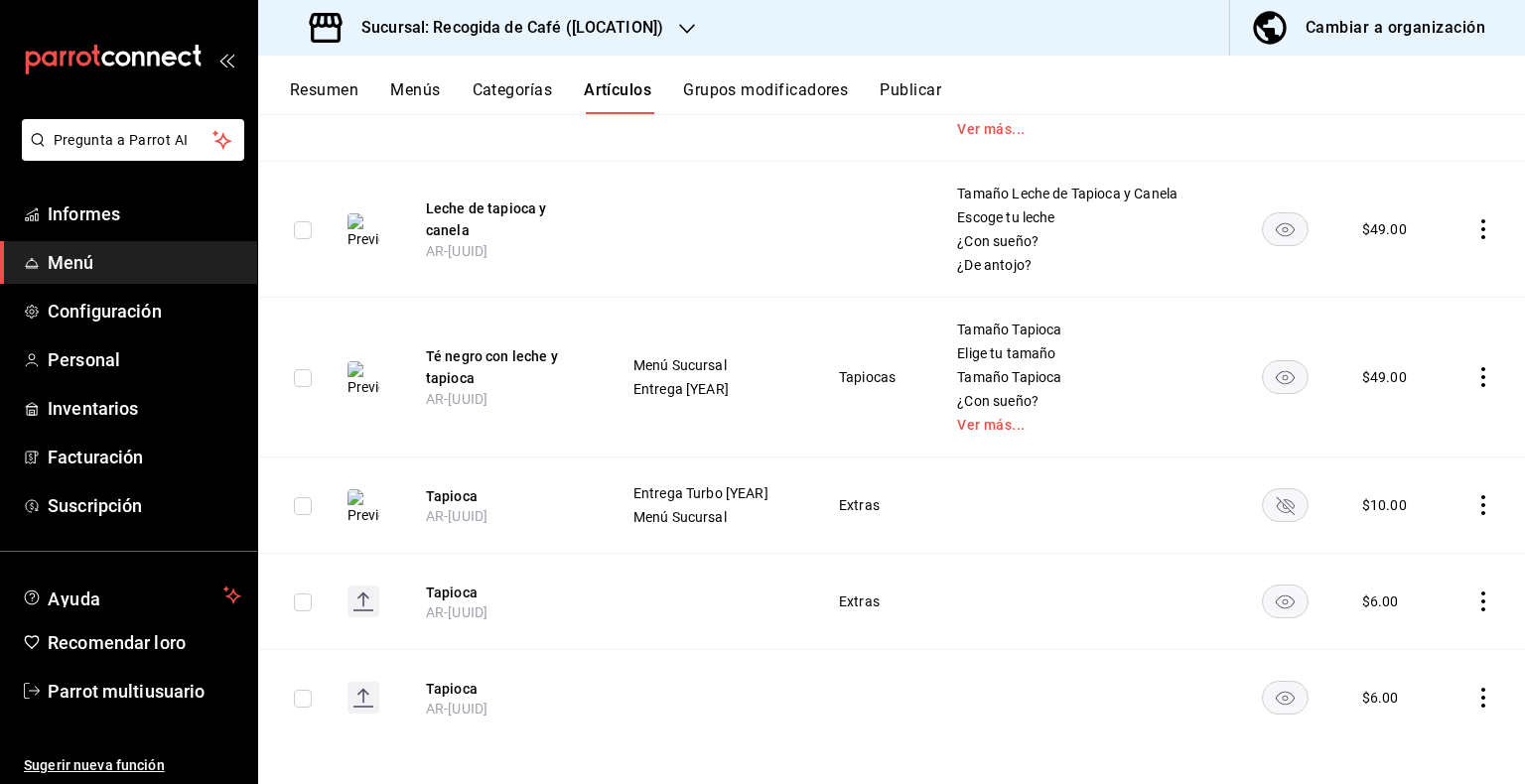 scroll, scrollTop: 1038, scrollLeft: 0, axis: vertical 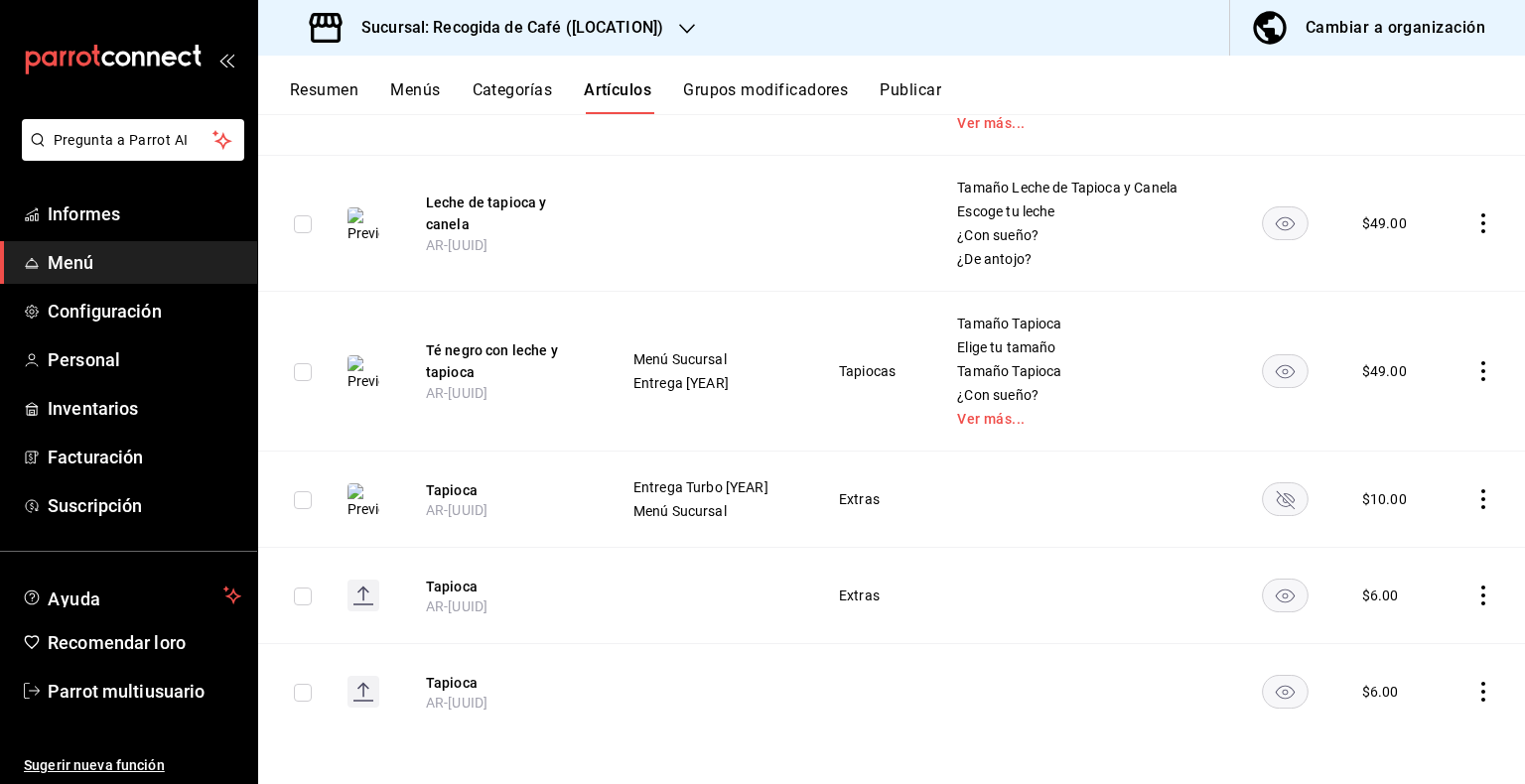 type on "tapioca" 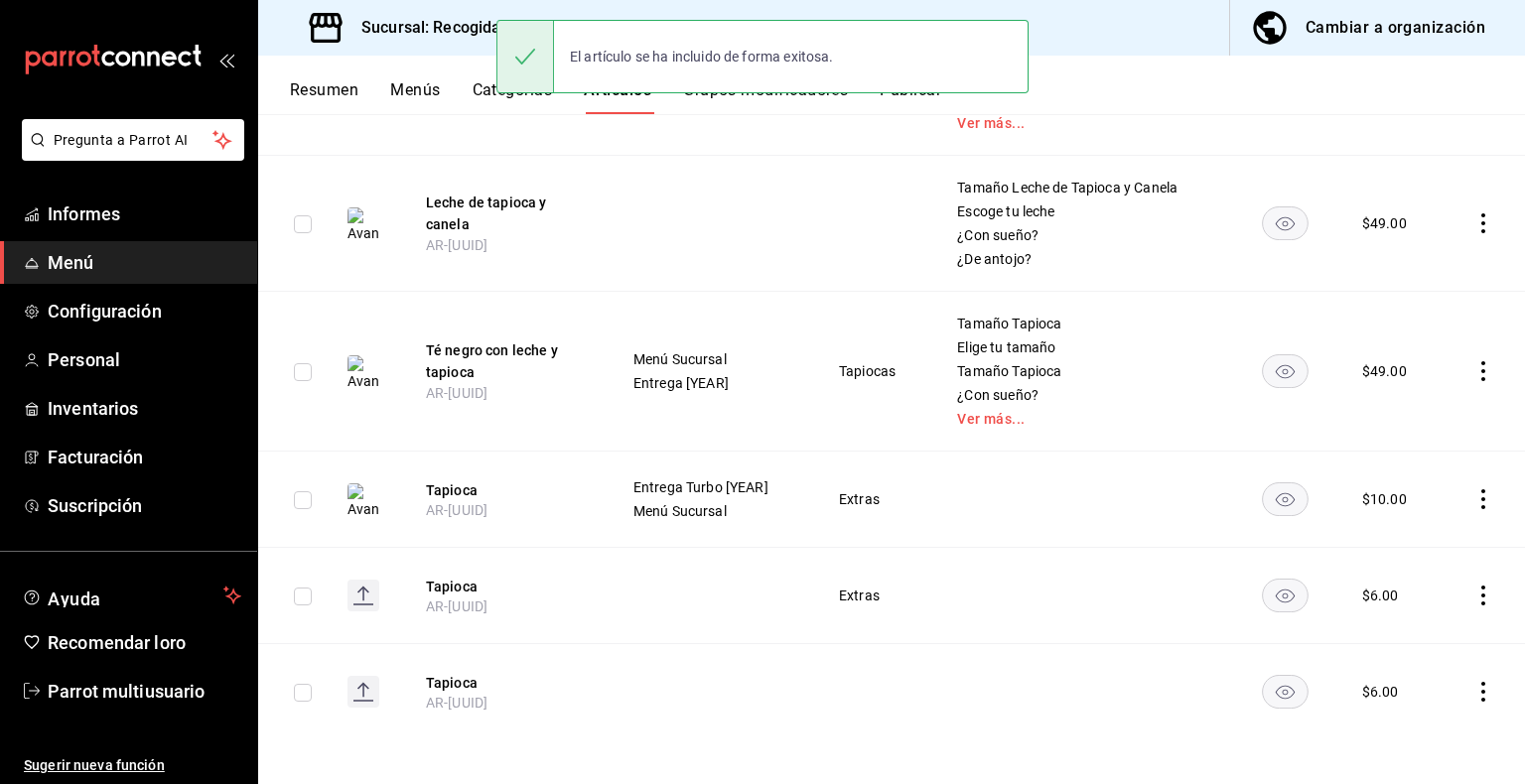 scroll, scrollTop: 1038, scrollLeft: 0, axis: vertical 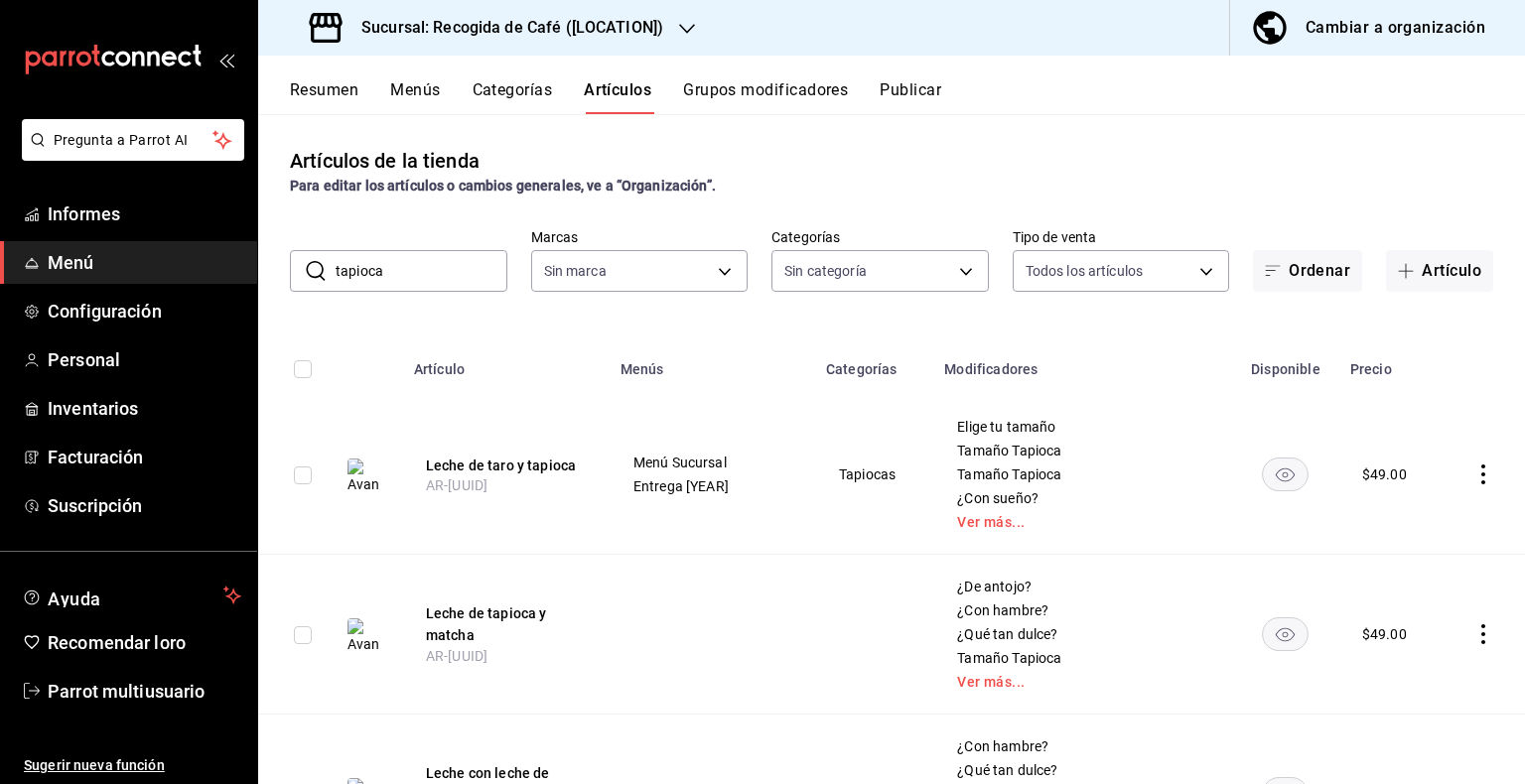 click on "Publicar" at bounding box center [910, 89] 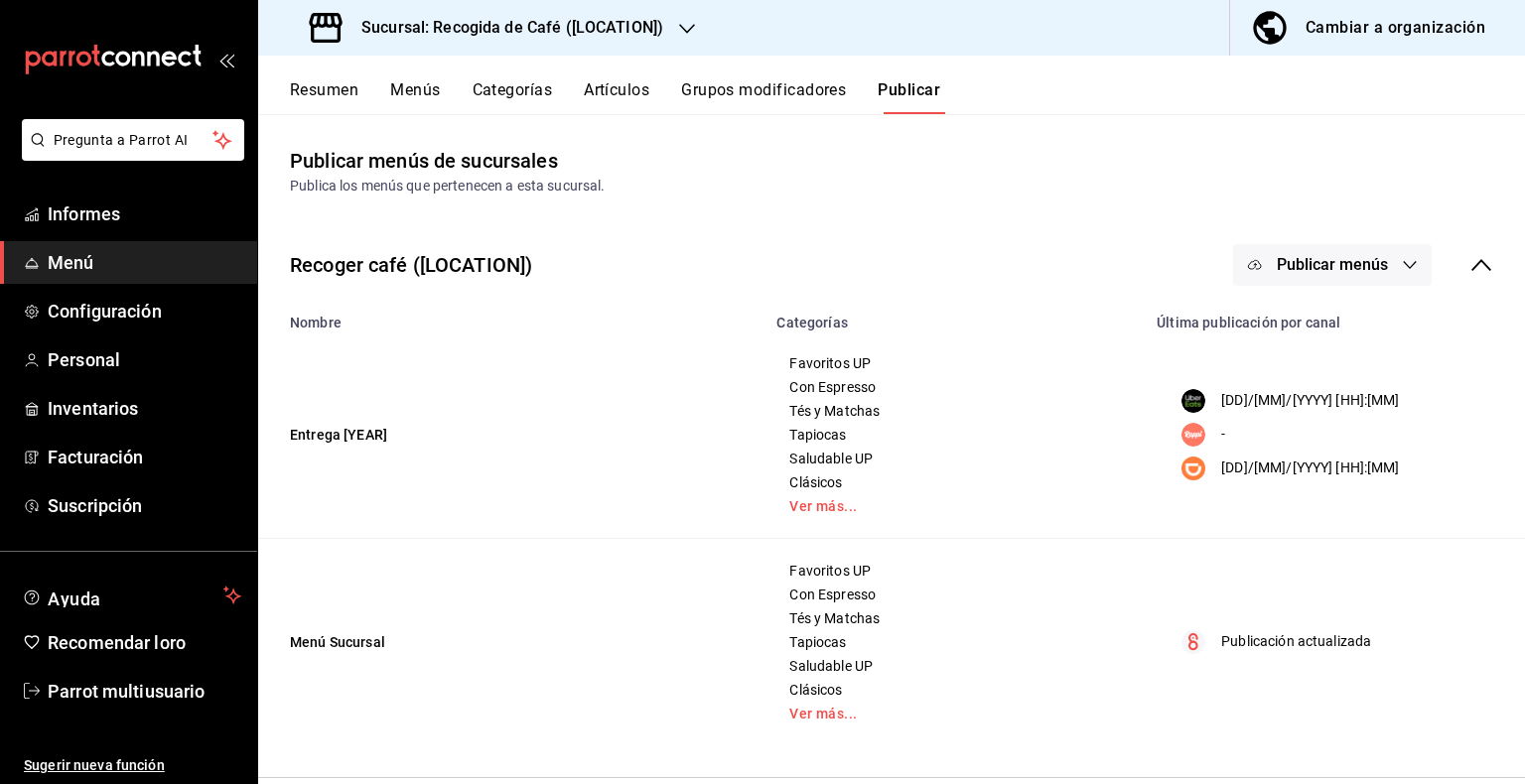click 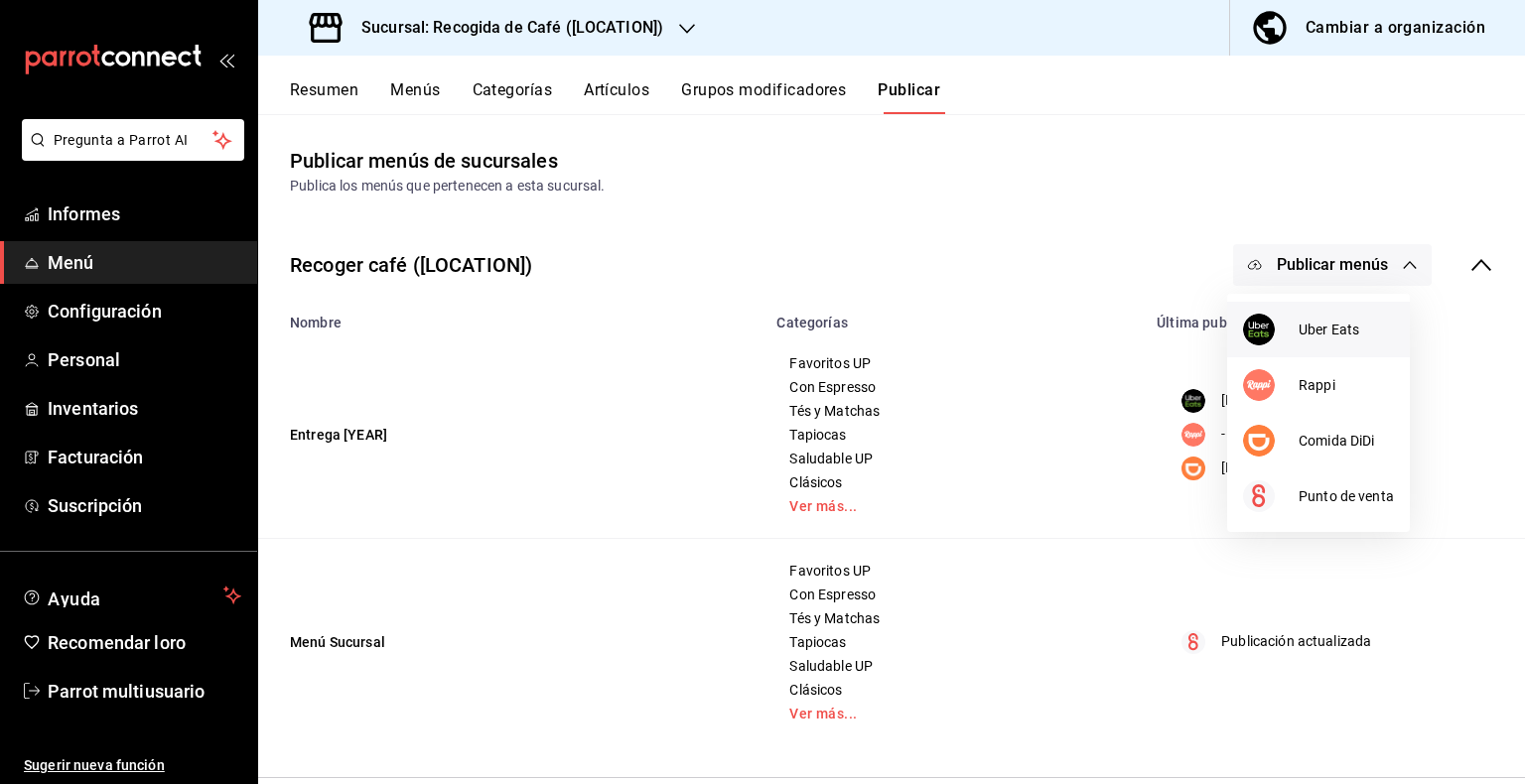 click on "Uber Eats" at bounding box center [1328, 329] 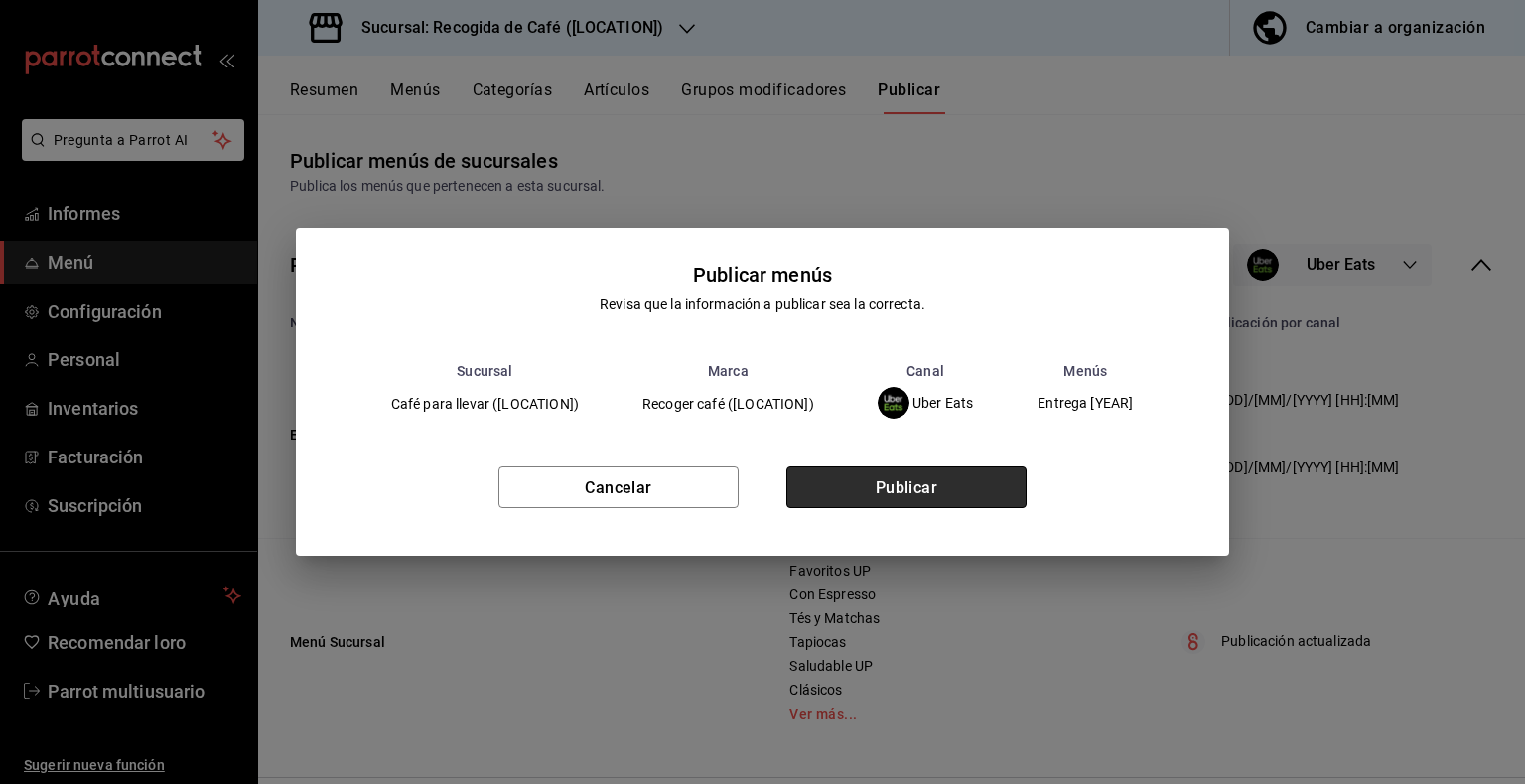 click on "Publicar" at bounding box center (906, 487) 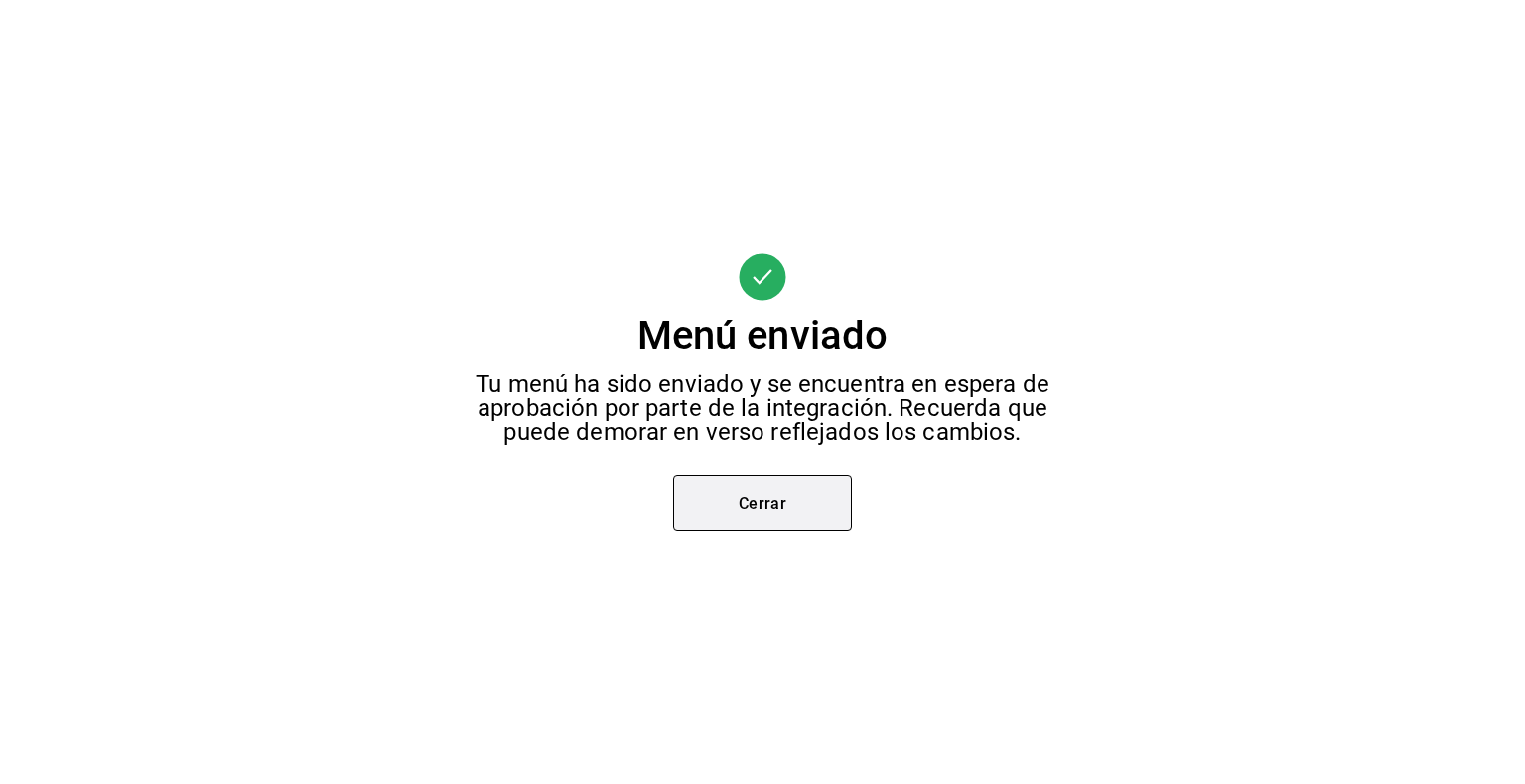 click on "Cerrar" at bounding box center (762, 503) 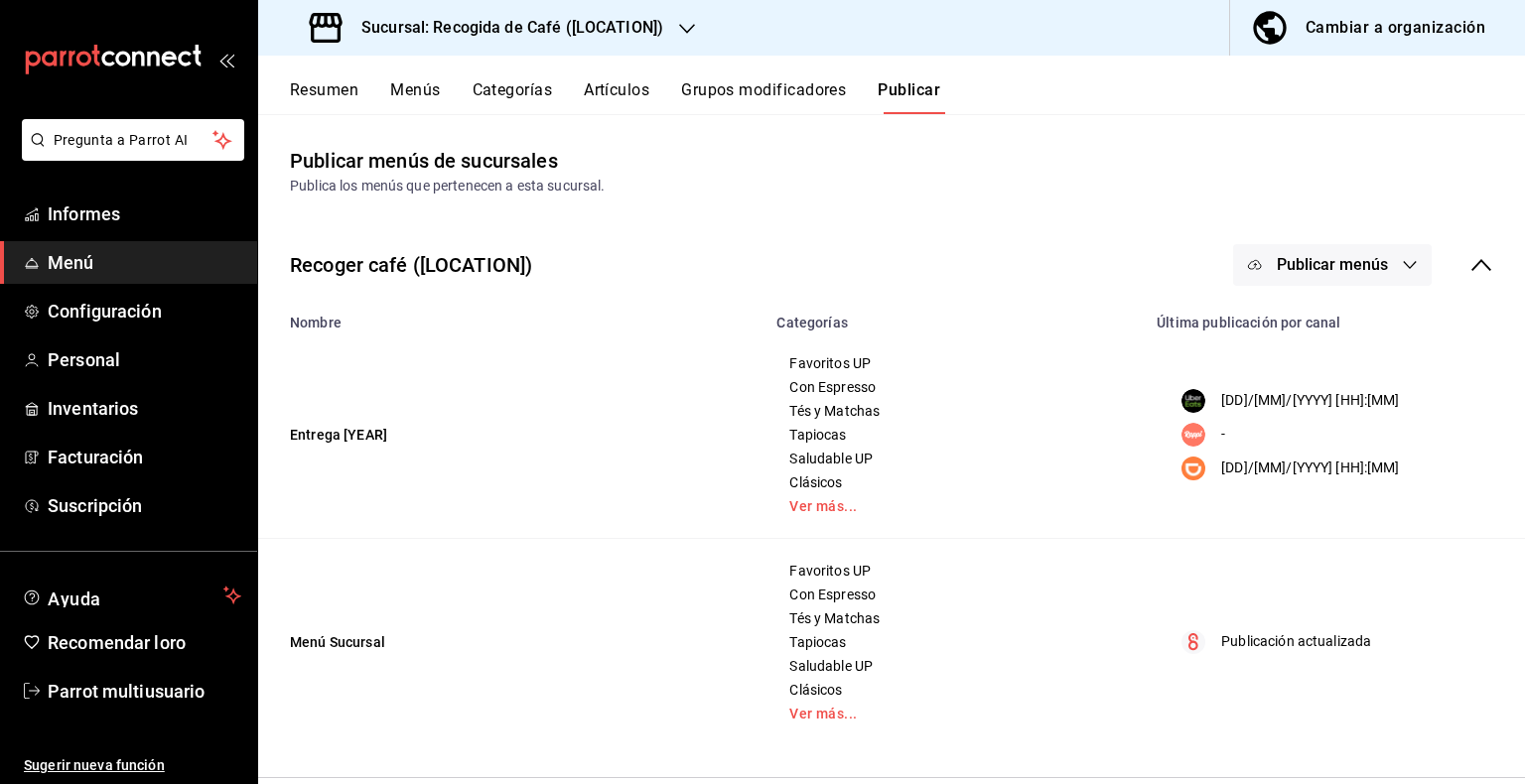 click on "Publicar menús" at bounding box center (1332, 265) 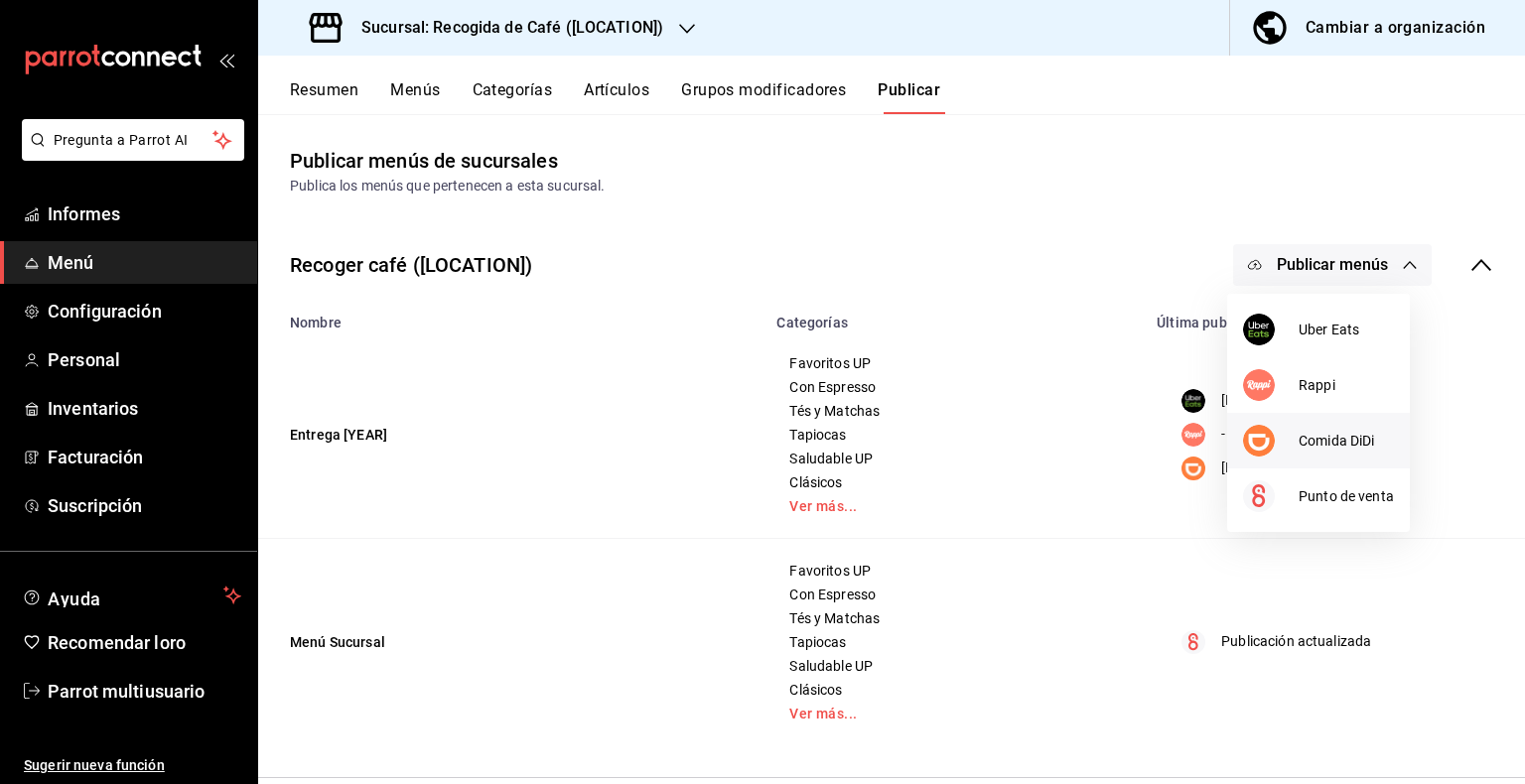 click on "Comida DiDi" at bounding box center [1336, 441] 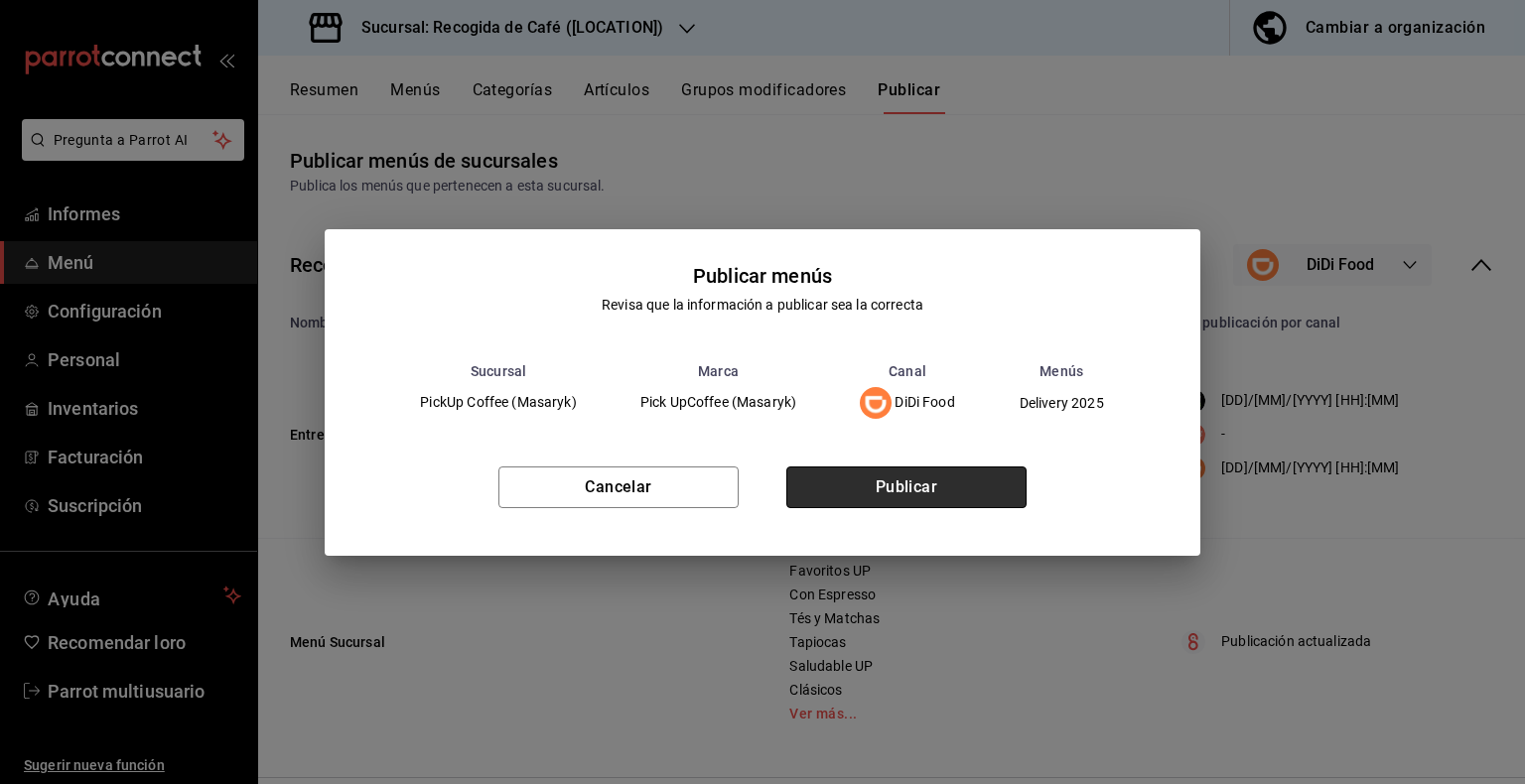click on "Publicar" at bounding box center [906, 487] 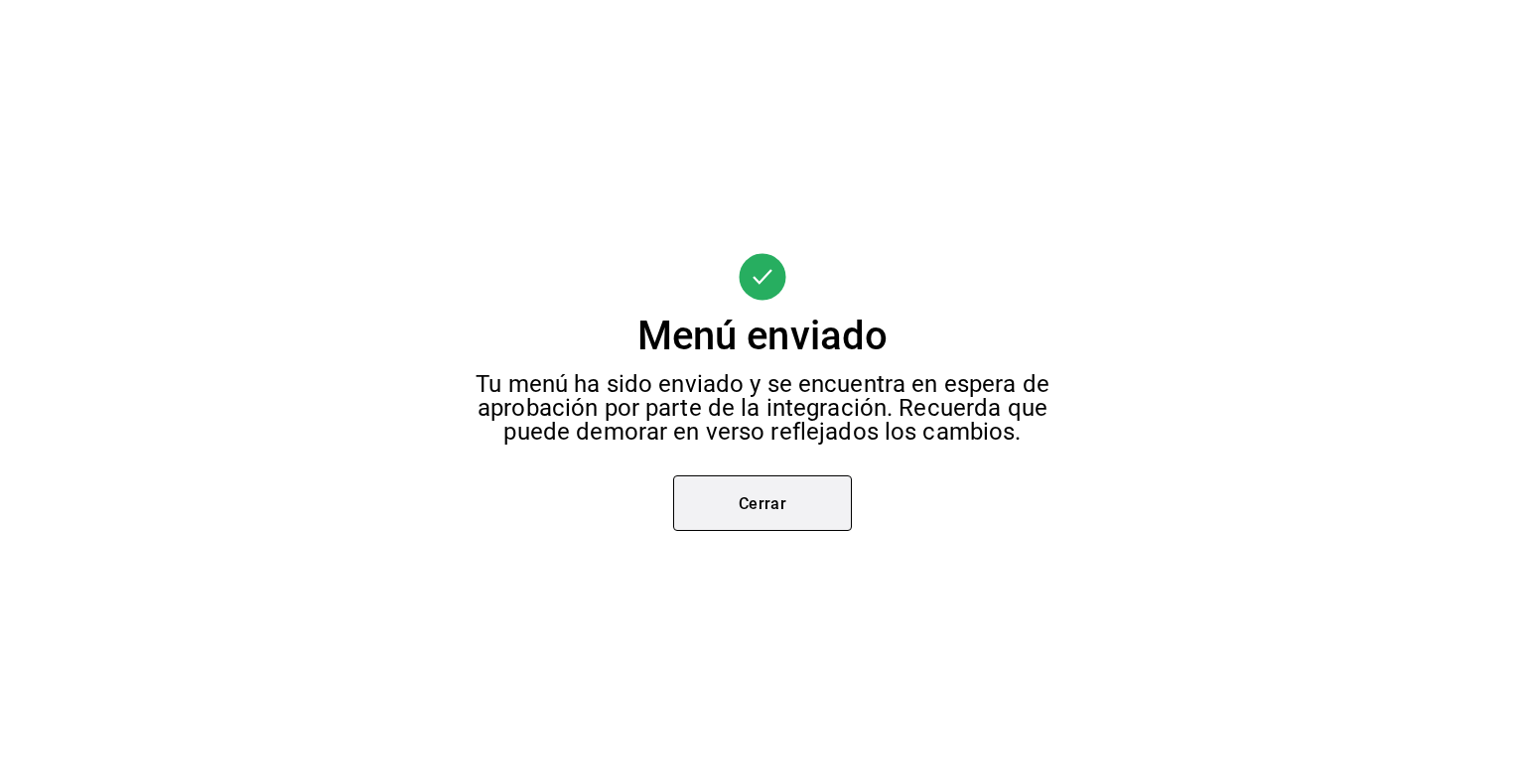 click on "Cerrar" at bounding box center (762, 502) 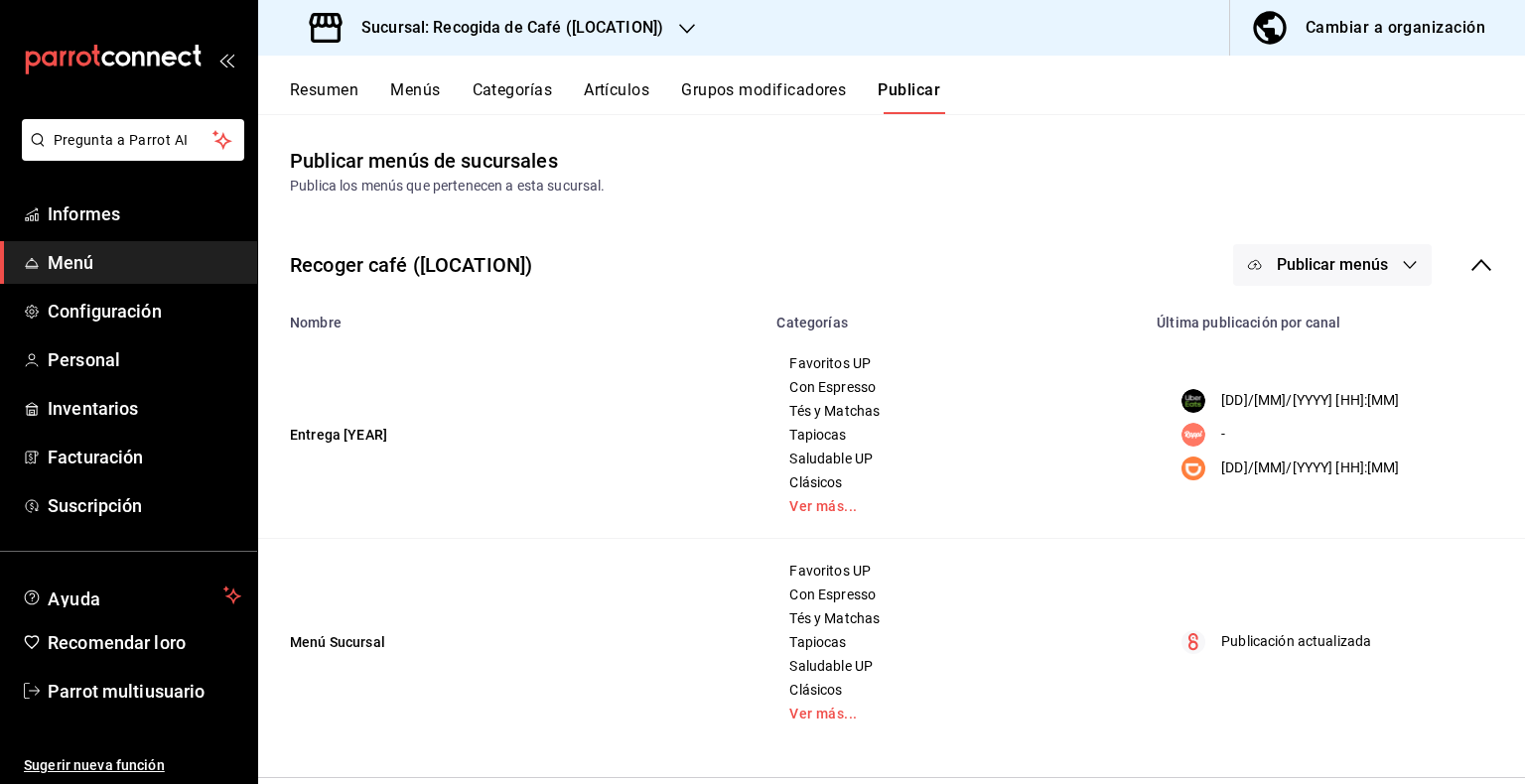 click 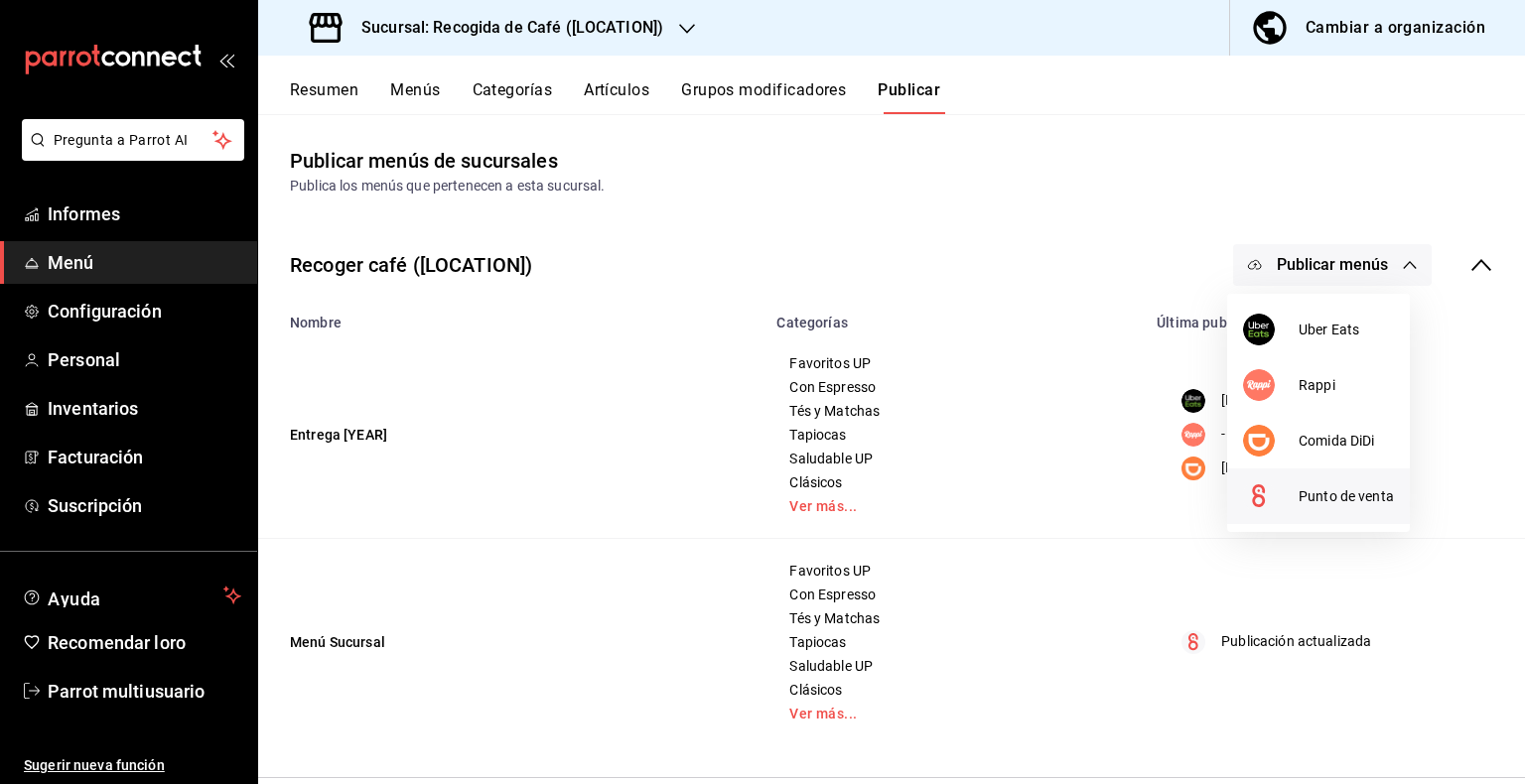 click at bounding box center (1271, 496) 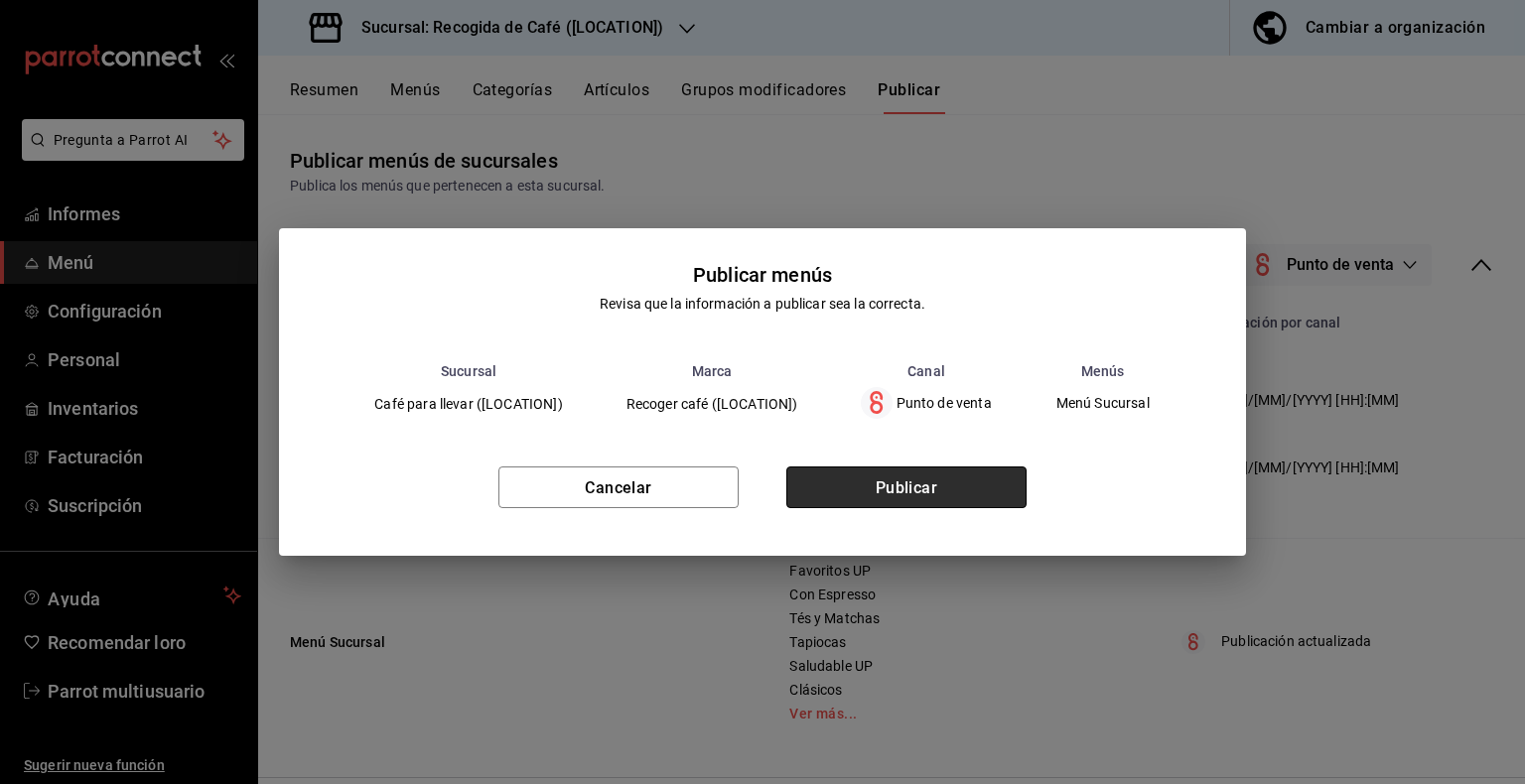 click on "Publicar" at bounding box center [906, 487] 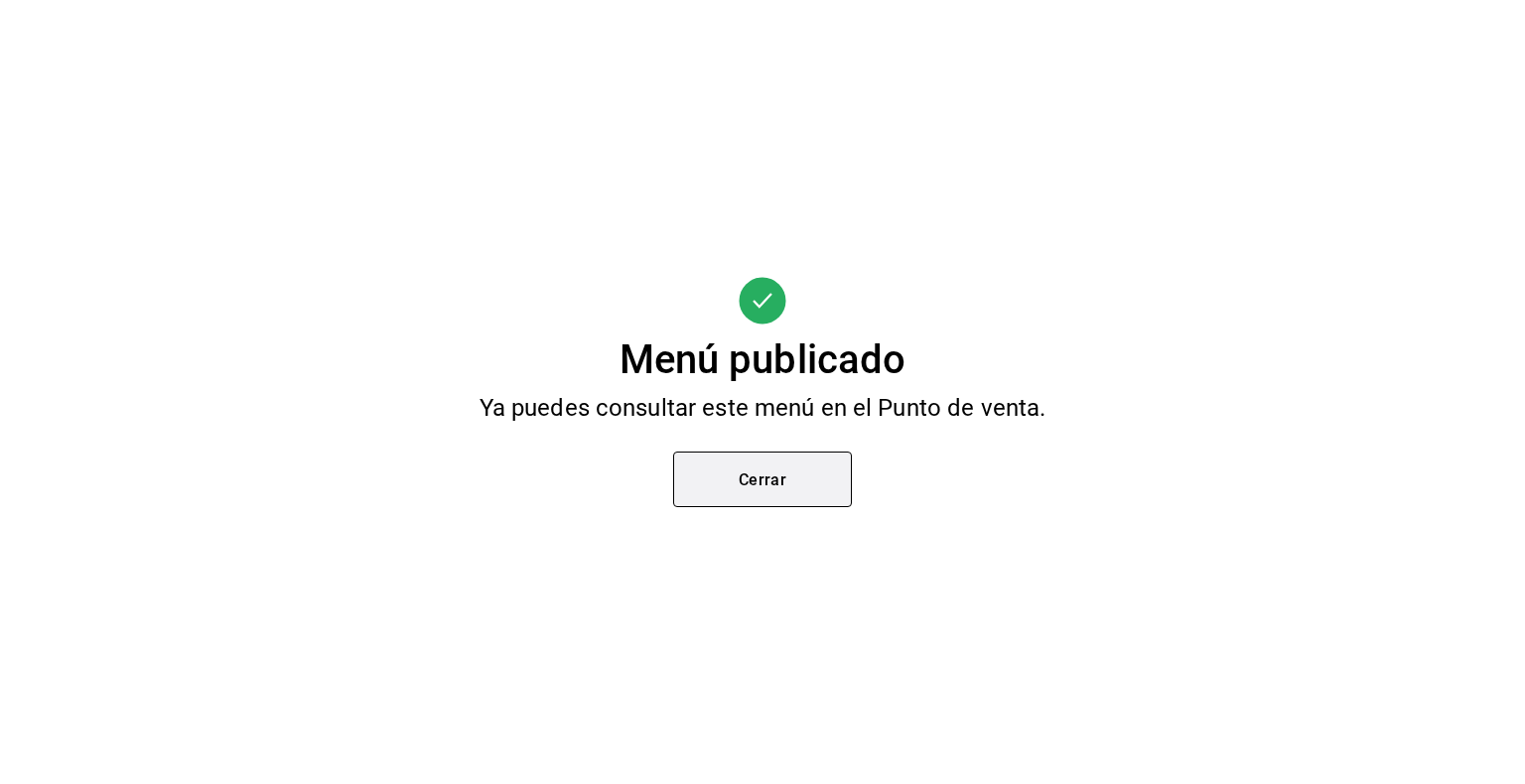 click on "Cerrar" at bounding box center (762, 479) 